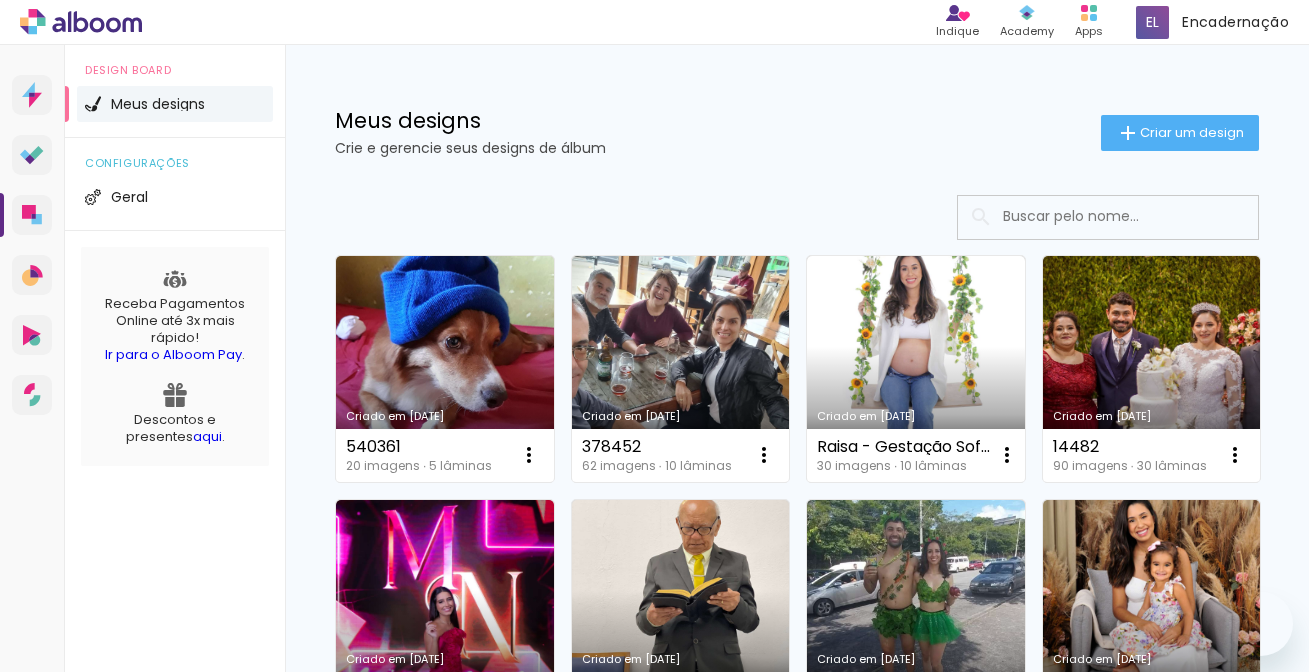 scroll, scrollTop: 0, scrollLeft: 0, axis: both 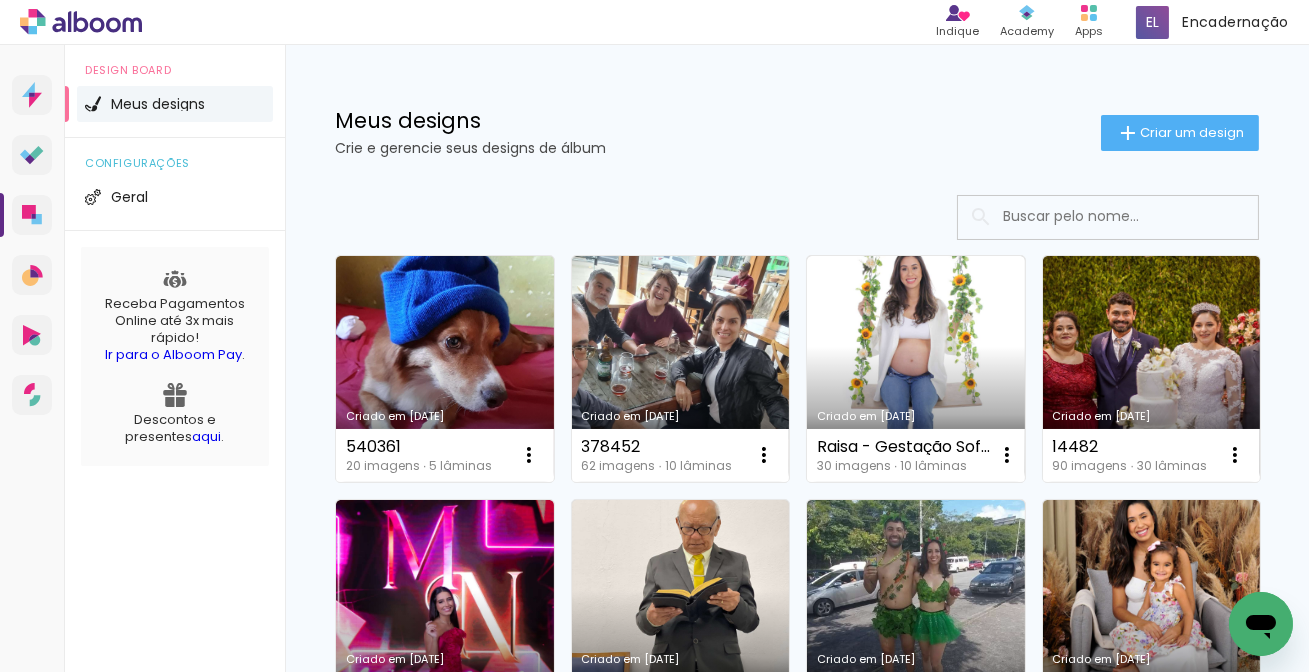 click on "Meus designs Crie e gerencie seus designs de álbum  Criar um design" 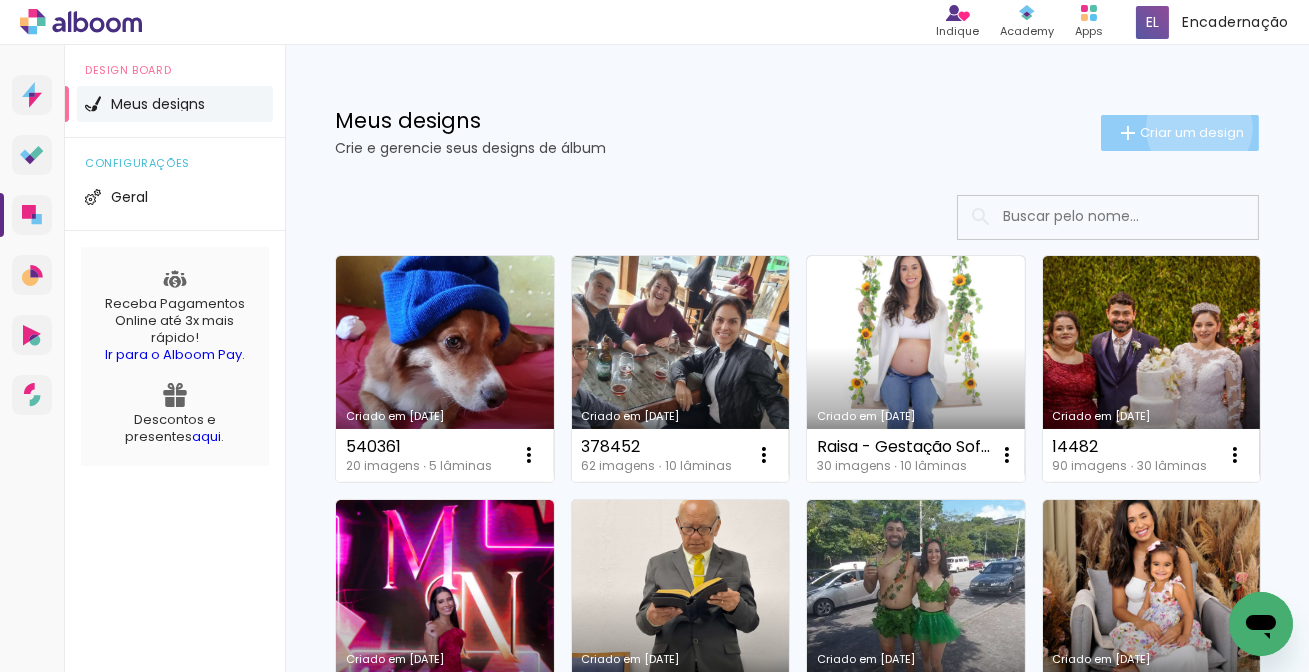 click on "Criar um design" 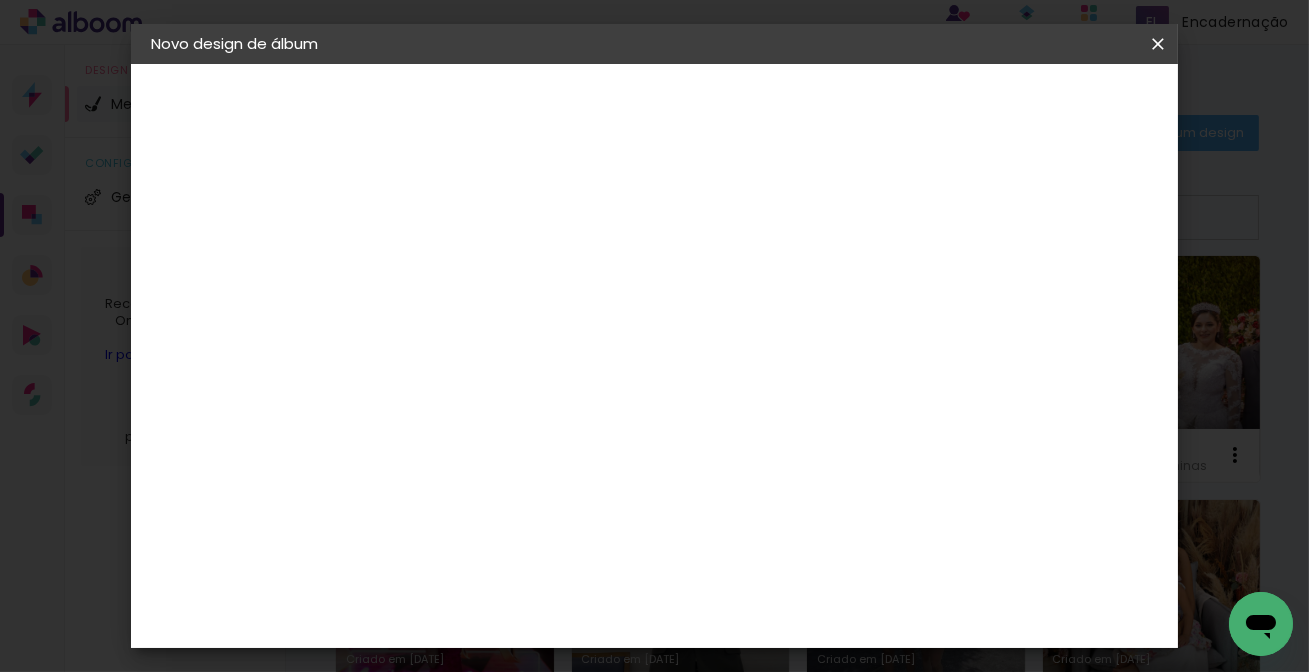 click at bounding box center [478, 268] 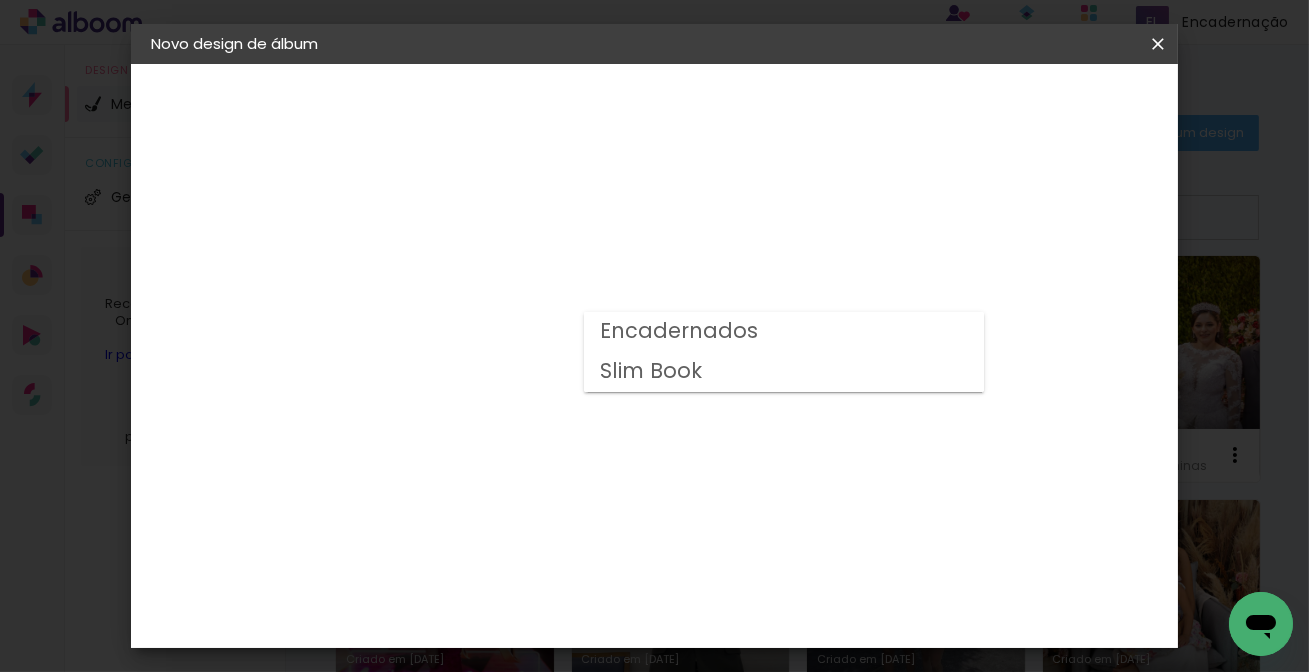 click on "Opções disponíveis Encadernados Slim Book Tamanho Escolha o tamanho" at bounding box center (529, 381) 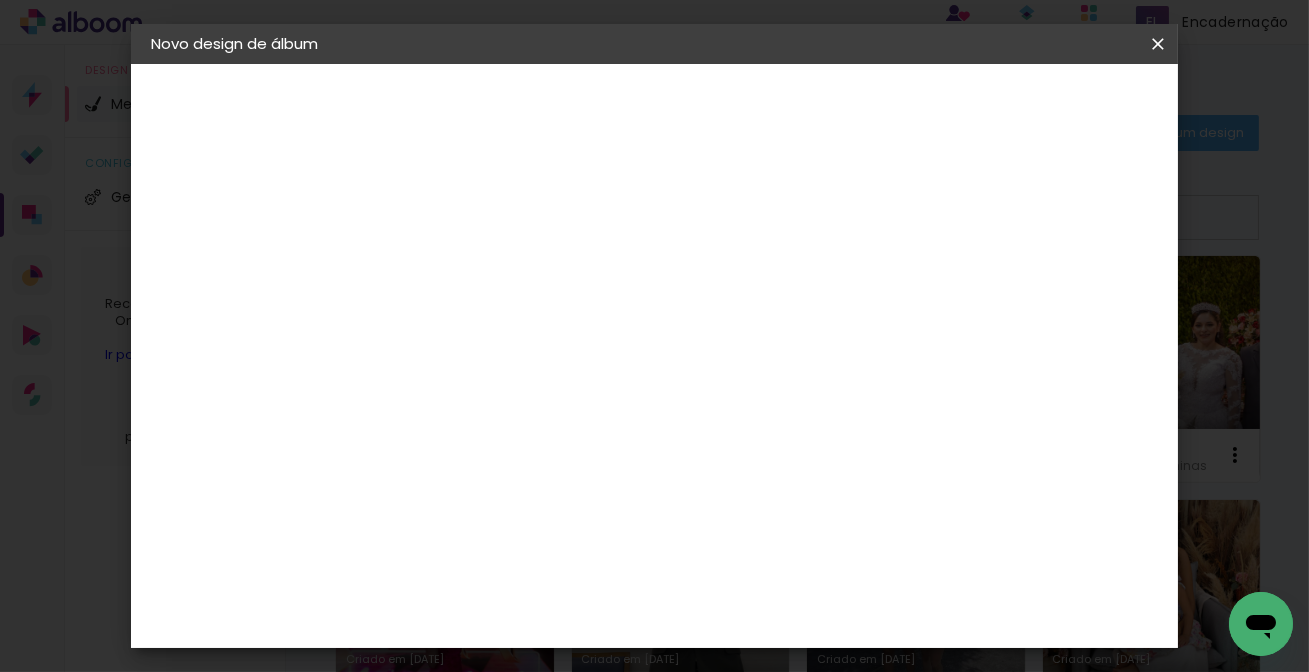click at bounding box center [517, 348] 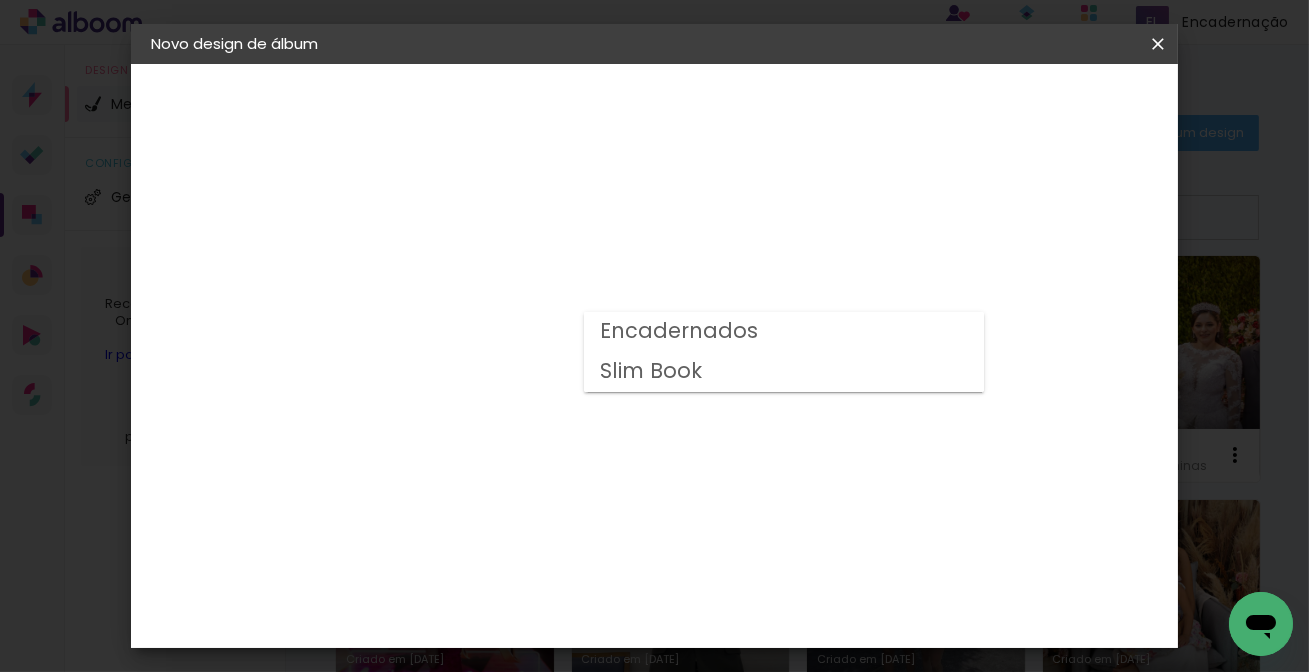 click on "Encadernados" at bounding box center [0, 0] 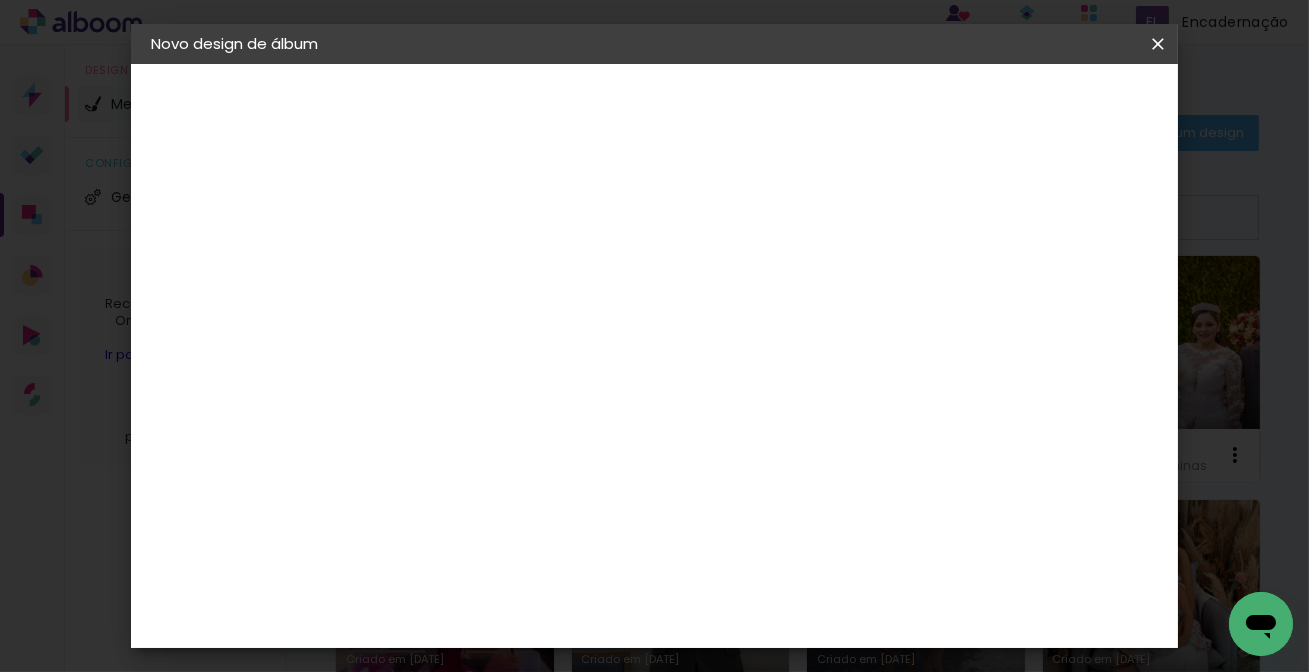 scroll, scrollTop: 545, scrollLeft: 0, axis: vertical 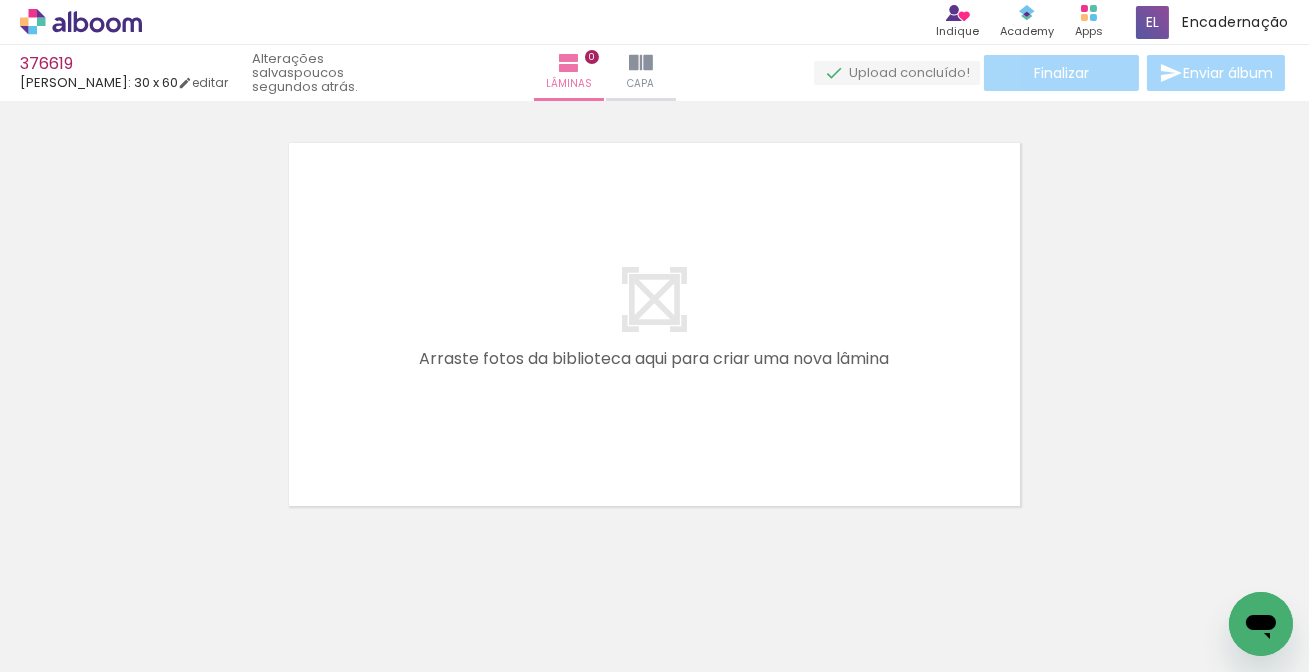 click on "Todas as fotos" at bounding box center [56, 611] 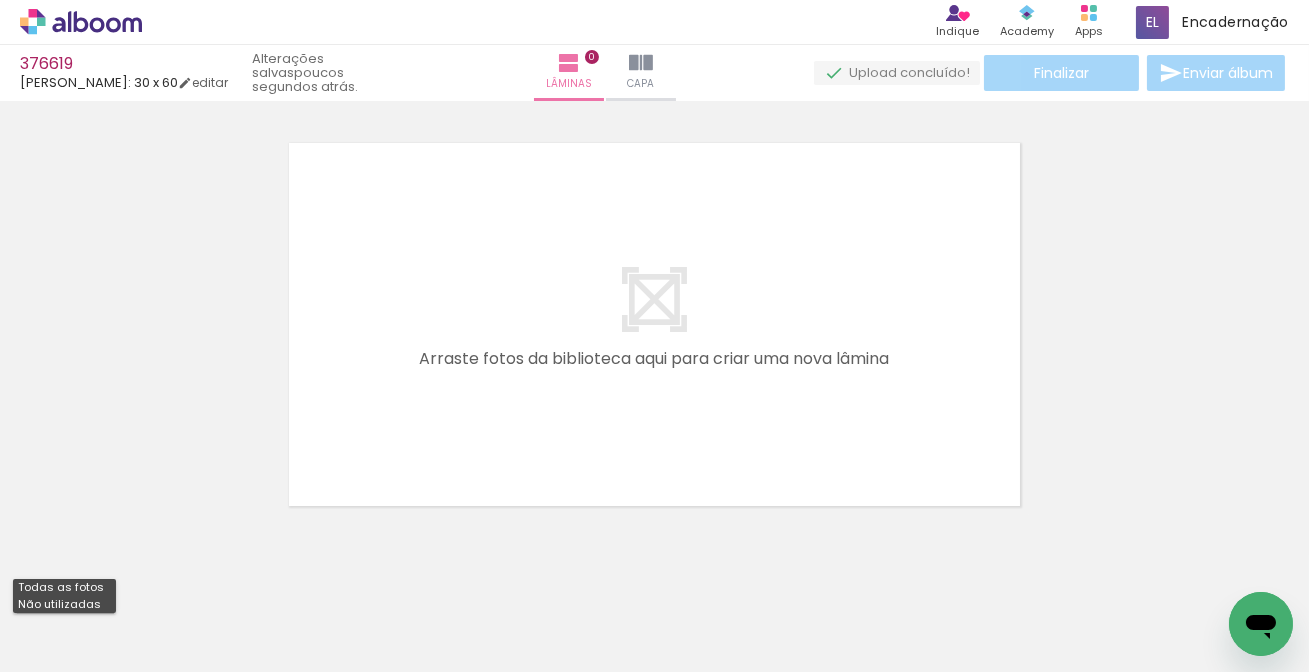 click on "Não utilizadas" at bounding box center (0, 0) 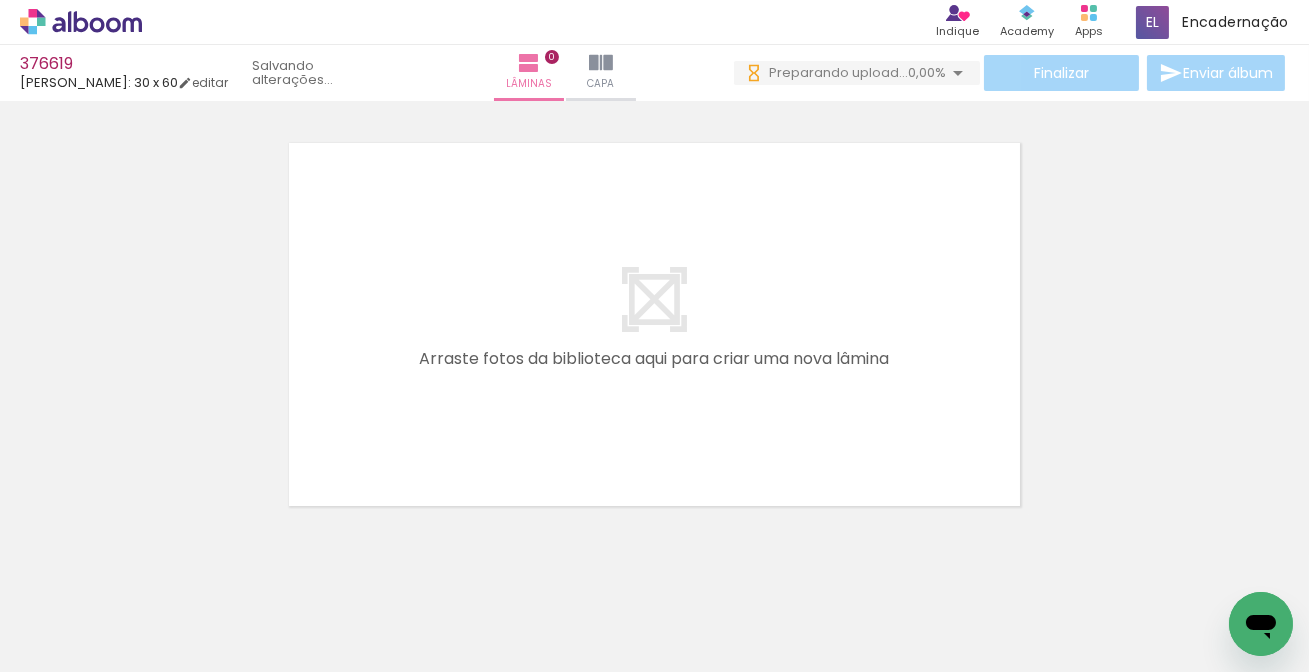 scroll, scrollTop: 0, scrollLeft: 0, axis: both 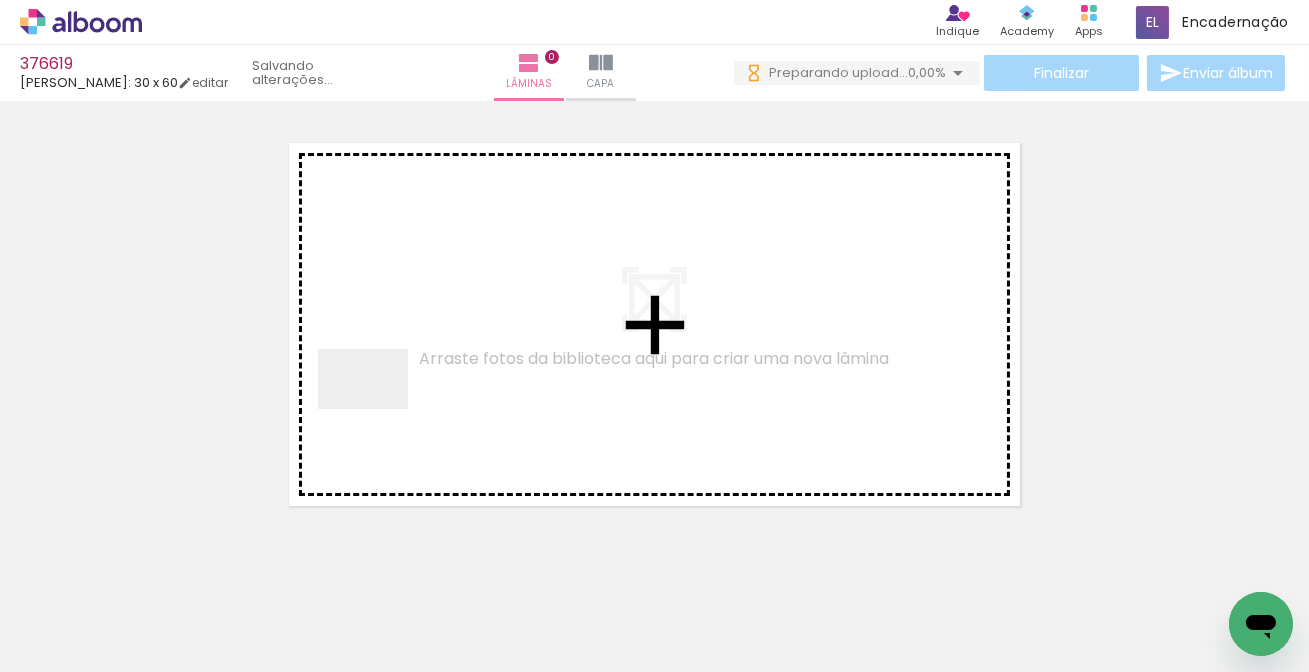 drag, startPoint x: 209, startPoint y: 609, endPoint x: 283, endPoint y: 578, distance: 80.23092 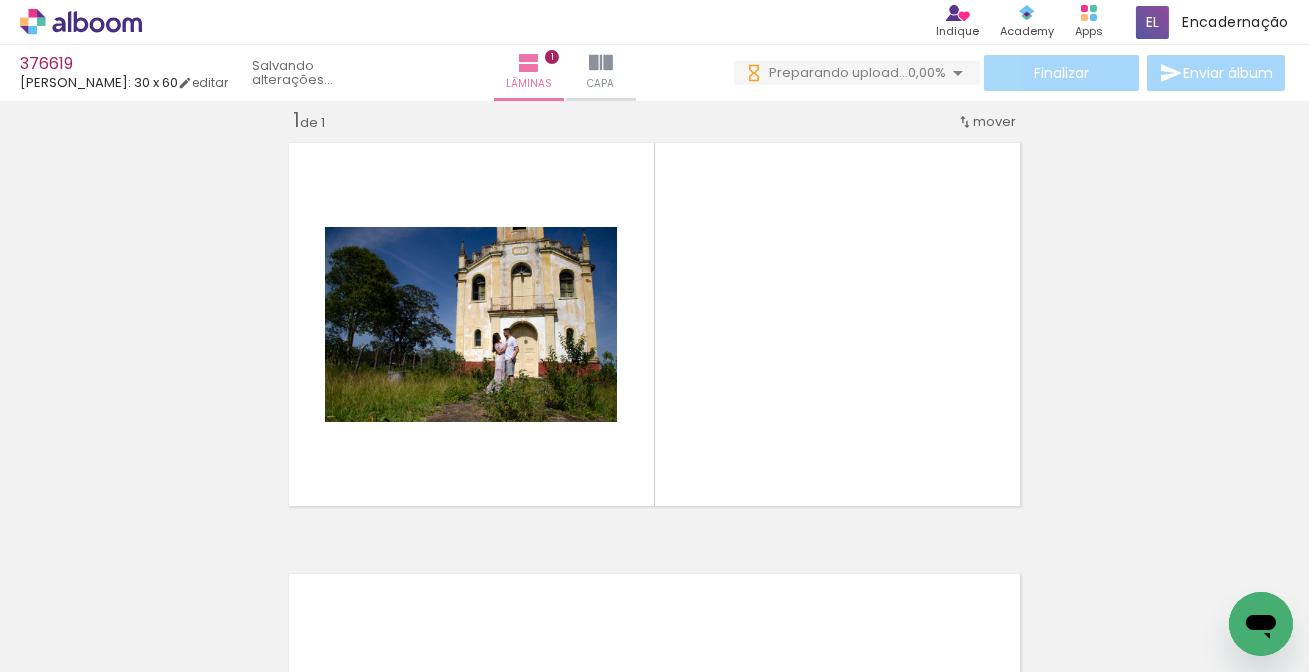 scroll, scrollTop: 25, scrollLeft: 0, axis: vertical 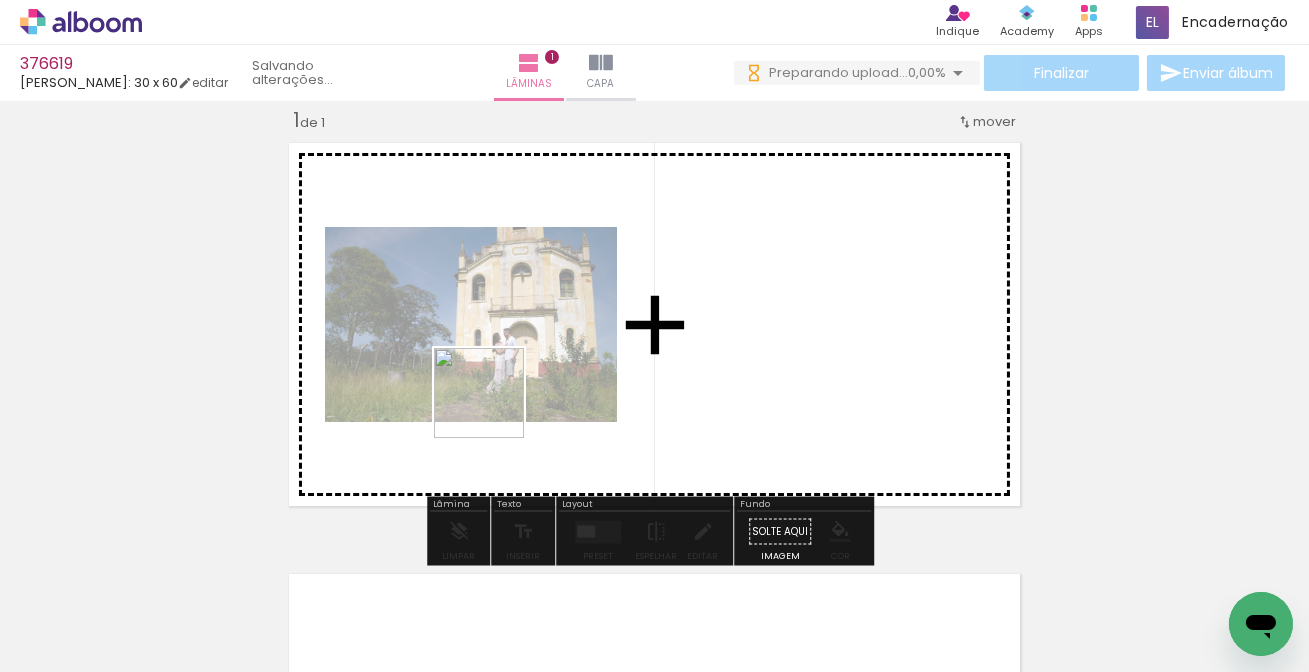 drag, startPoint x: 280, startPoint y: 580, endPoint x: 507, endPoint y: 403, distance: 287.85065 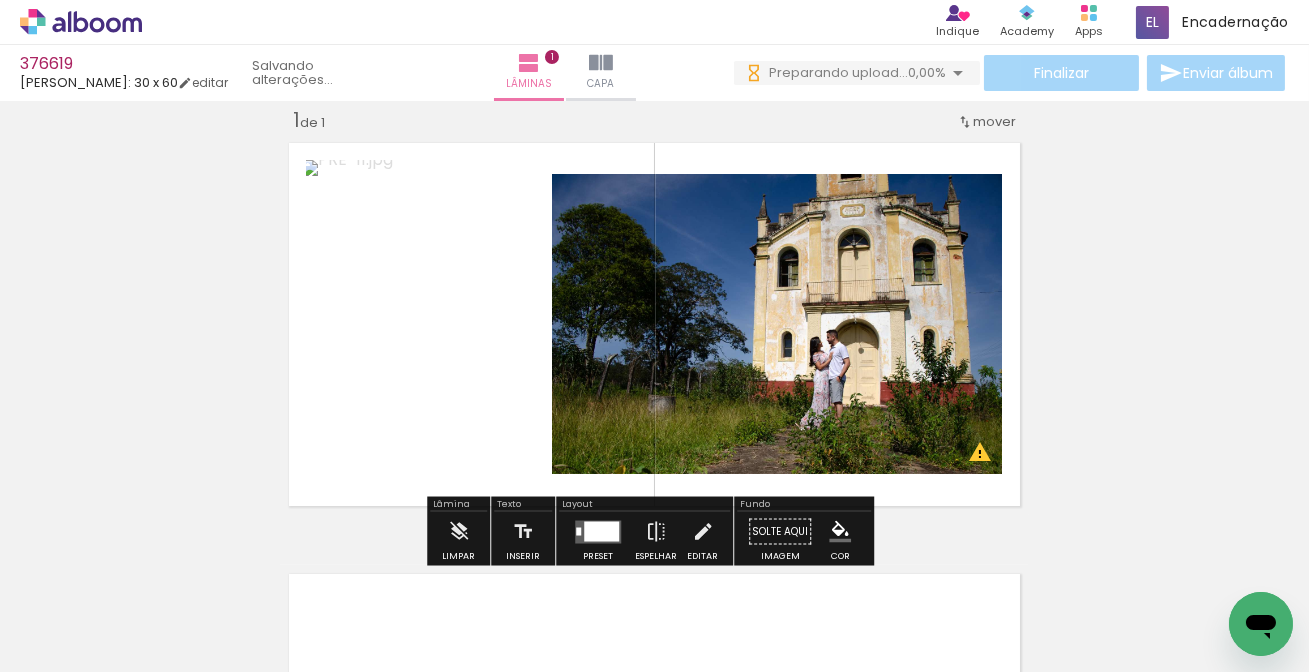 scroll, scrollTop: 0, scrollLeft: 0, axis: both 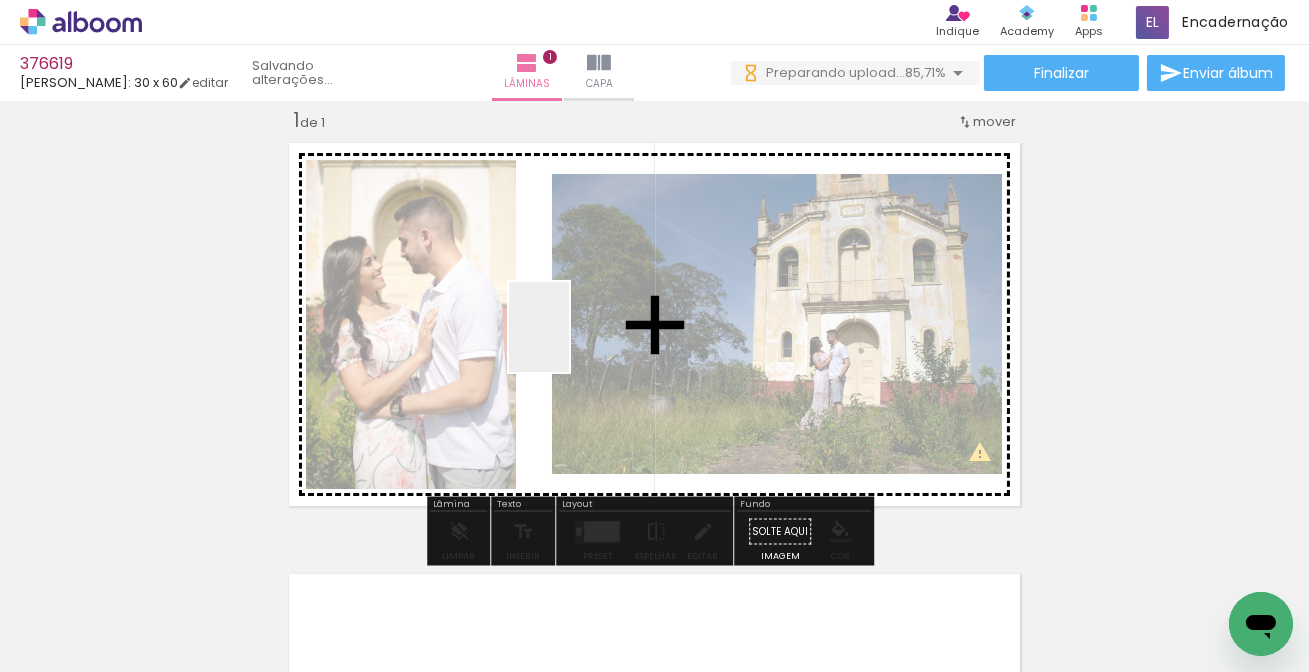 drag, startPoint x: 204, startPoint y: 618, endPoint x: 569, endPoint y: 342, distance: 457.60355 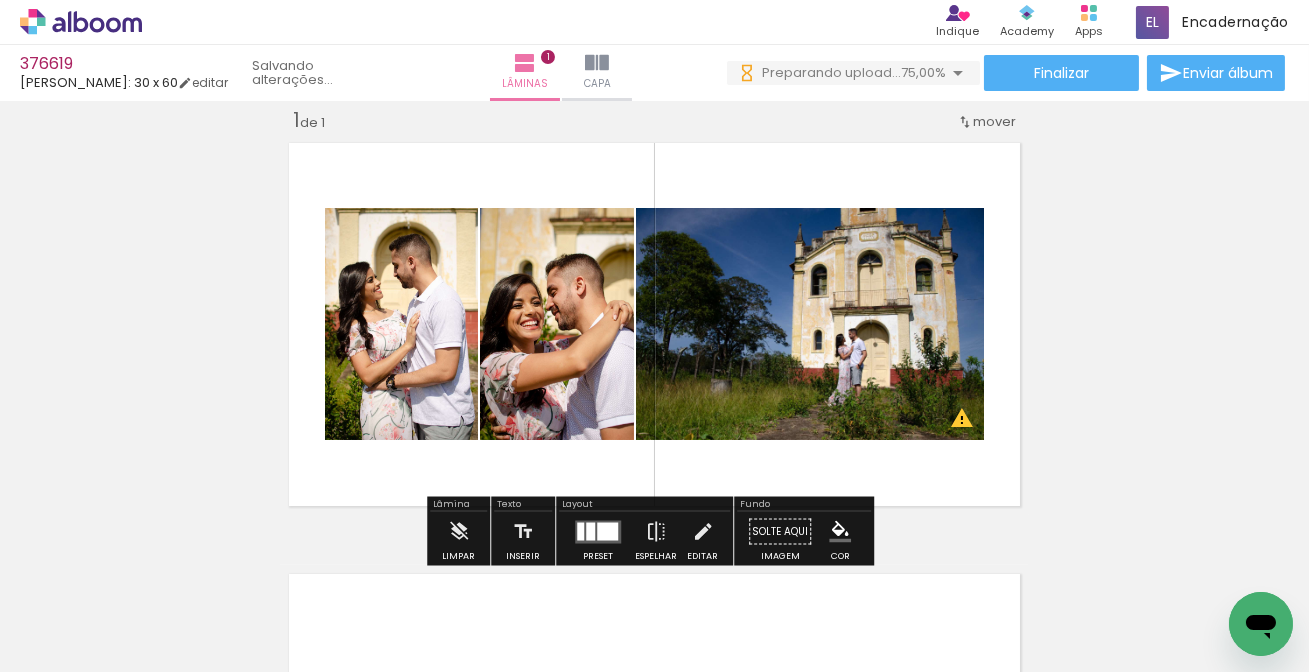 drag, startPoint x: 230, startPoint y: 596, endPoint x: 663, endPoint y: 243, distance: 558.65735 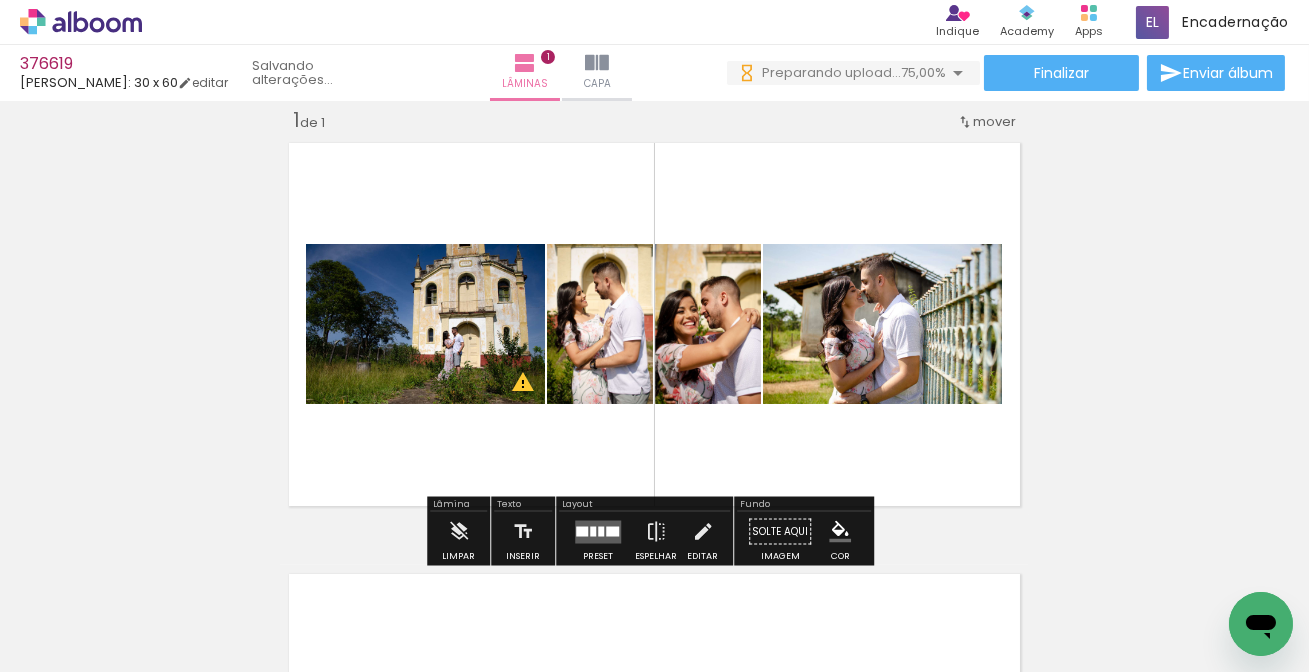 click at bounding box center (598, 531) 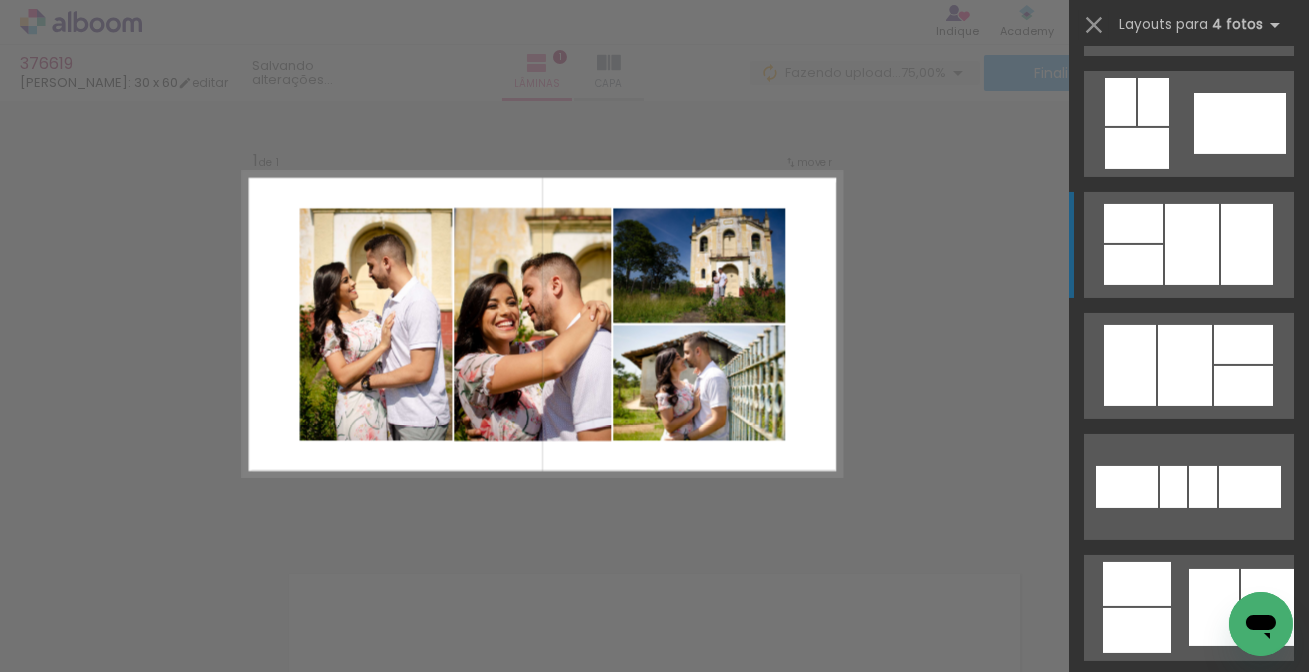 scroll, scrollTop: 909, scrollLeft: 0, axis: vertical 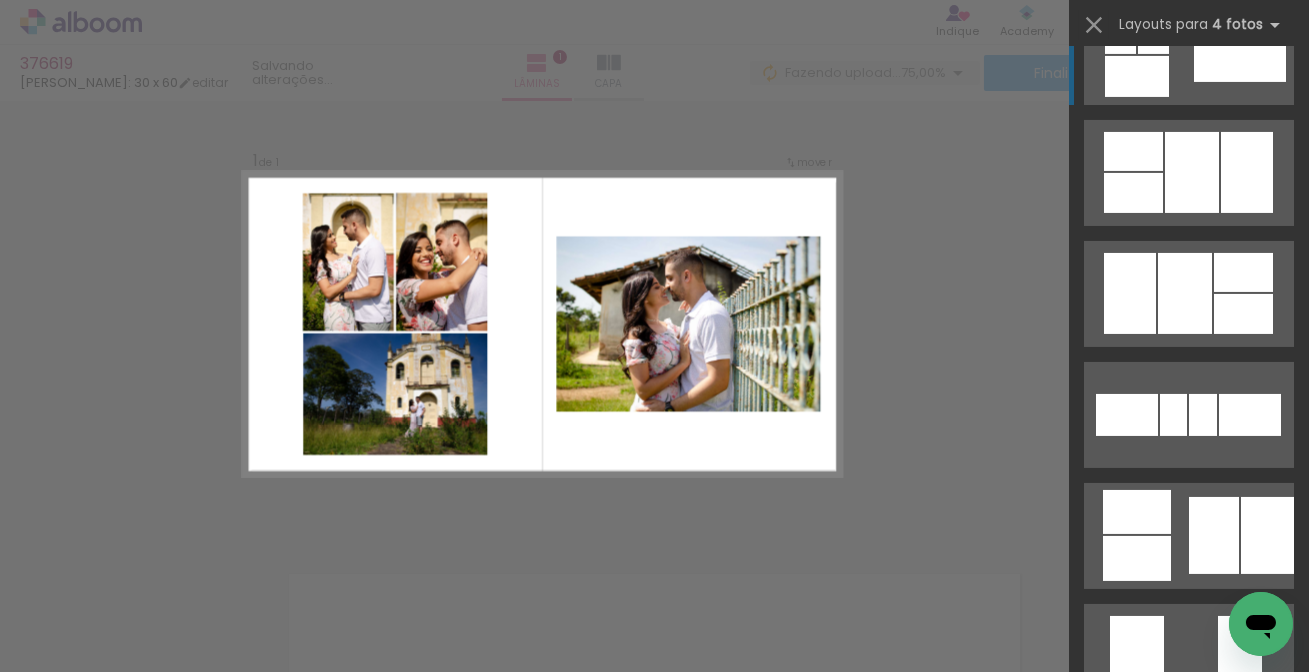 click at bounding box center [1253, -10796] 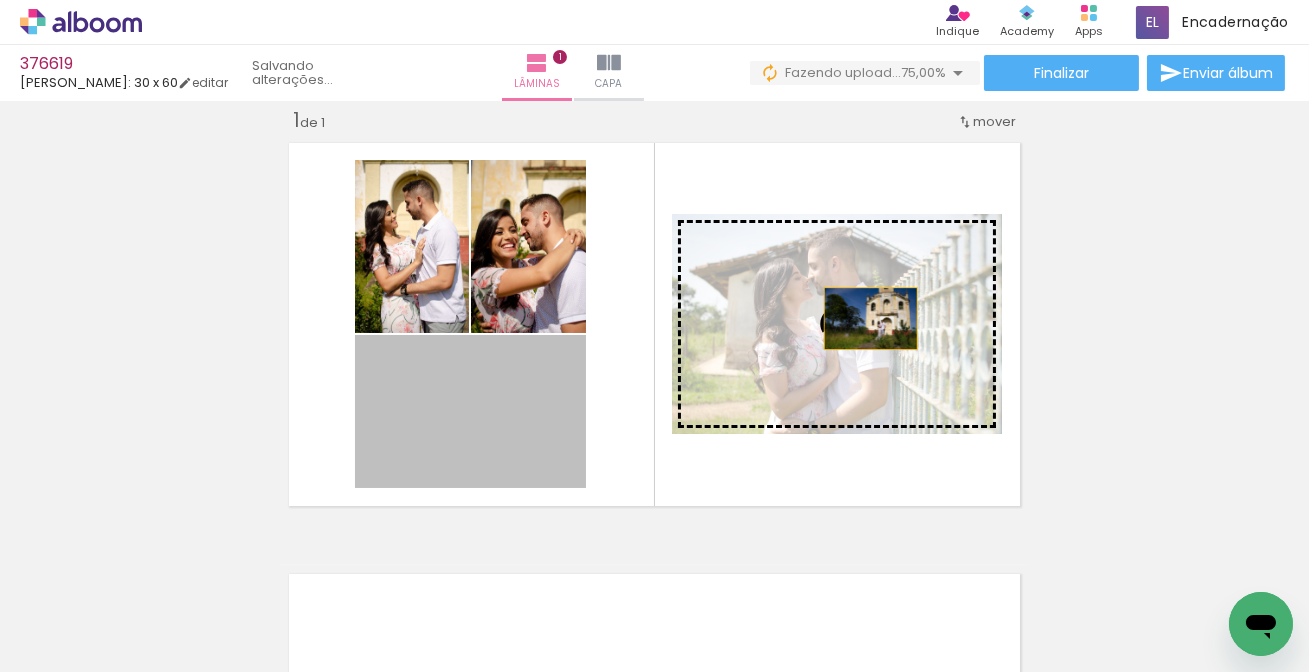 drag, startPoint x: 776, startPoint y: 355, endPoint x: 865, endPoint y: 317, distance: 96.77293 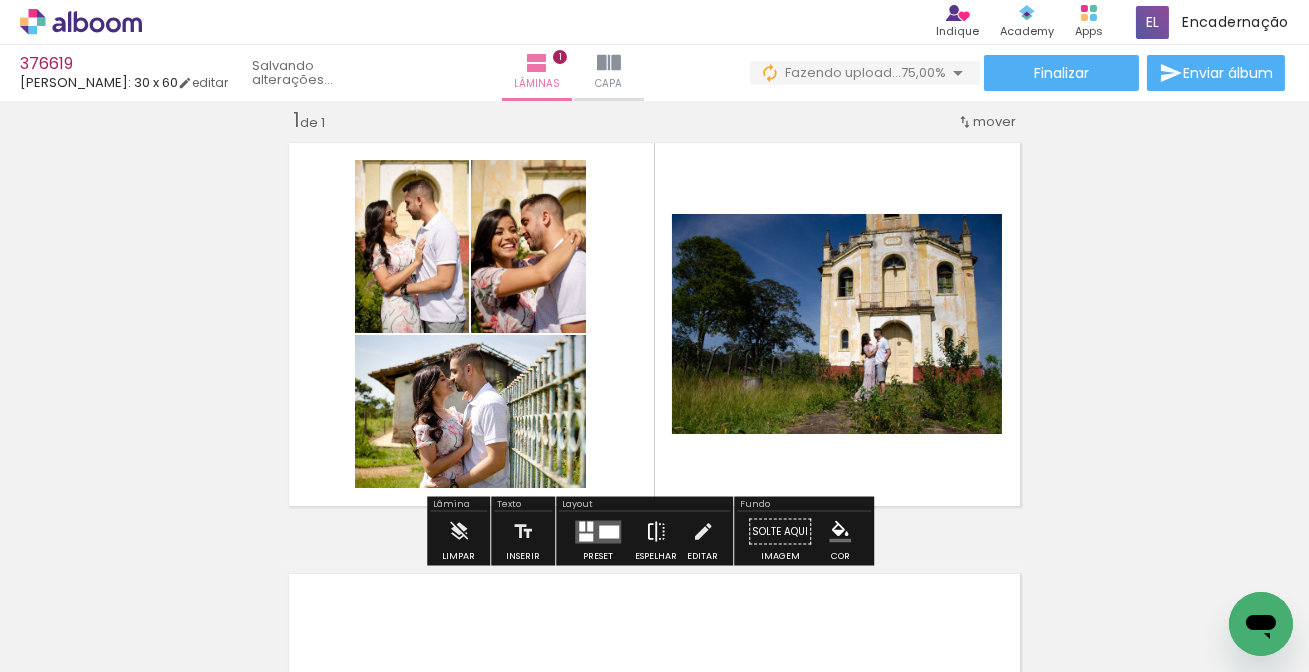 click at bounding box center (656, 532) 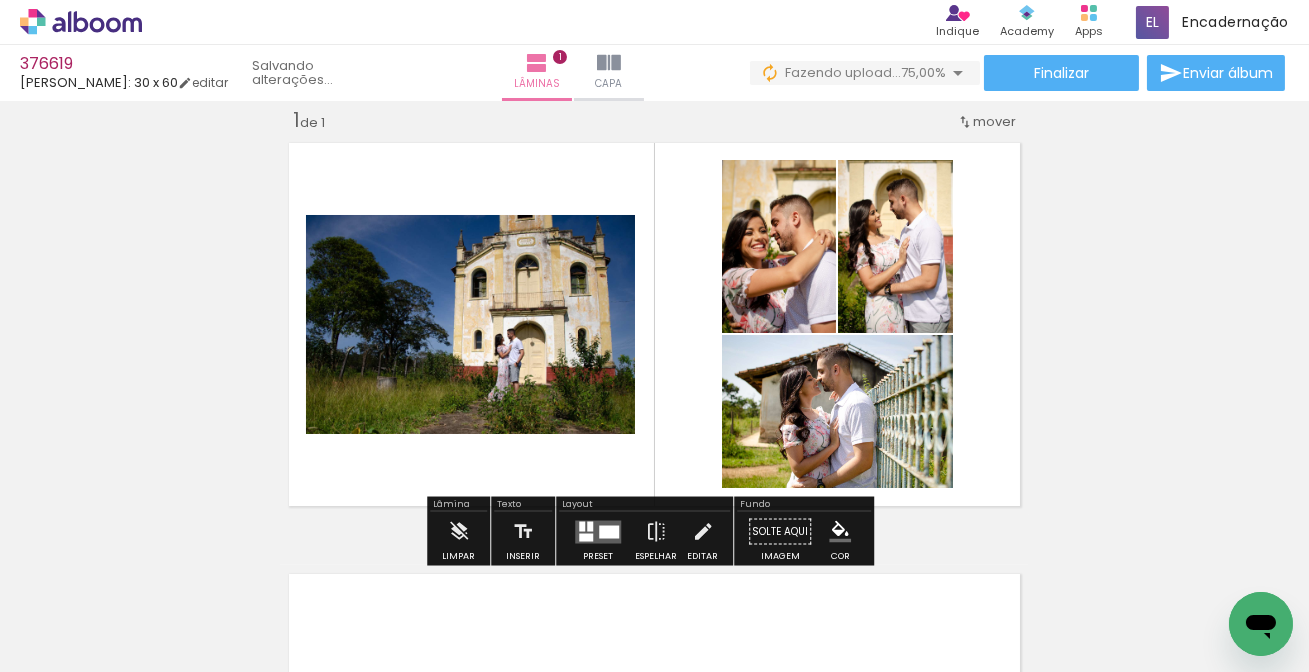 click 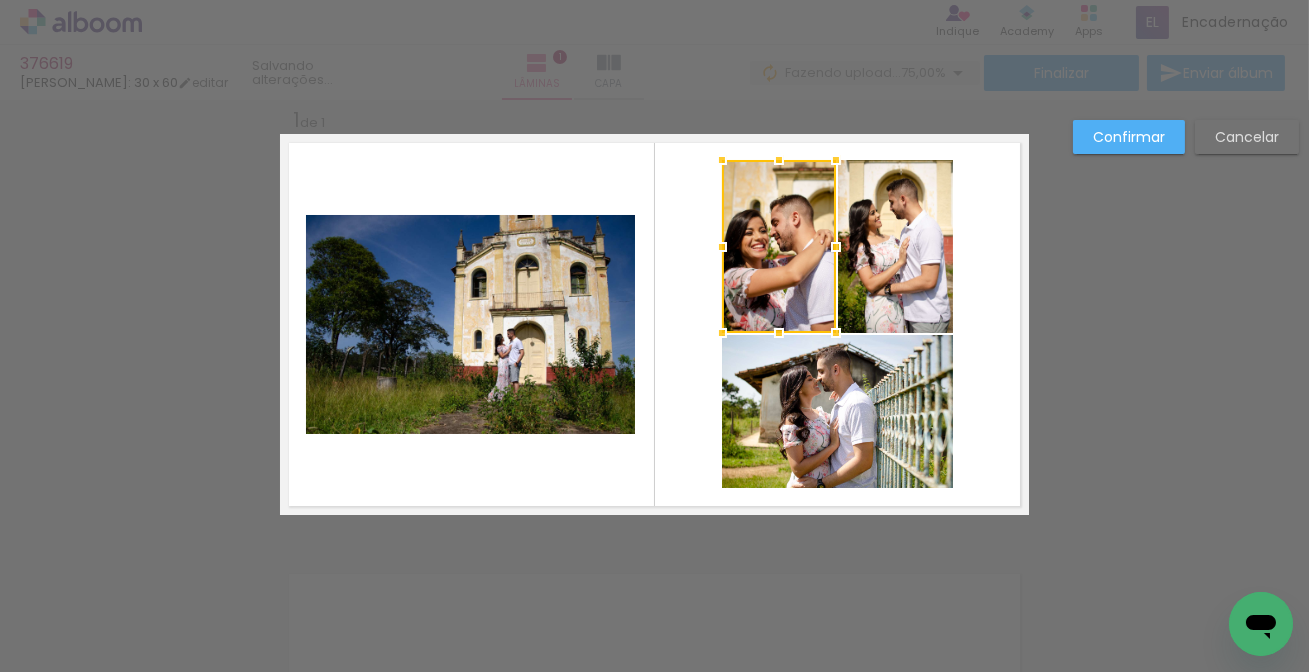 click on "Confirmar Cancelar" at bounding box center [654, 531] 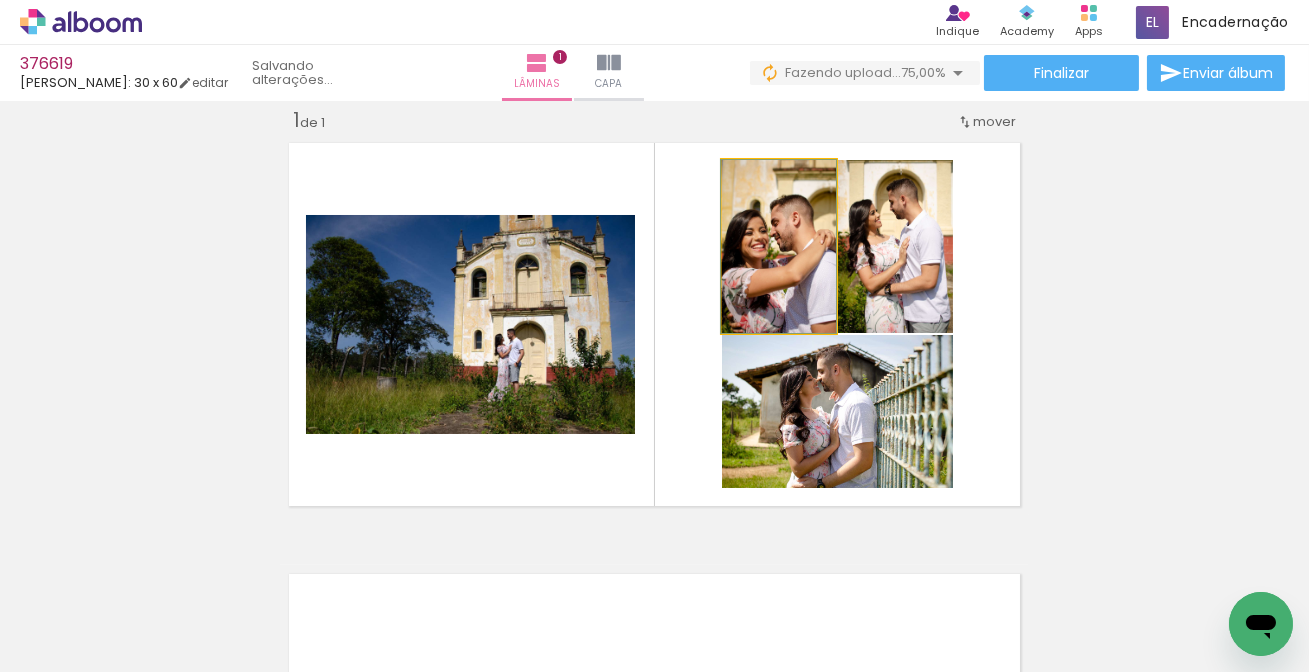 drag, startPoint x: 772, startPoint y: 277, endPoint x: 780, endPoint y: 258, distance: 20.615528 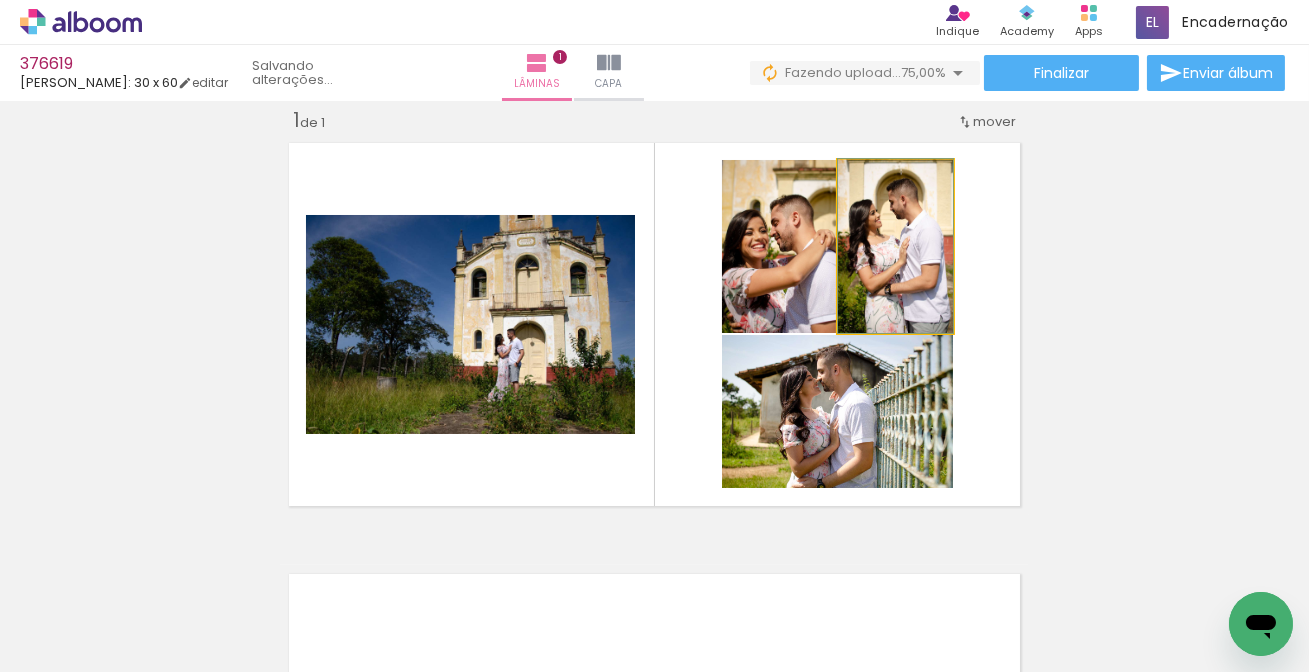 drag, startPoint x: 883, startPoint y: 275, endPoint x: 912, endPoint y: 244, distance: 42.44997 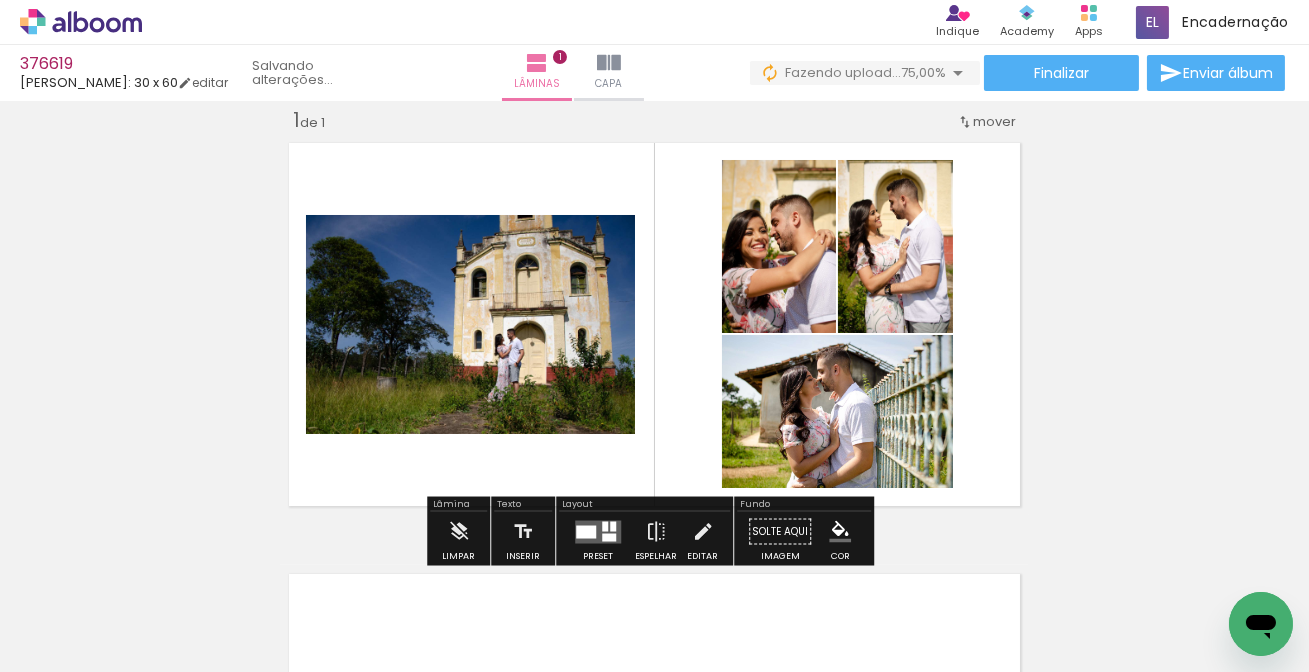 click on "Inserir lâmina 1  de 1" at bounding box center (654, 514) 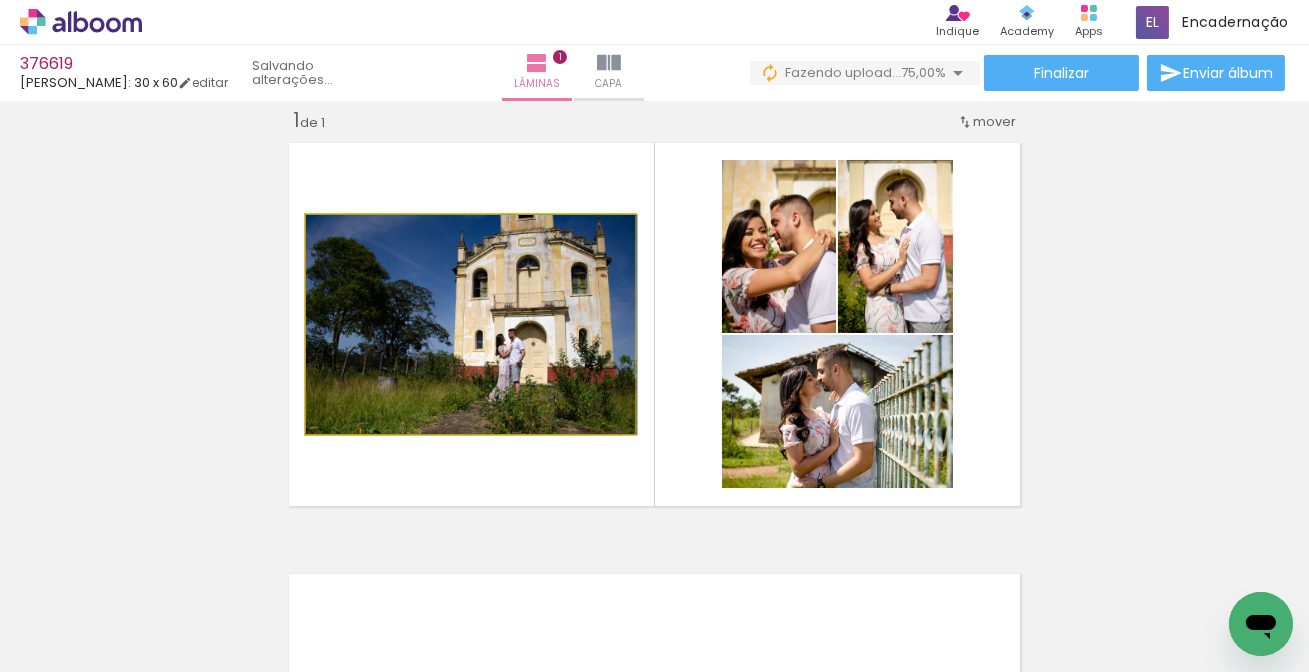 drag, startPoint x: 522, startPoint y: 409, endPoint x: 633, endPoint y: 385, distance: 113.56496 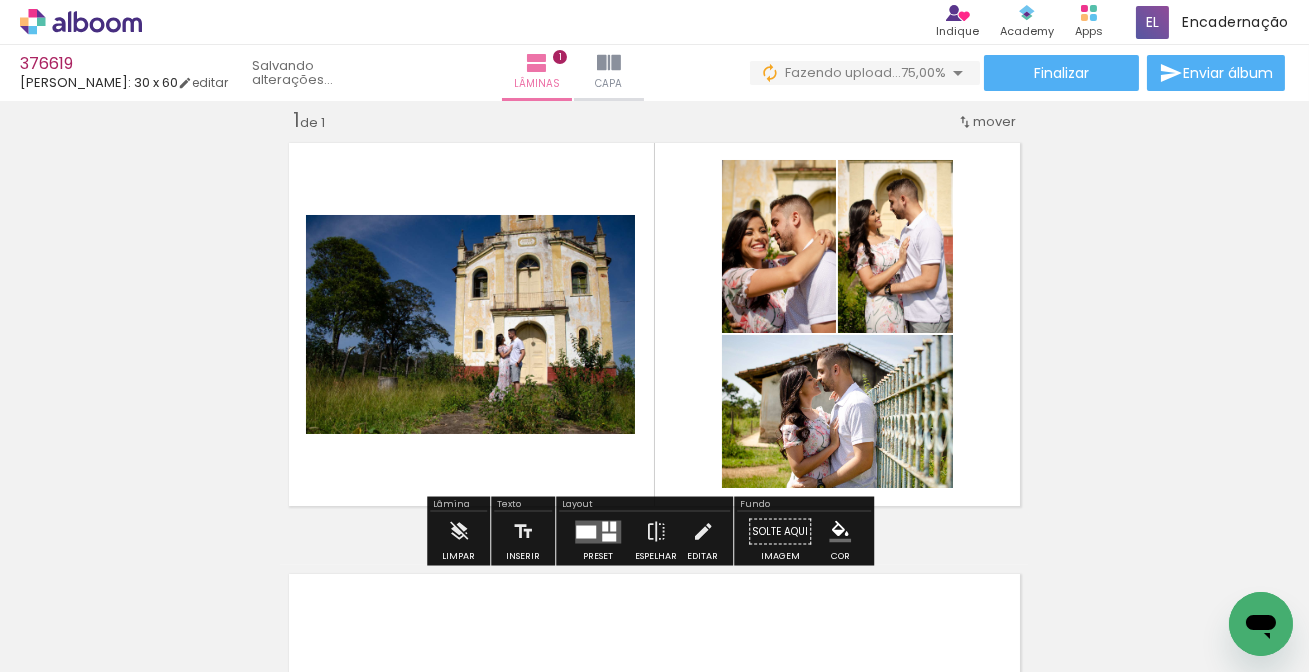 click on "Inserir lâmina 1  de 1" at bounding box center (654, 514) 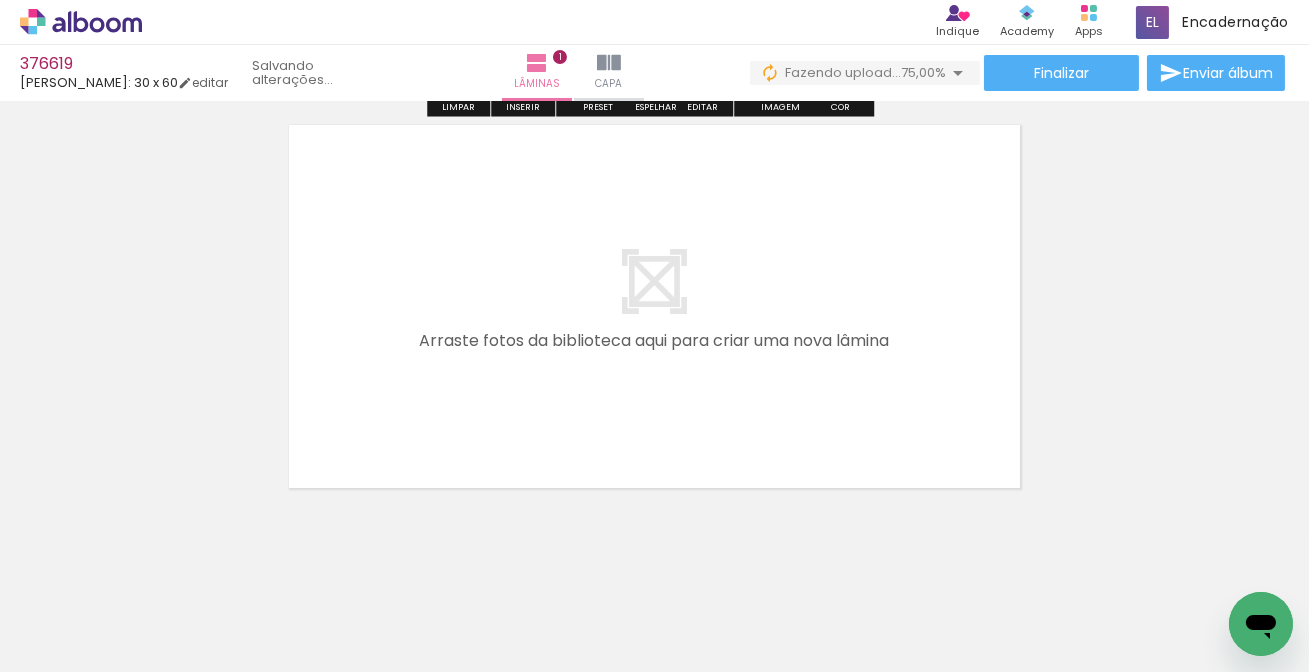 scroll, scrollTop: 480, scrollLeft: 0, axis: vertical 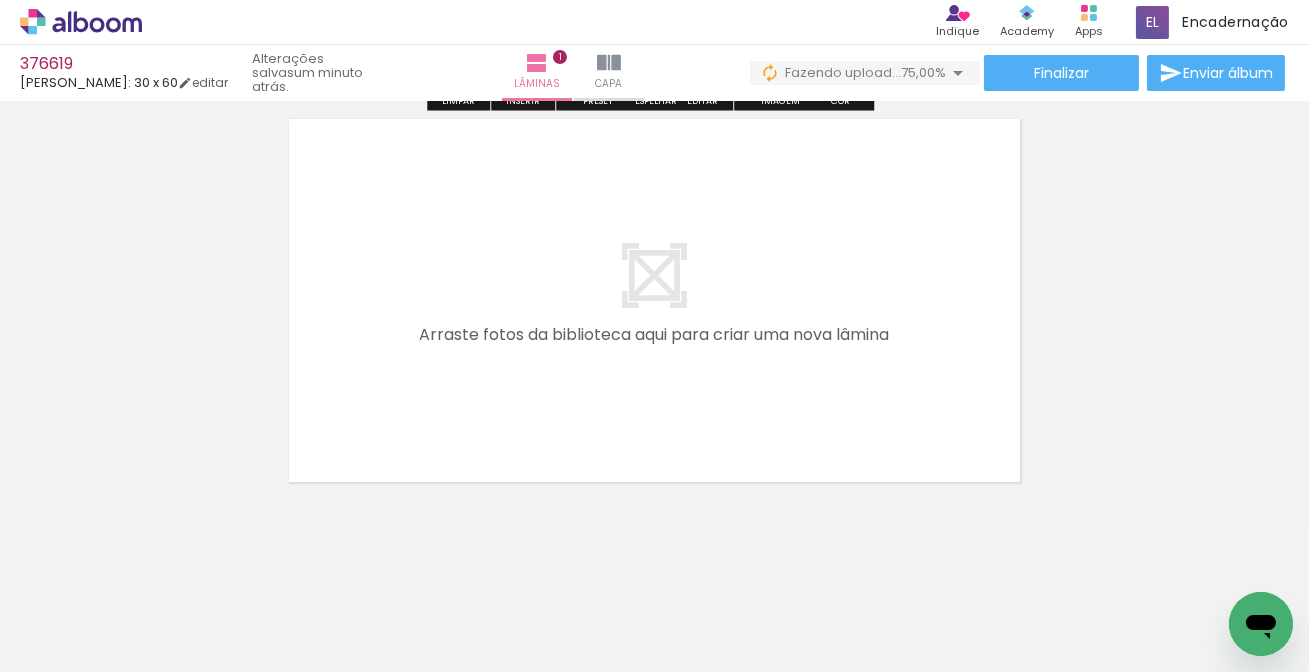 drag, startPoint x: 218, startPoint y: 606, endPoint x: 385, endPoint y: 516, distance: 189.70767 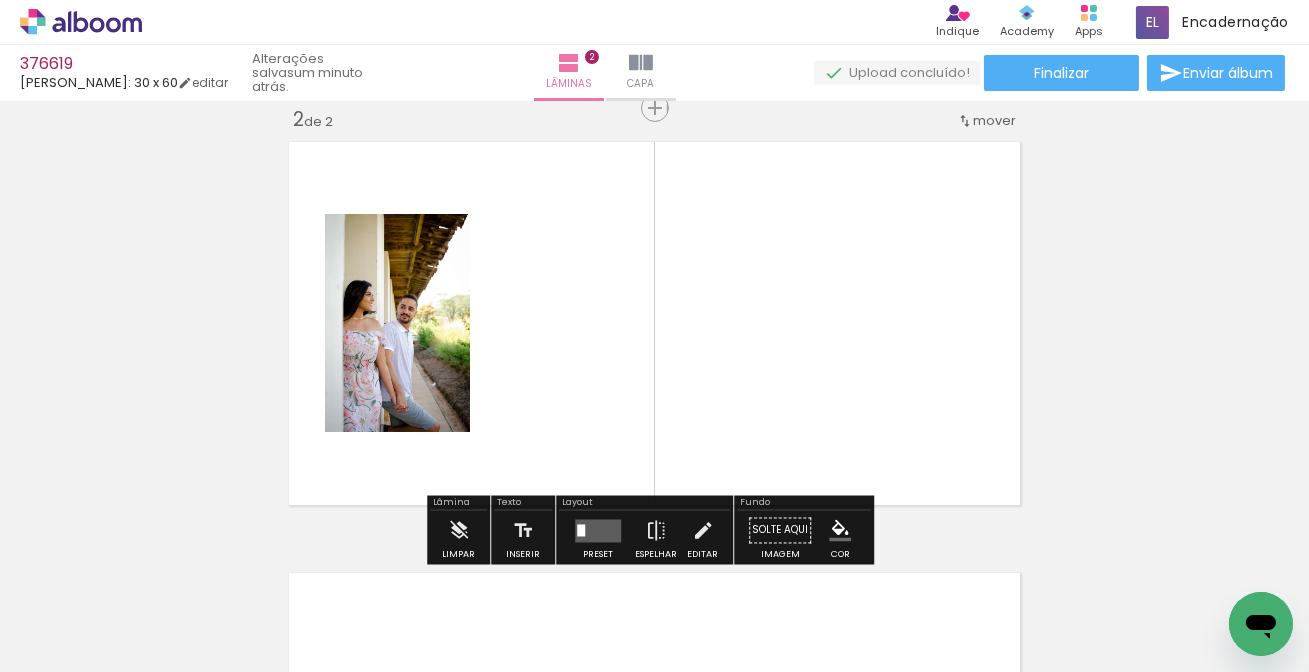 scroll, scrollTop: 456, scrollLeft: 0, axis: vertical 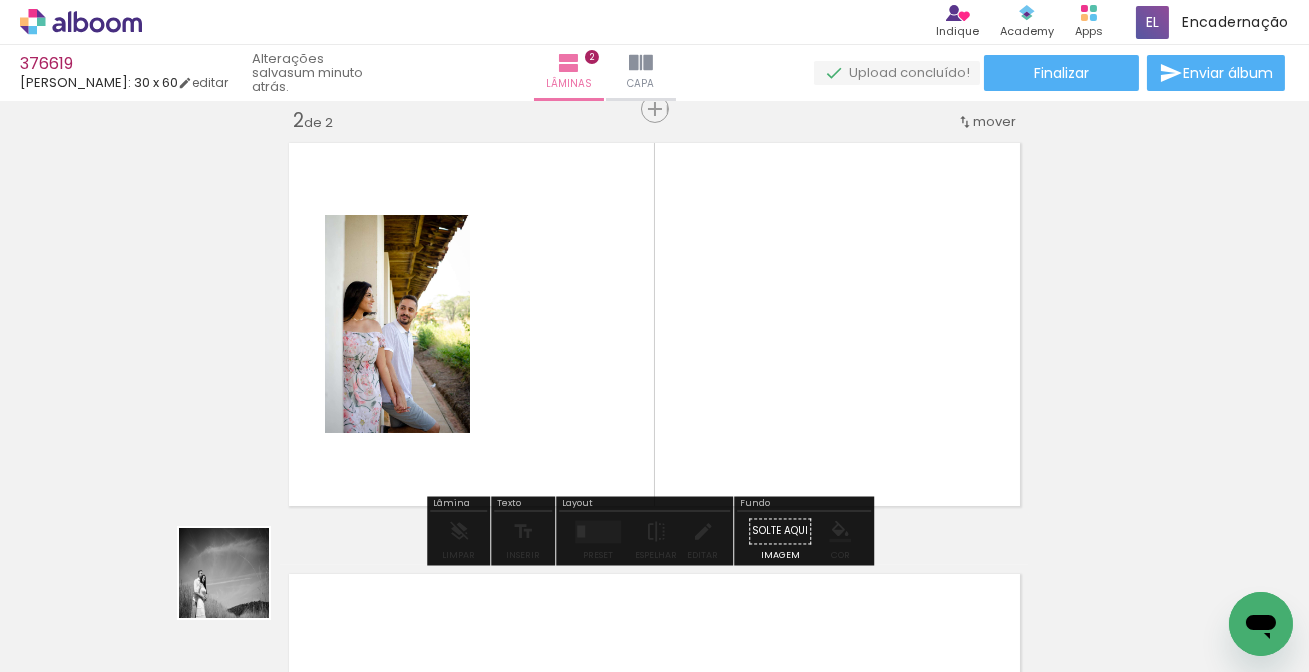 drag, startPoint x: 229, startPoint y: 590, endPoint x: 505, endPoint y: 439, distance: 314.6061 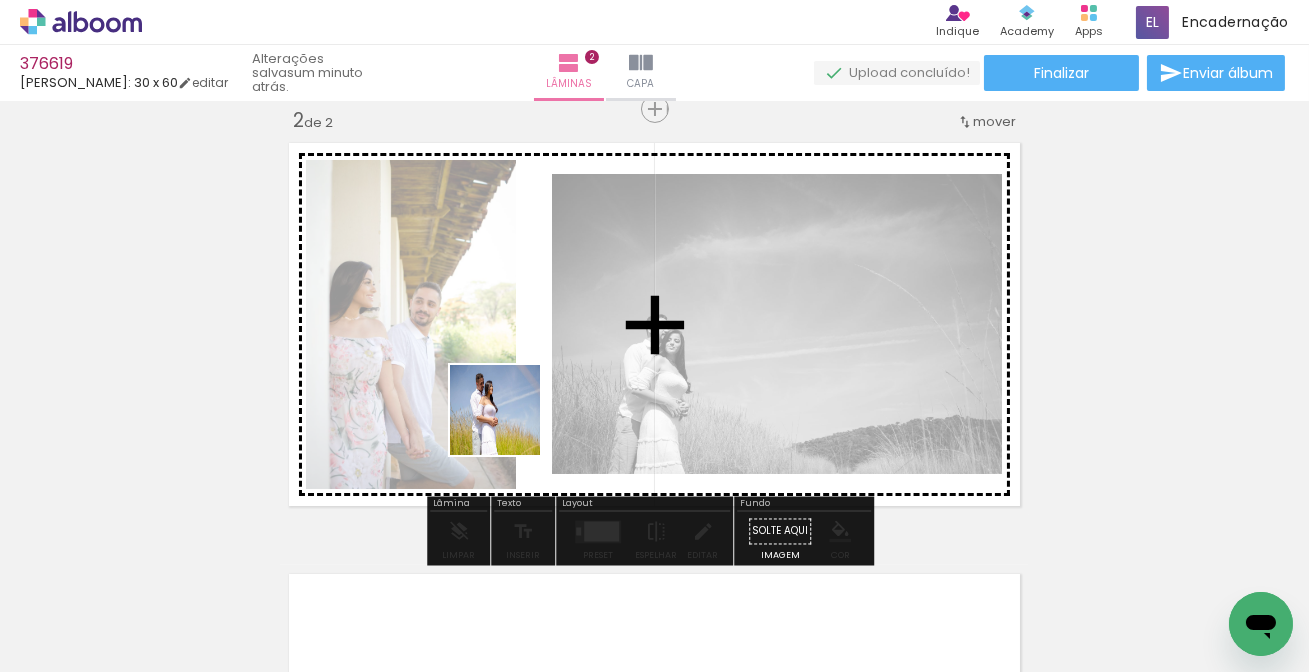drag, startPoint x: 441, startPoint y: 479, endPoint x: 598, endPoint y: 322, distance: 222.03152 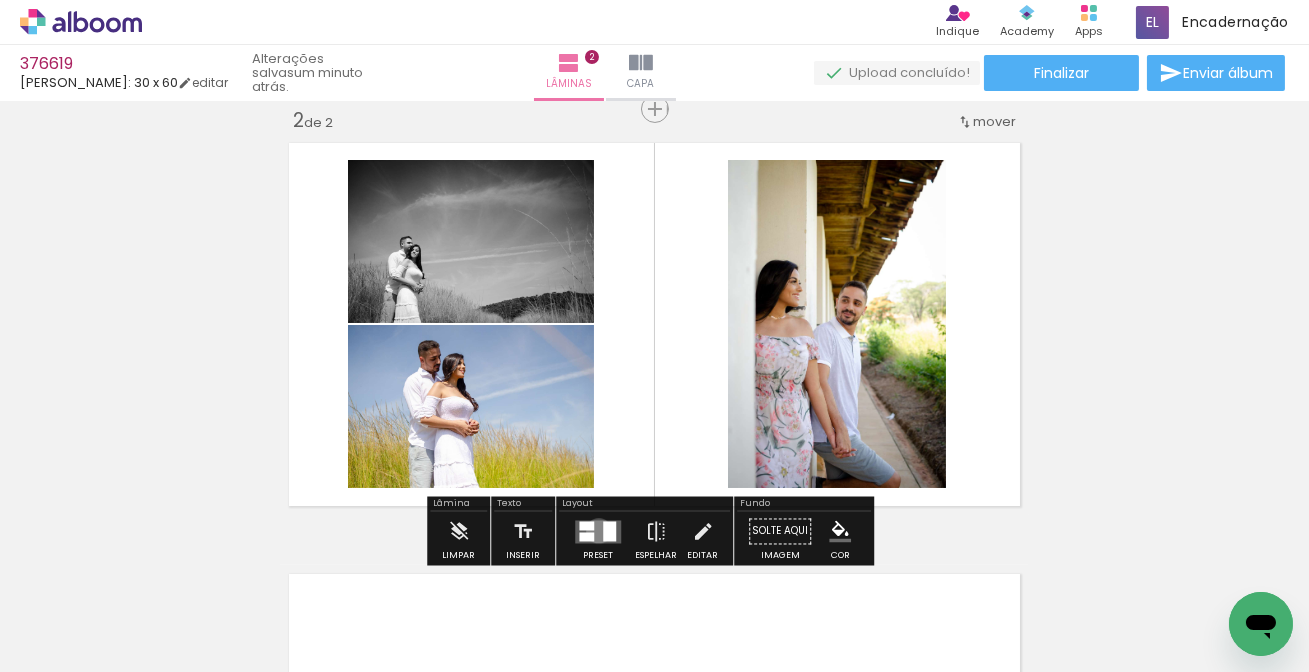 click at bounding box center (598, 531) 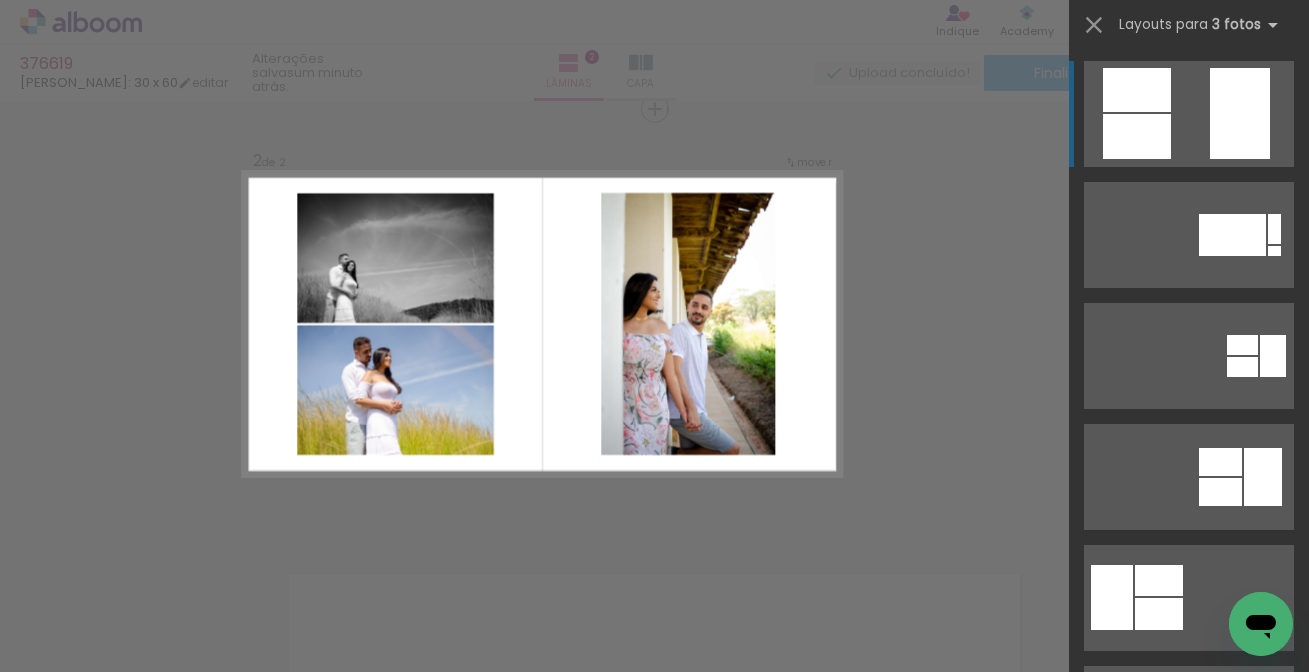 click at bounding box center (1274, 251) 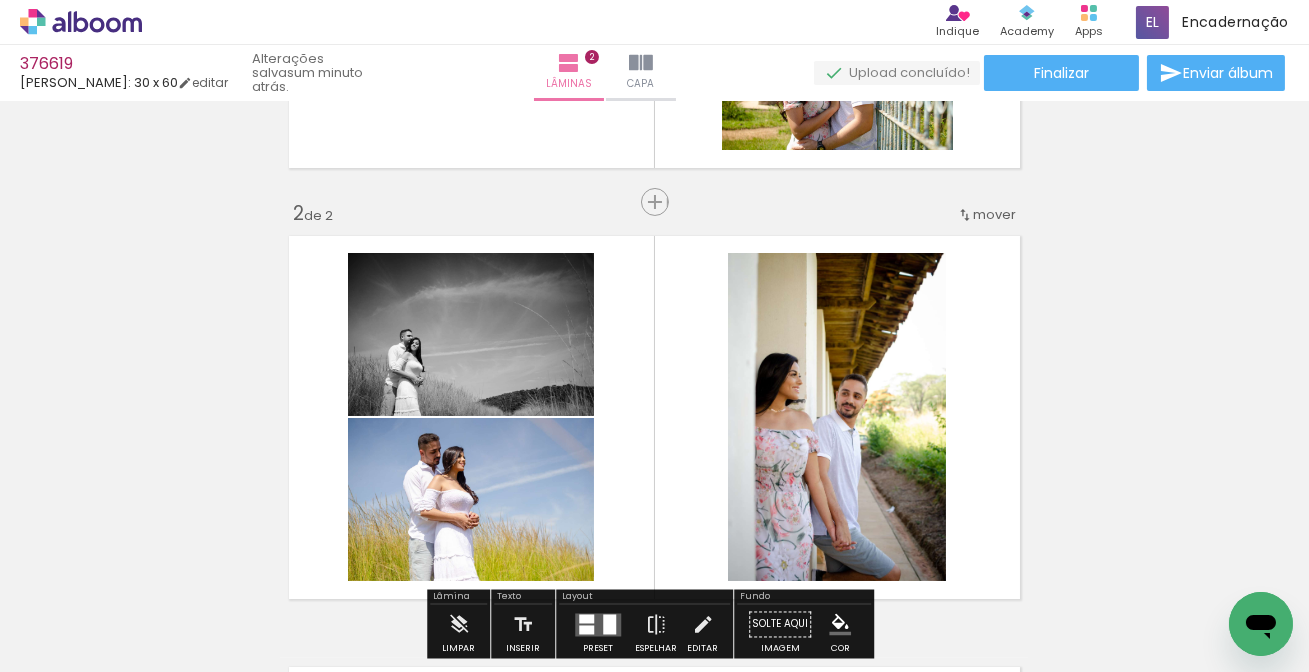 scroll, scrollTop: 545, scrollLeft: 0, axis: vertical 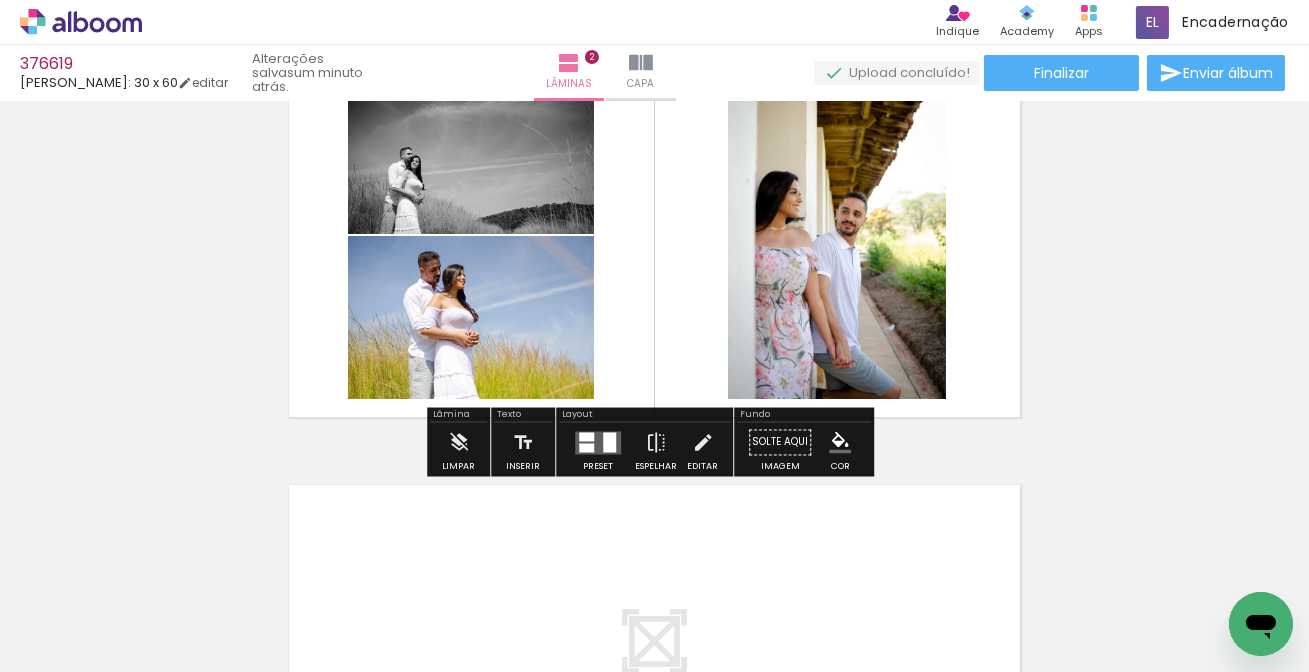 click at bounding box center (598, 443) 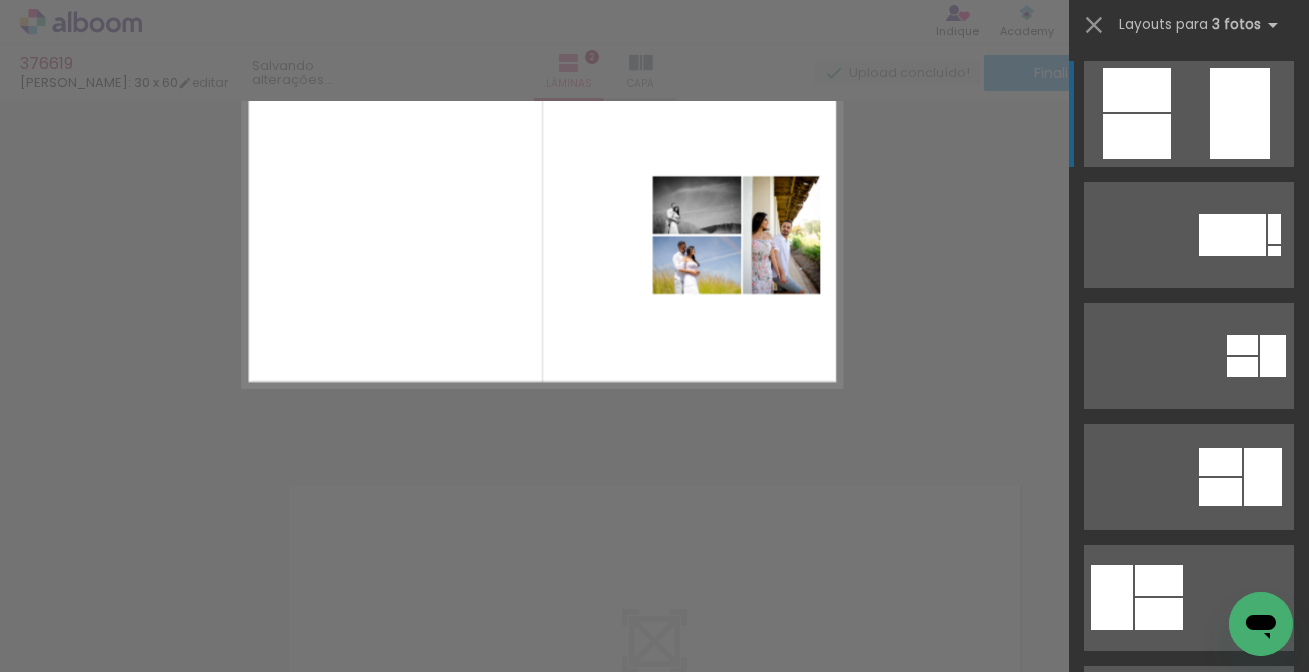 scroll, scrollTop: 483, scrollLeft: 0, axis: vertical 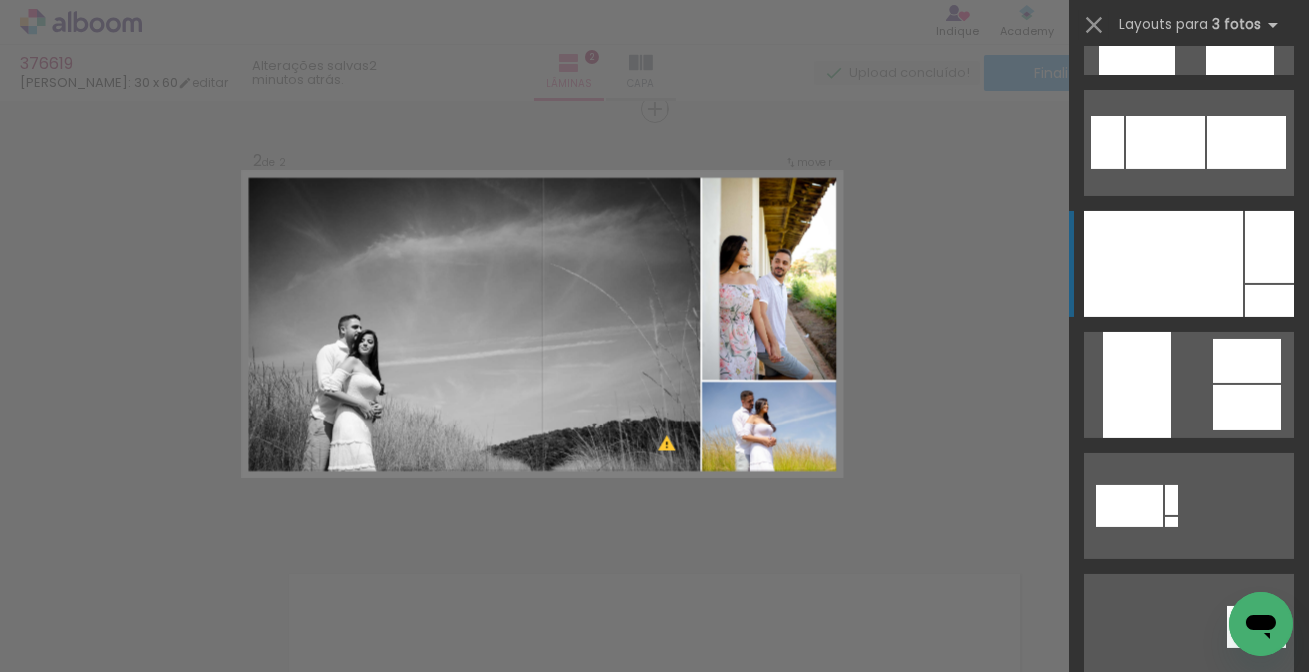 click at bounding box center (1163, 264) 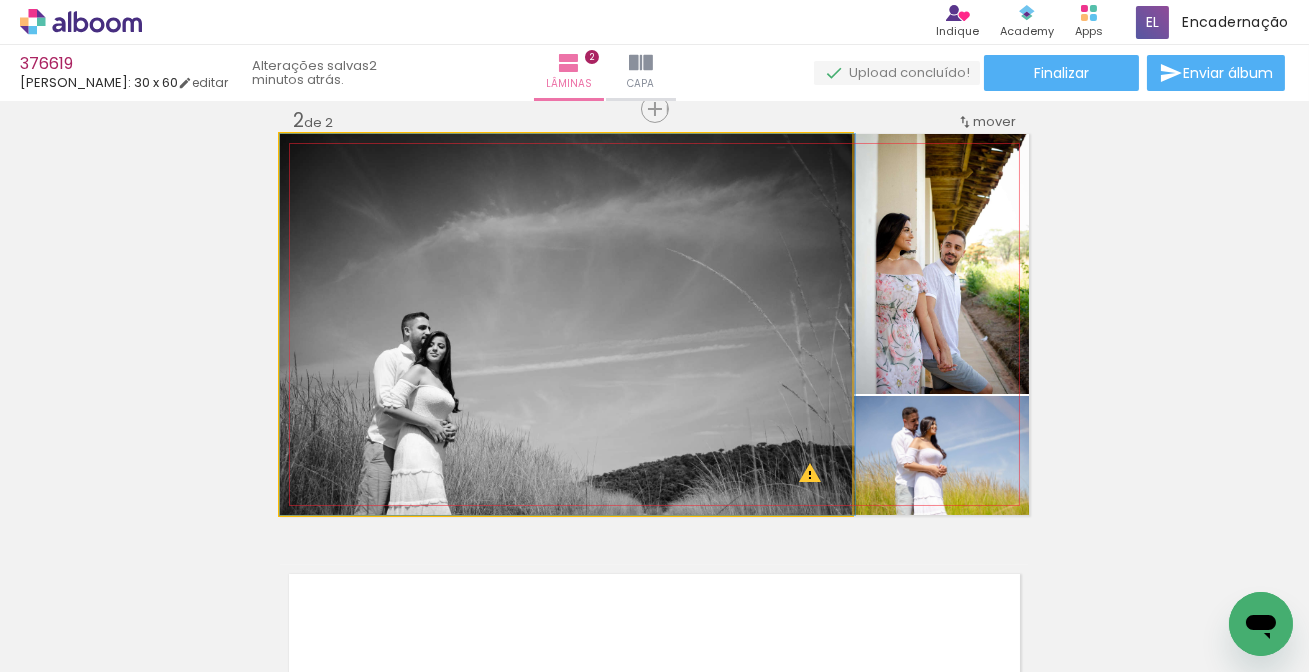 drag, startPoint x: 621, startPoint y: 417, endPoint x: 675, endPoint y: 374, distance: 69.02898 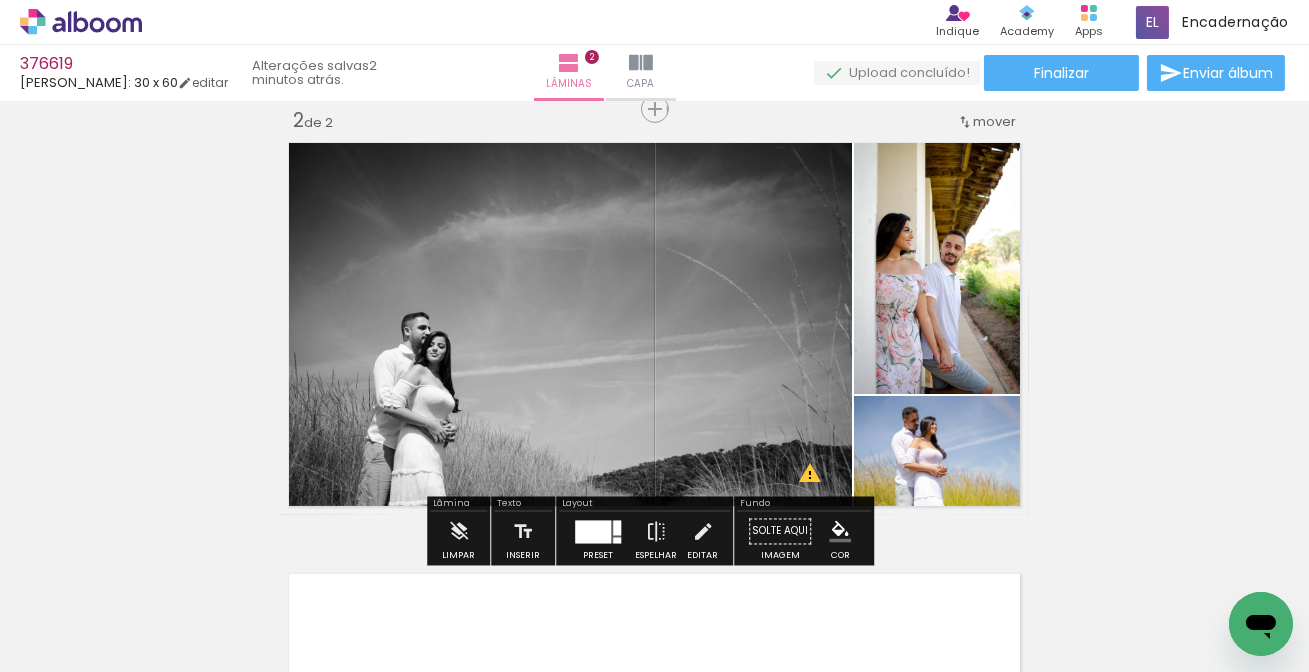 click on "Inserir lâmina 1  de 2  Inserir lâmina 2  de 2 O Designbox precisará aumentar a sua imagem em 230% para exportar para impressão." at bounding box center [654, 299] 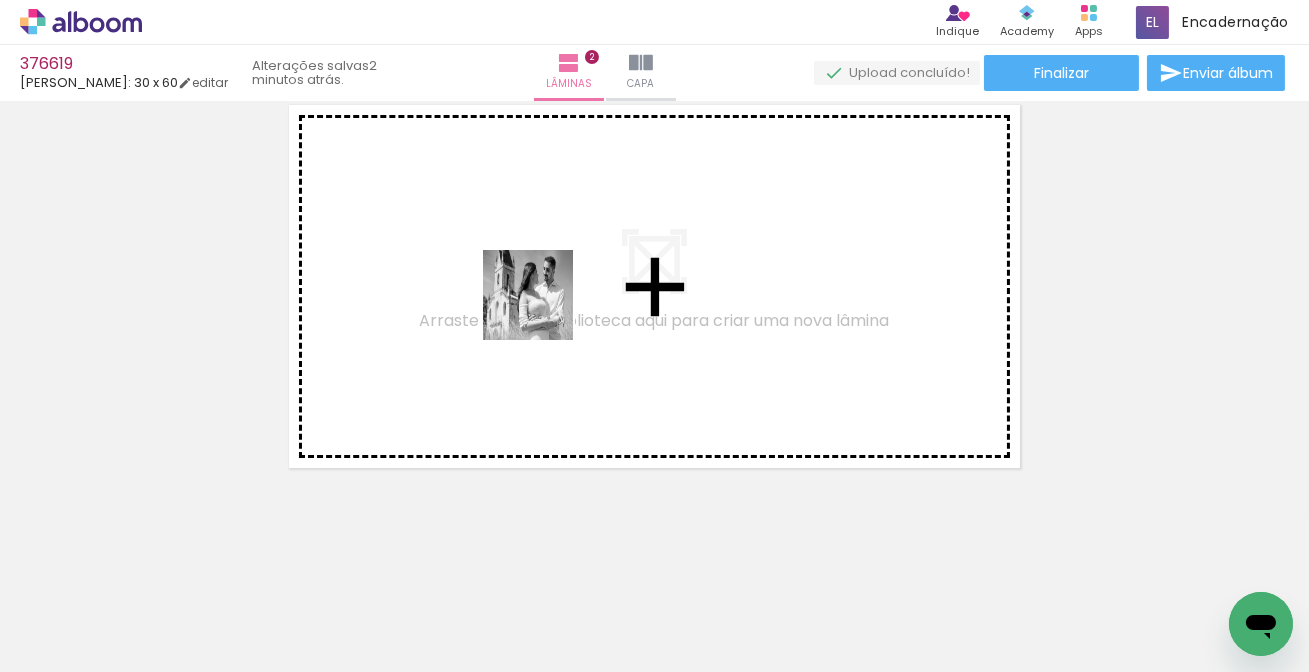 drag, startPoint x: 212, startPoint y: 599, endPoint x: 495, endPoint y: 388, distance: 353.0014 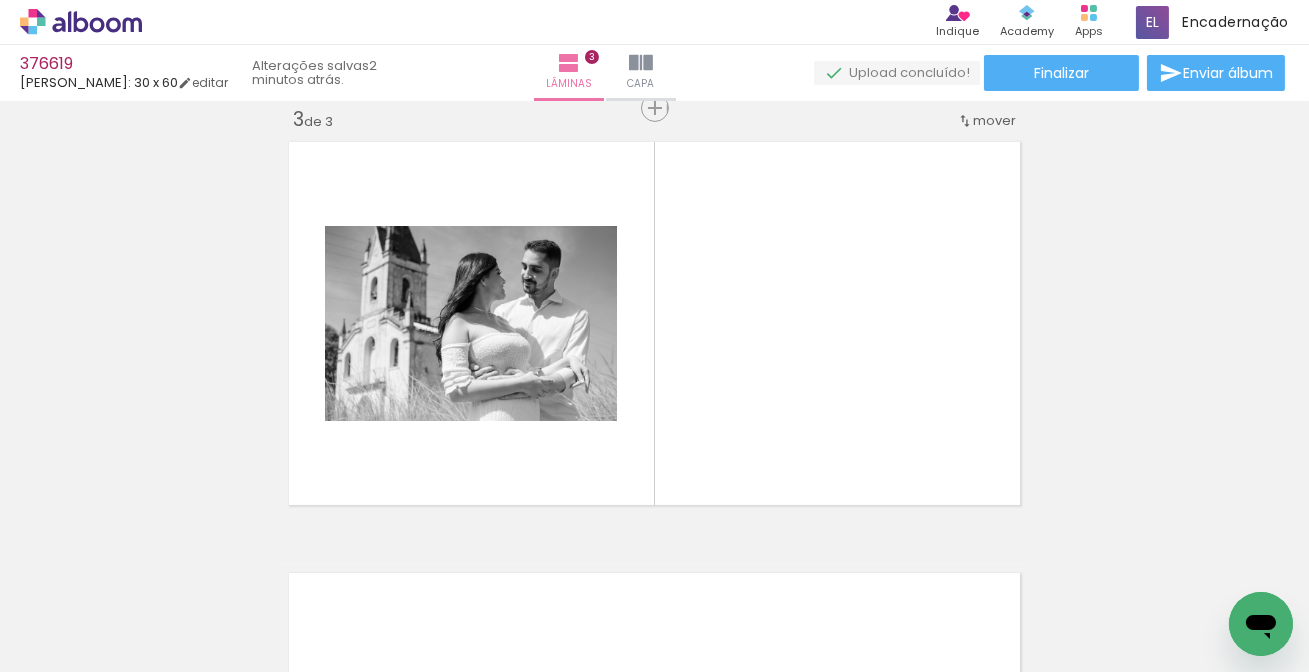 scroll, scrollTop: 887, scrollLeft: 0, axis: vertical 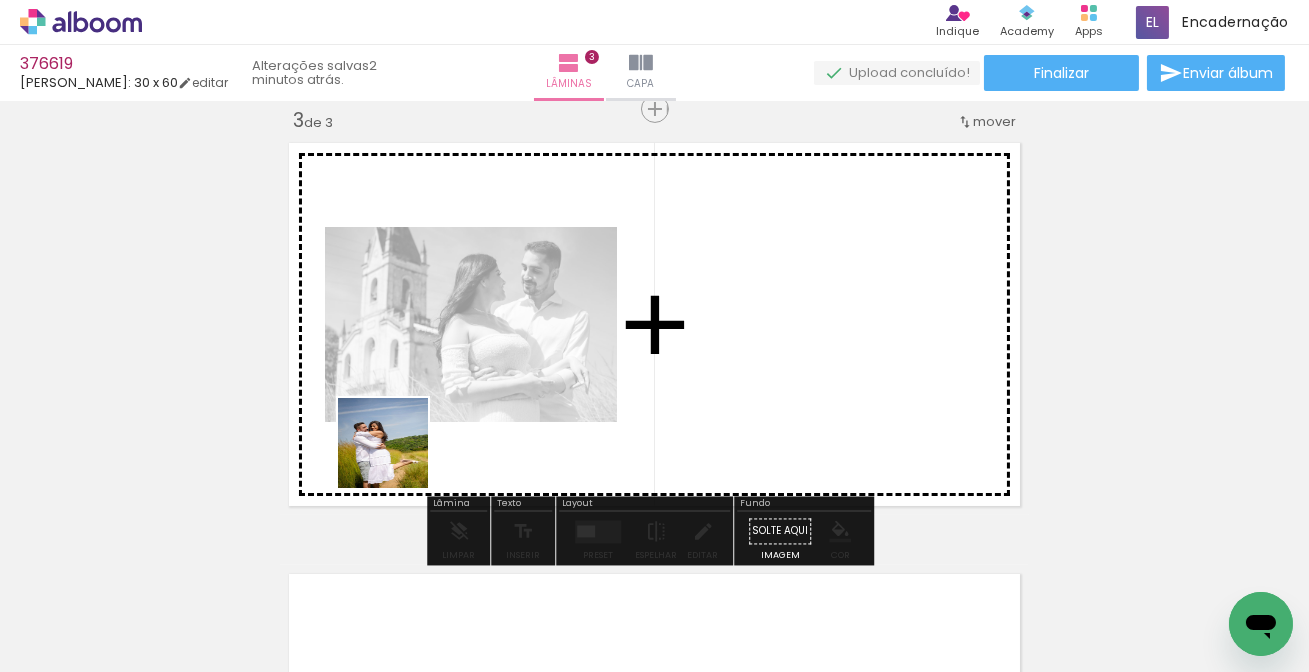 drag, startPoint x: 210, startPoint y: 601, endPoint x: 403, endPoint y: 512, distance: 212.53235 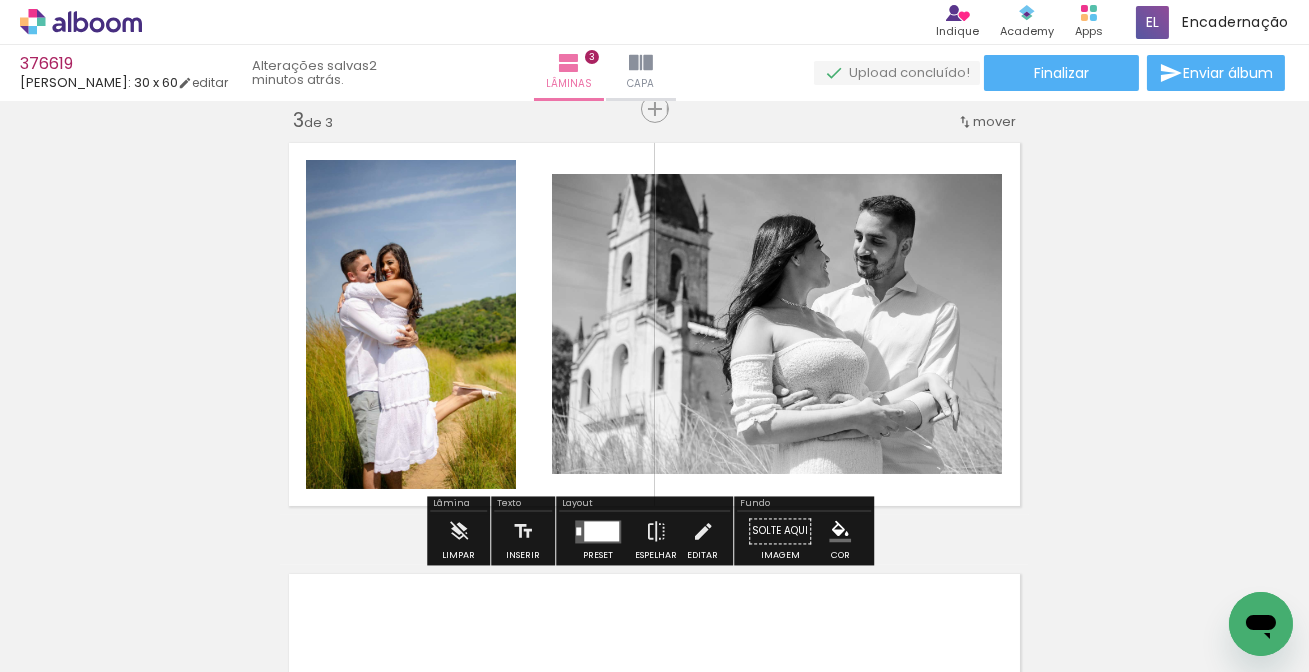 drag, startPoint x: 203, startPoint y: 613, endPoint x: 441, endPoint y: 391, distance: 325.46582 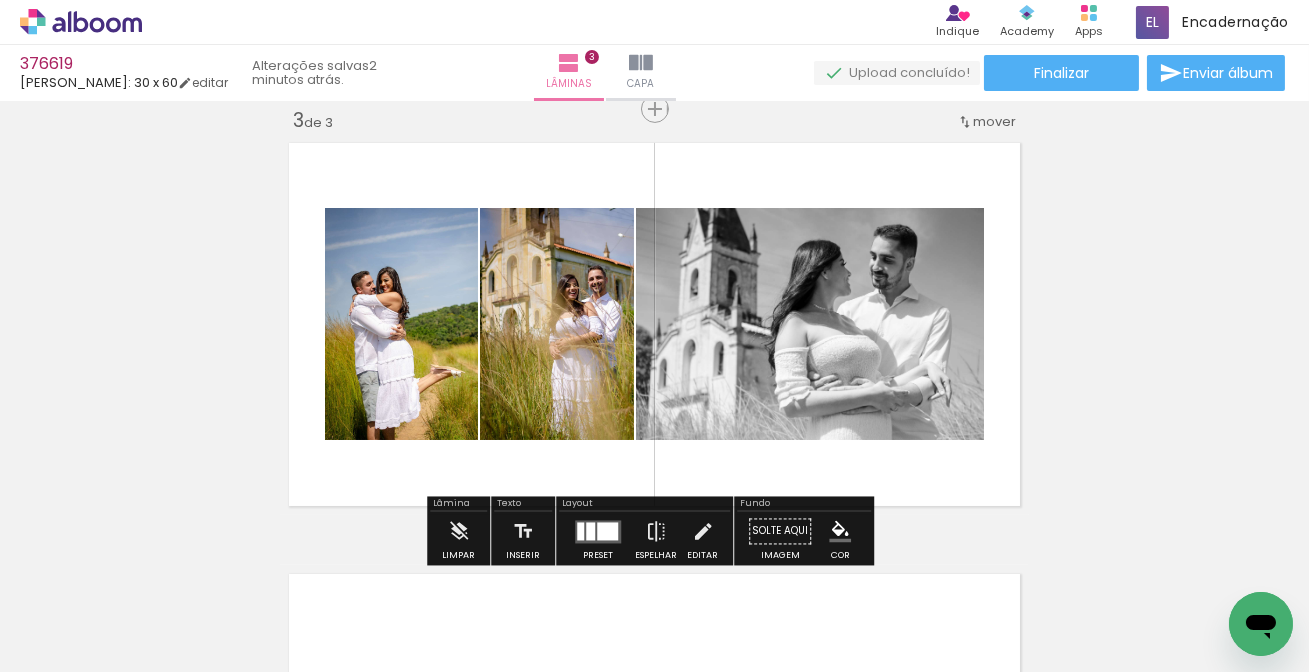 click at bounding box center (590, 531) 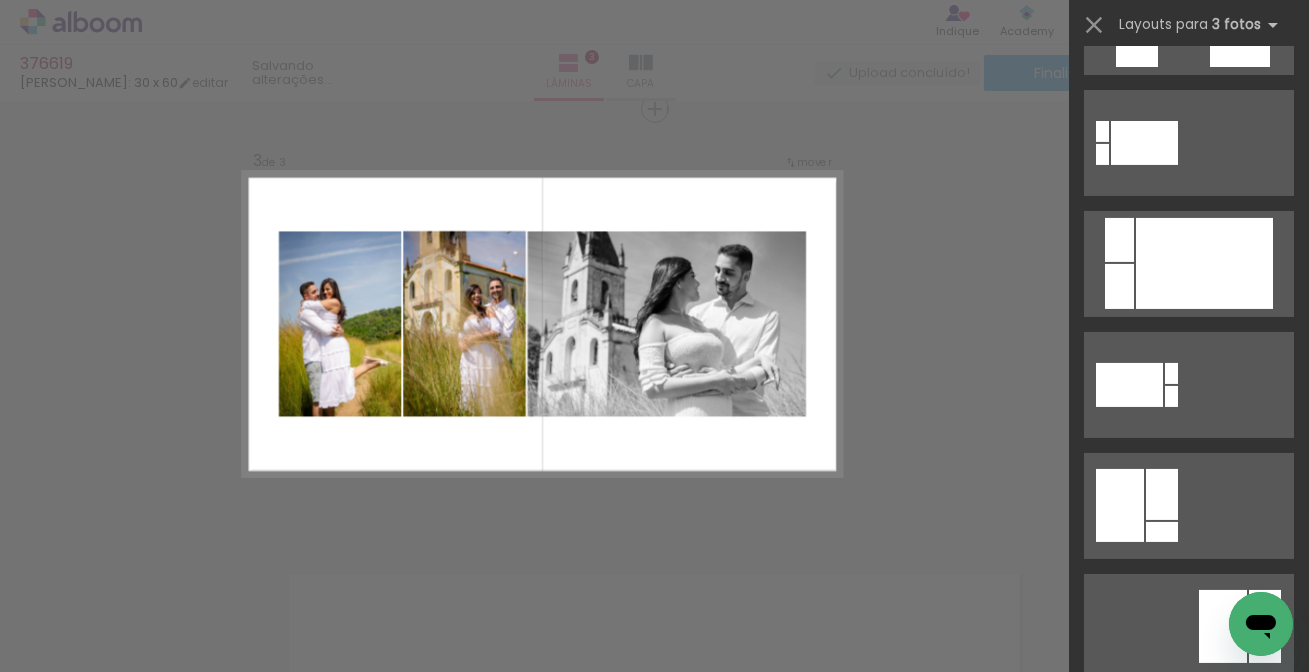 scroll, scrollTop: 0, scrollLeft: 0, axis: both 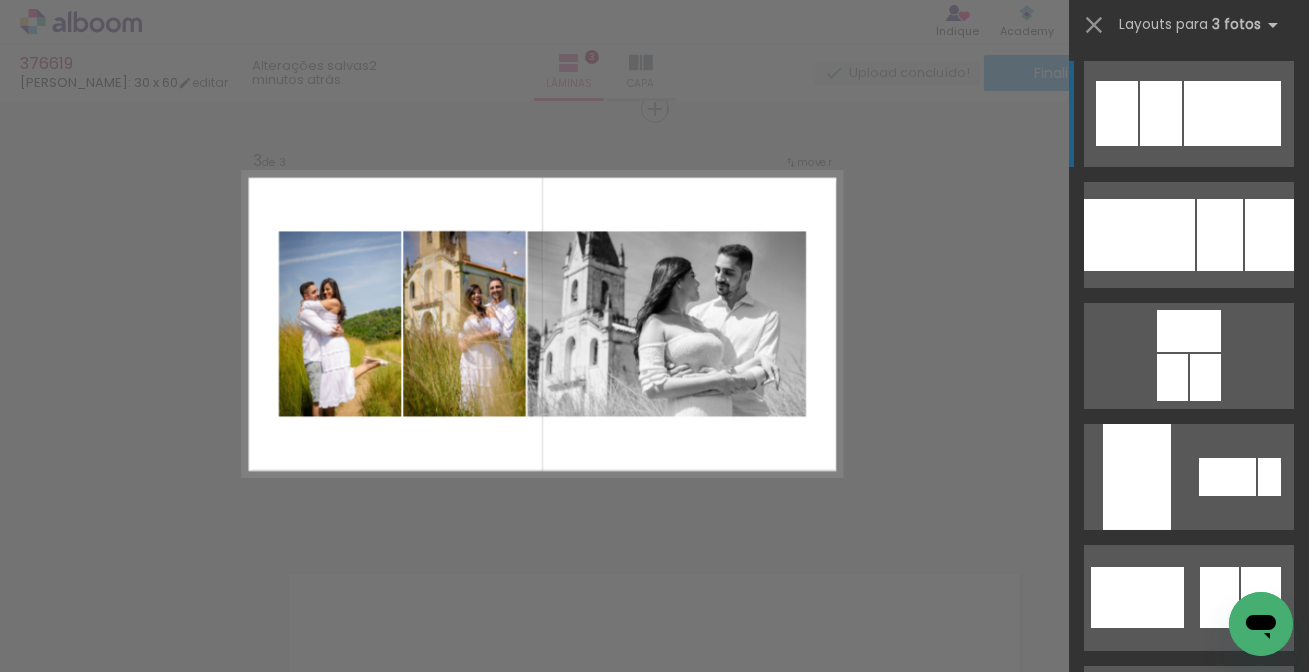 click at bounding box center [1220, 235] 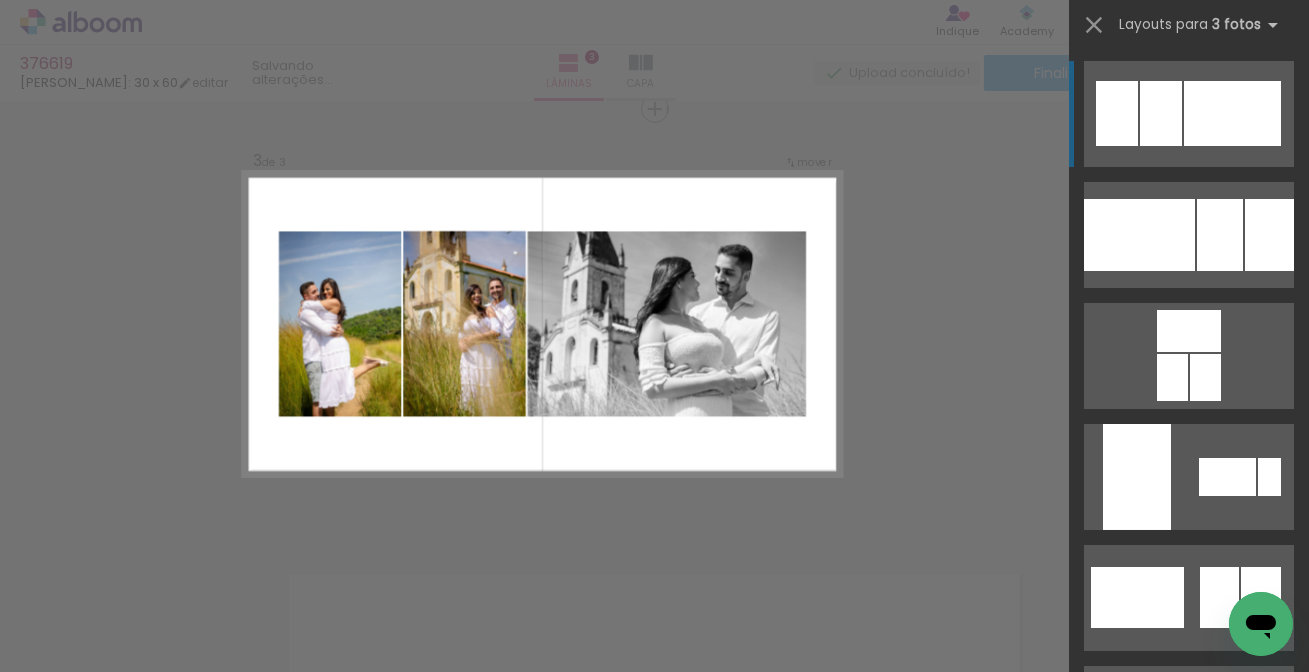 click at bounding box center (1204, 1081) 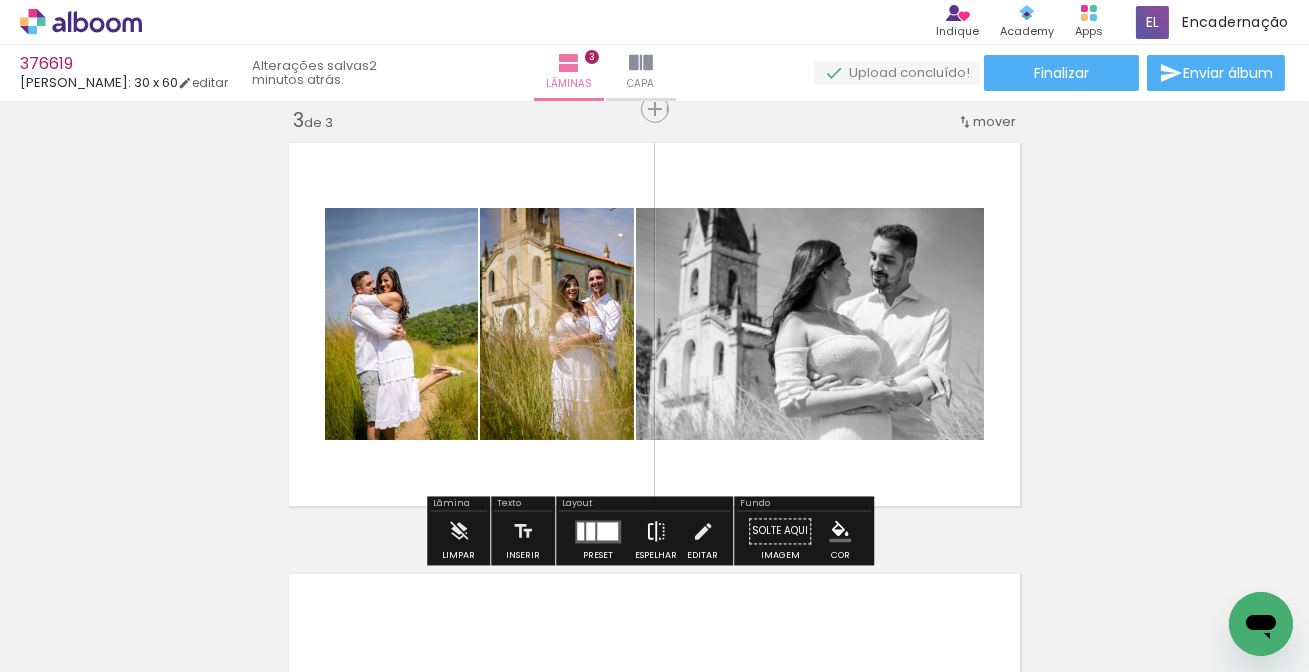 drag, startPoint x: 641, startPoint y: 522, endPoint x: 705, endPoint y: 380, distance: 155.75623 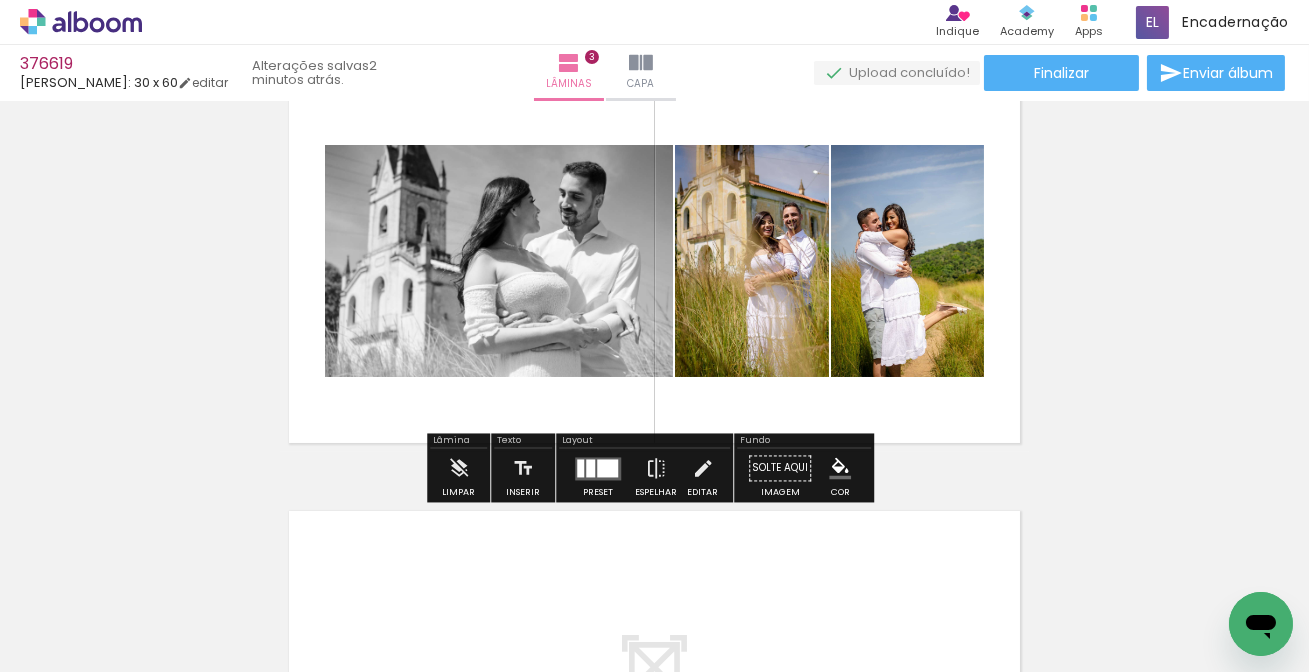 scroll, scrollTop: 1069, scrollLeft: 0, axis: vertical 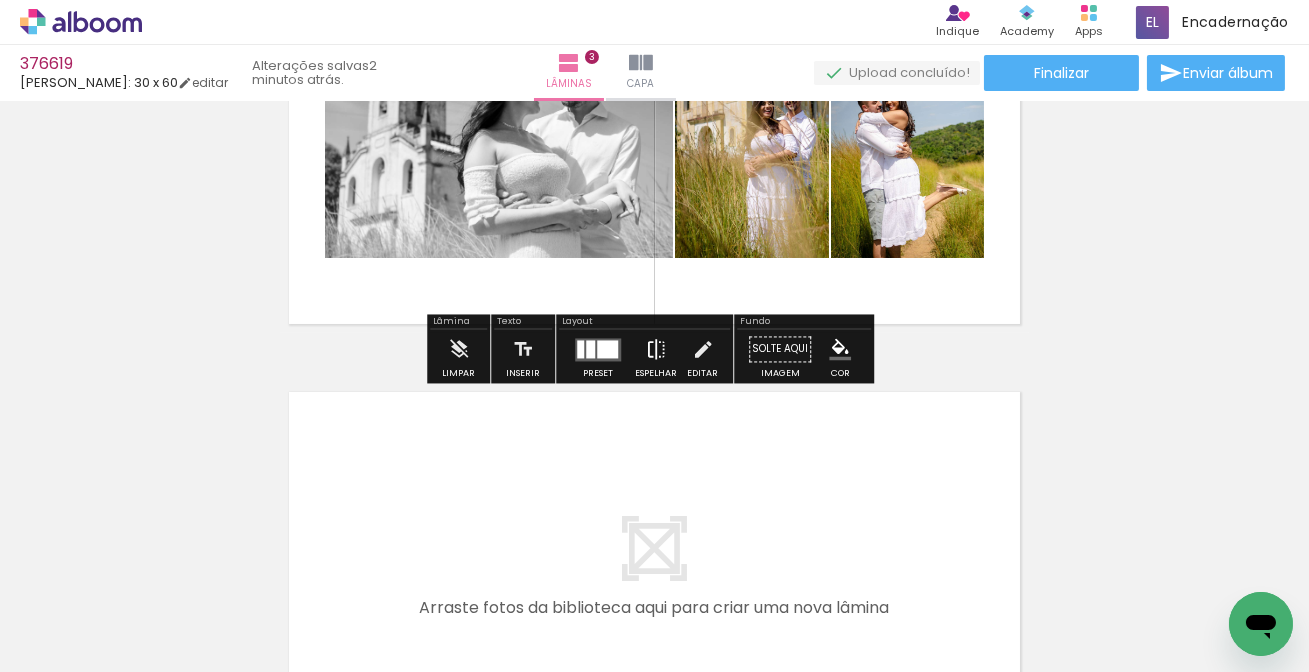 click at bounding box center [656, 350] 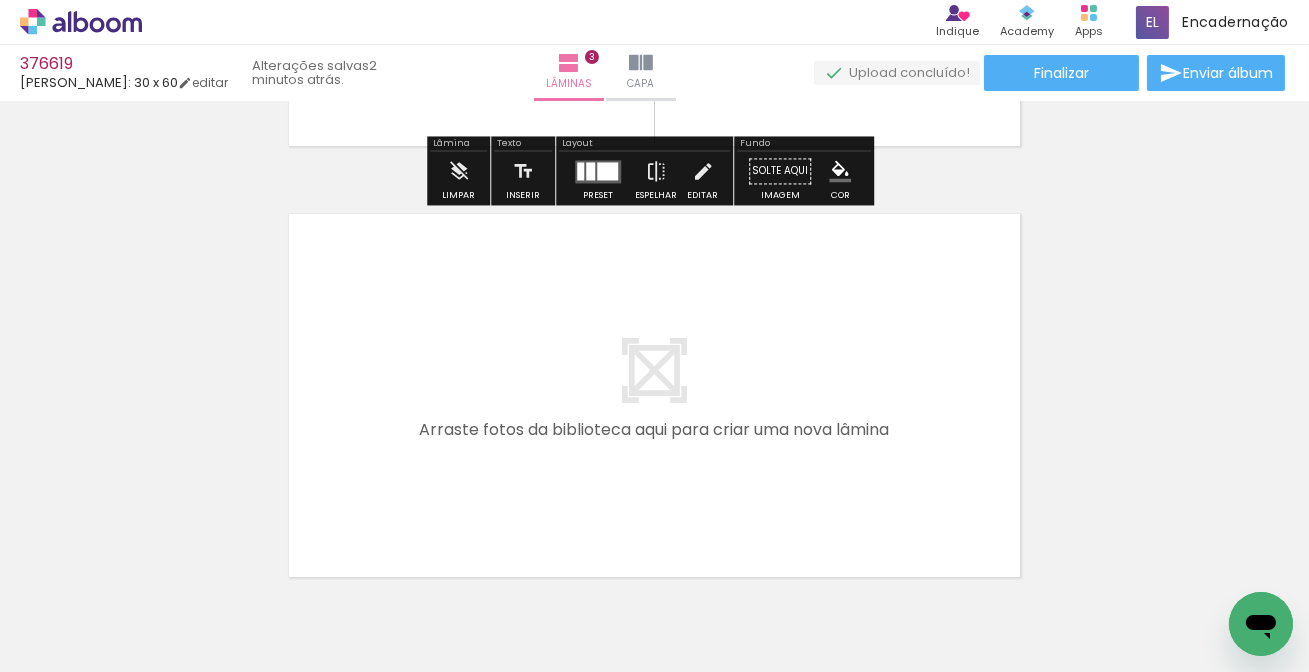 scroll, scrollTop: 1250, scrollLeft: 0, axis: vertical 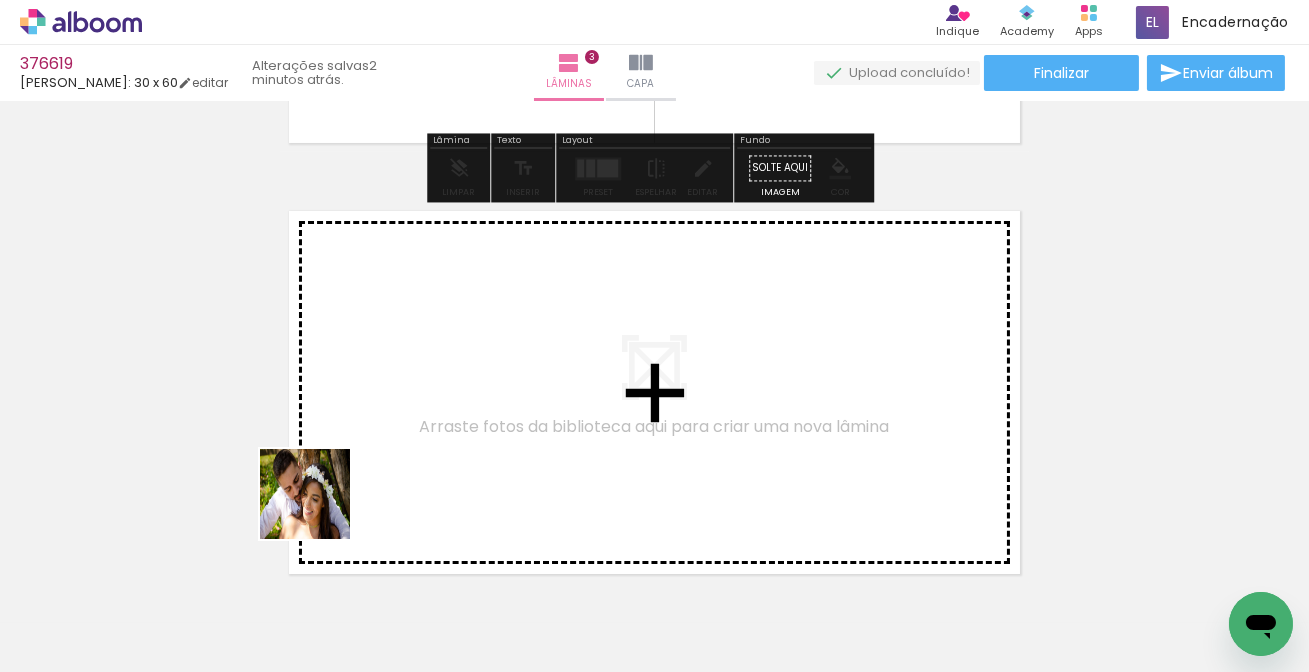 drag, startPoint x: 260, startPoint y: 556, endPoint x: 581, endPoint y: 296, distance: 413.08716 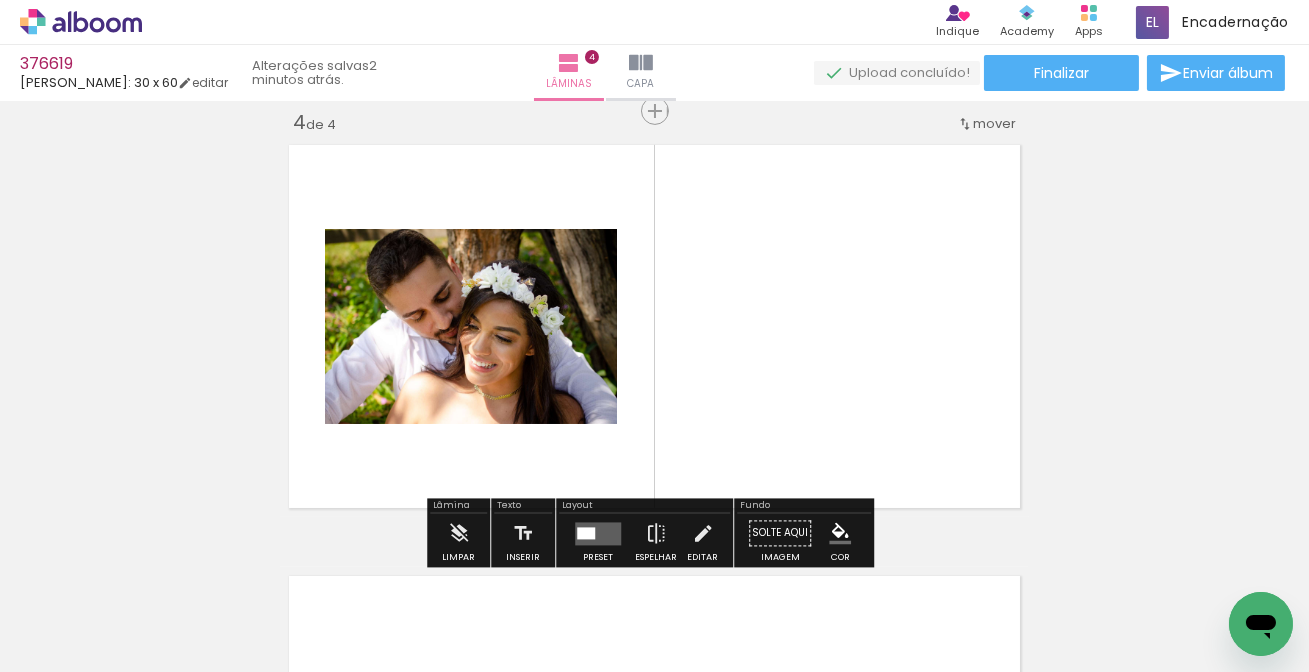 scroll, scrollTop: 1318, scrollLeft: 0, axis: vertical 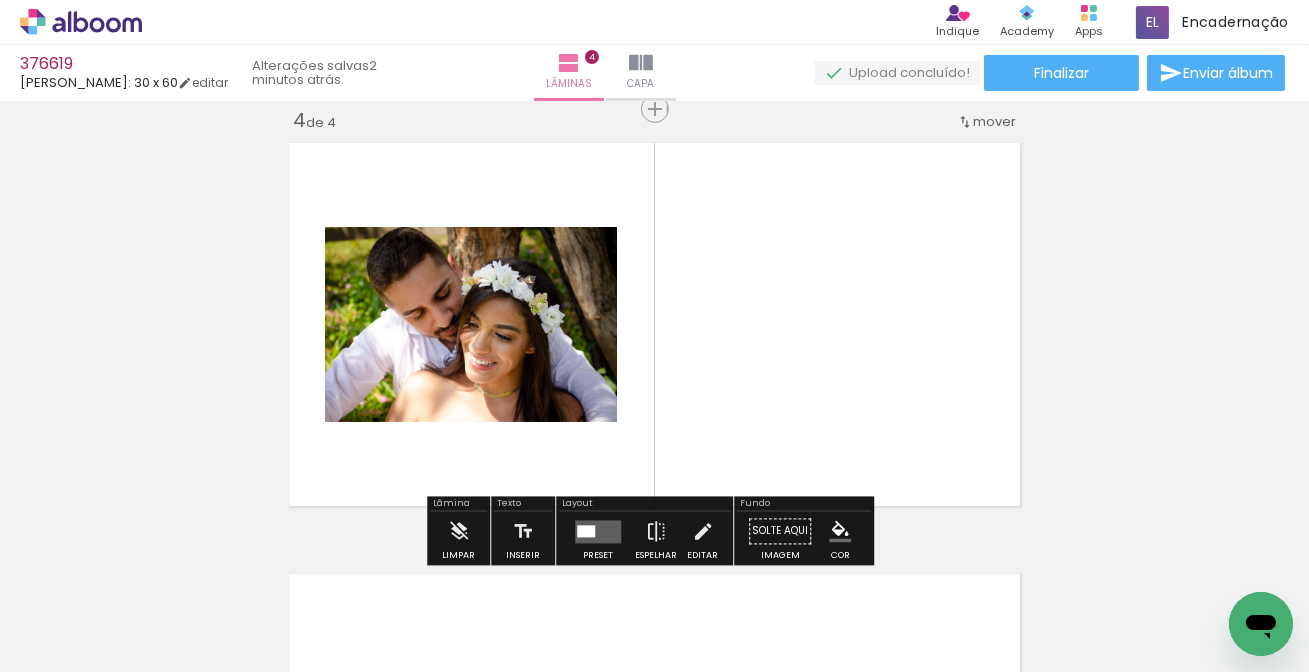 drag, startPoint x: 368, startPoint y: 513, endPoint x: 516, endPoint y: 429, distance: 170.17638 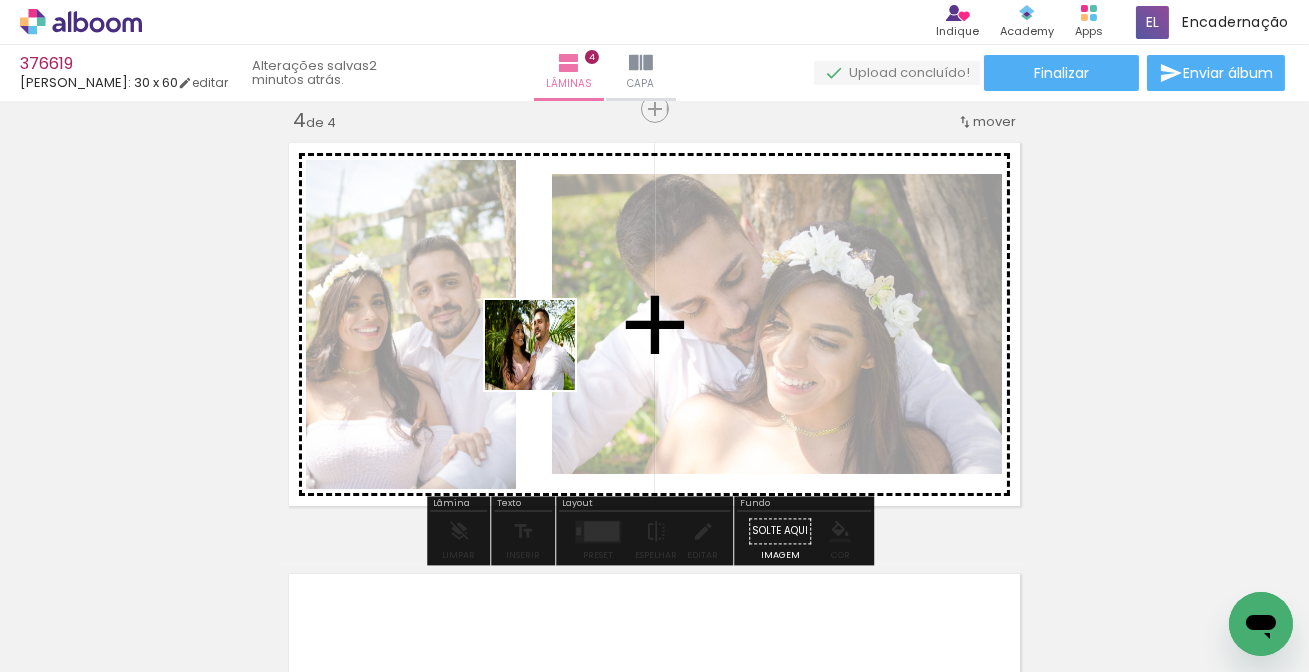 drag, startPoint x: 212, startPoint y: 600, endPoint x: 634, endPoint y: 267, distance: 537.5621 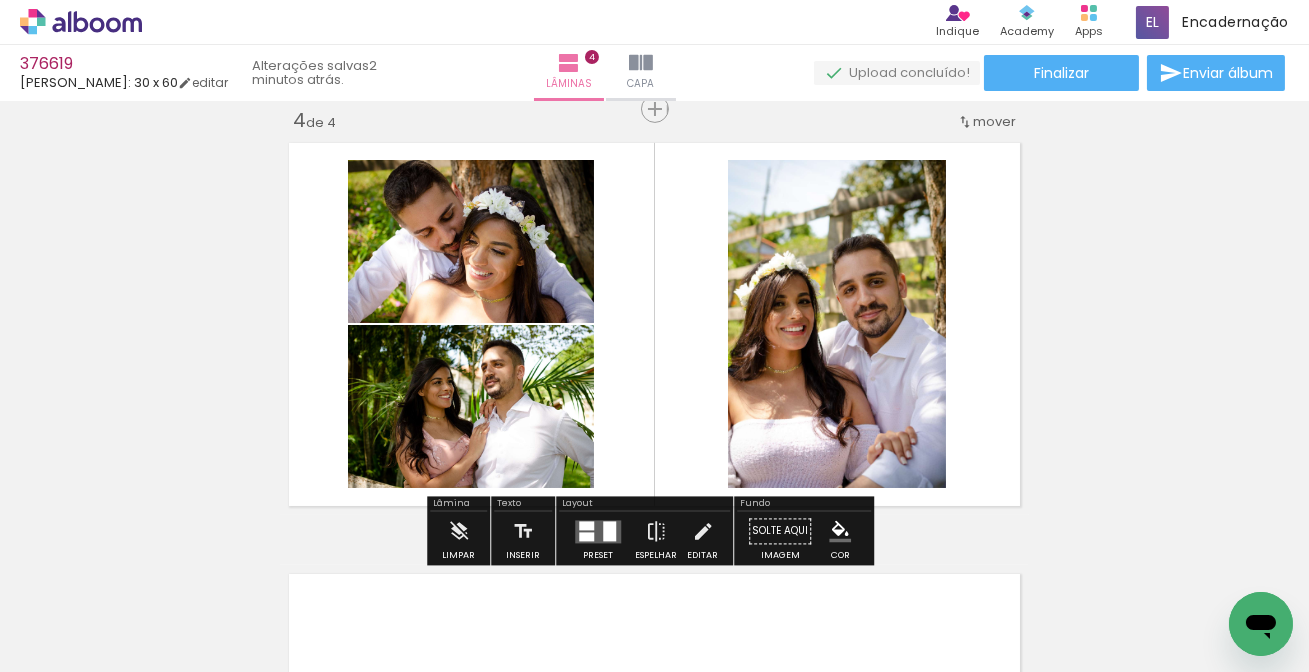 drag, startPoint x: 358, startPoint y: 525, endPoint x: 597, endPoint y: 364, distance: 288.17007 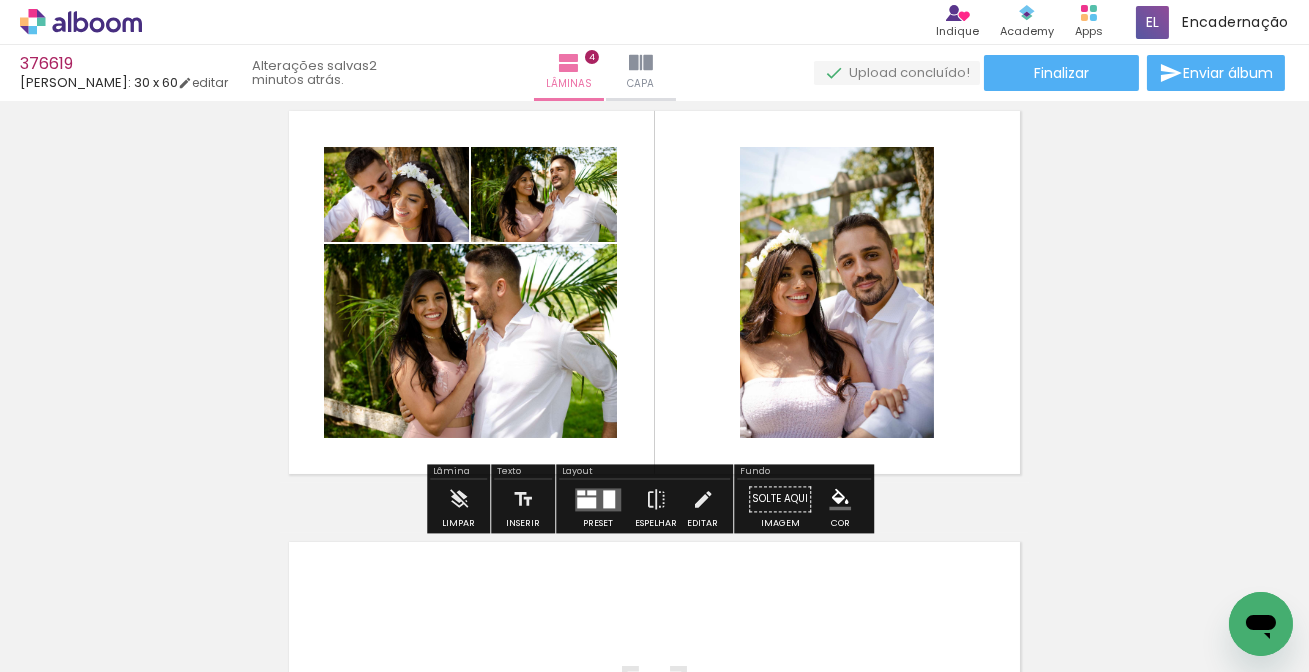 scroll, scrollTop: 1318, scrollLeft: 0, axis: vertical 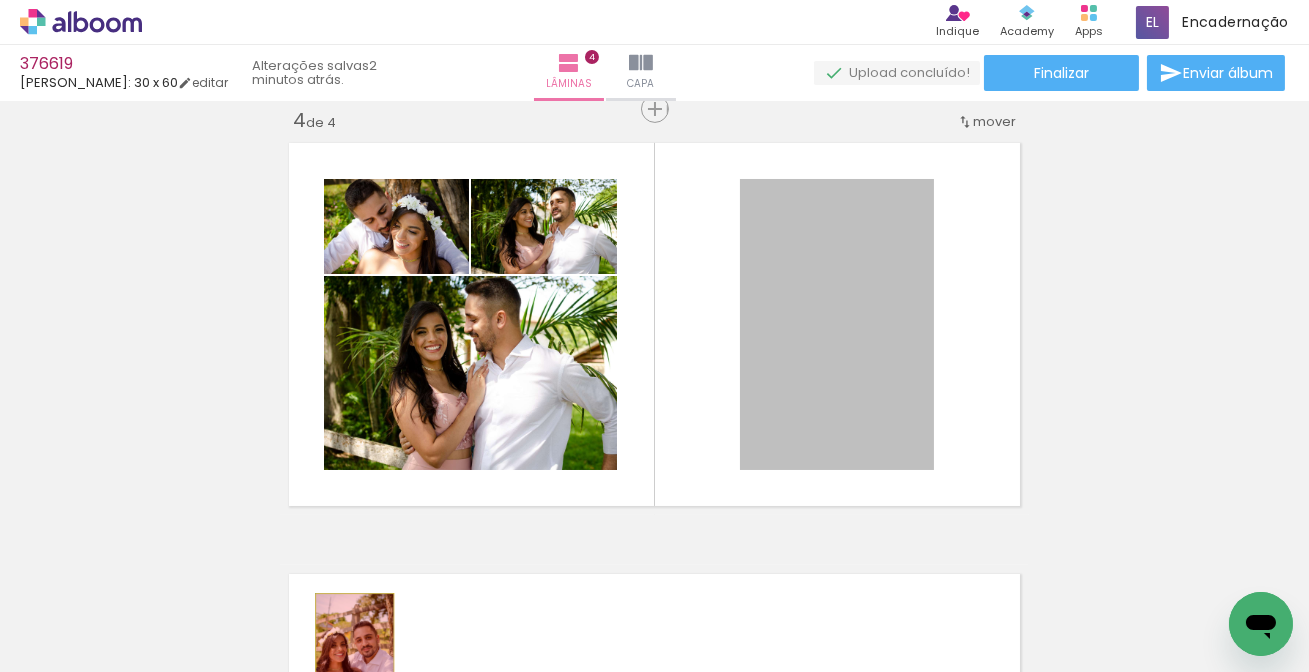 drag, startPoint x: 786, startPoint y: 322, endPoint x: 348, endPoint y: 652, distance: 548.4013 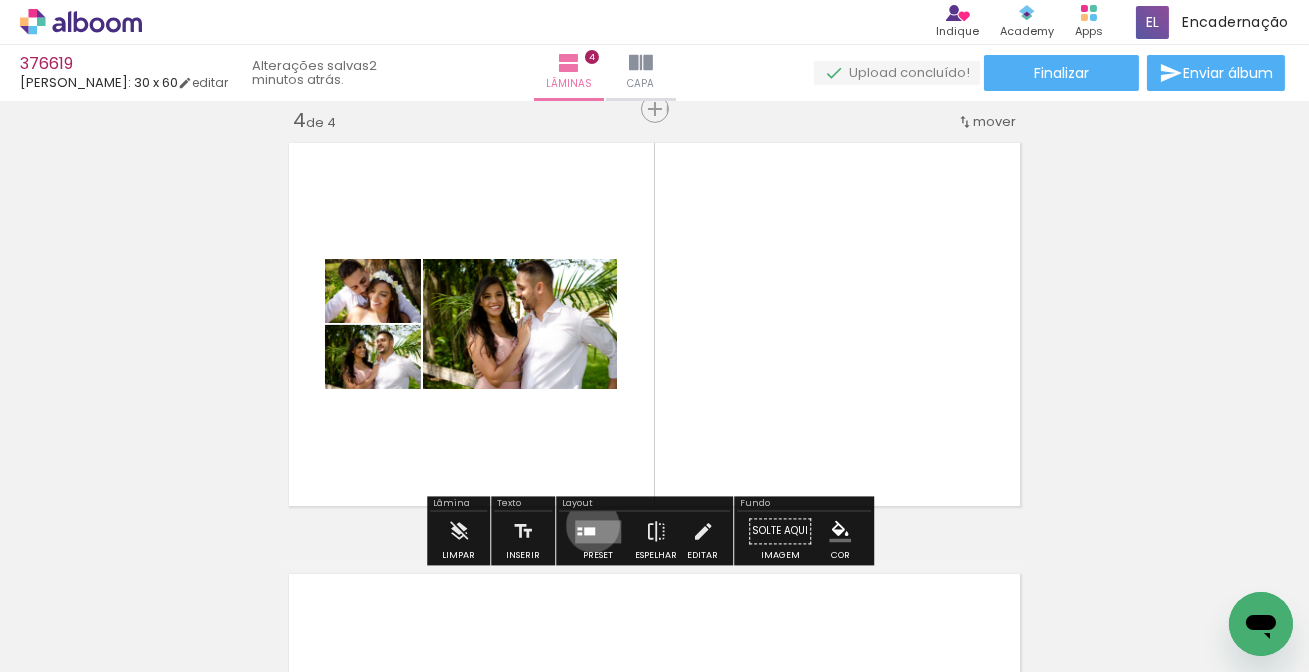 click at bounding box center (598, 531) 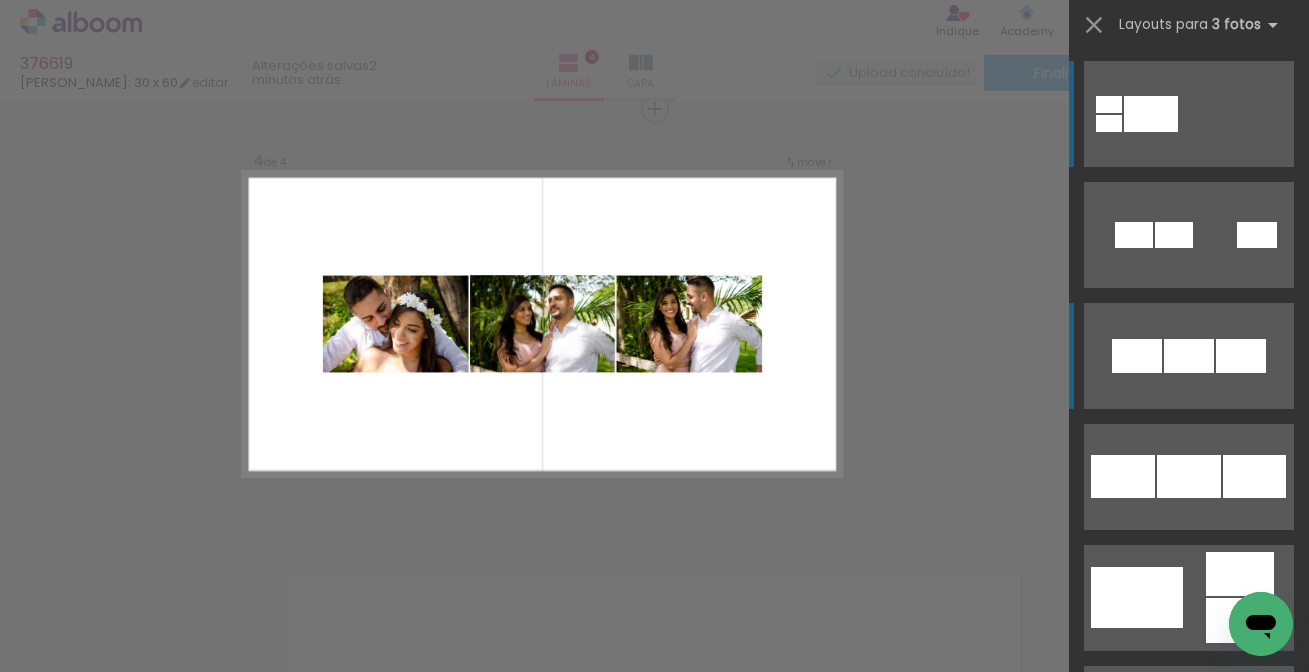 scroll, scrollTop: 181, scrollLeft: 0, axis: vertical 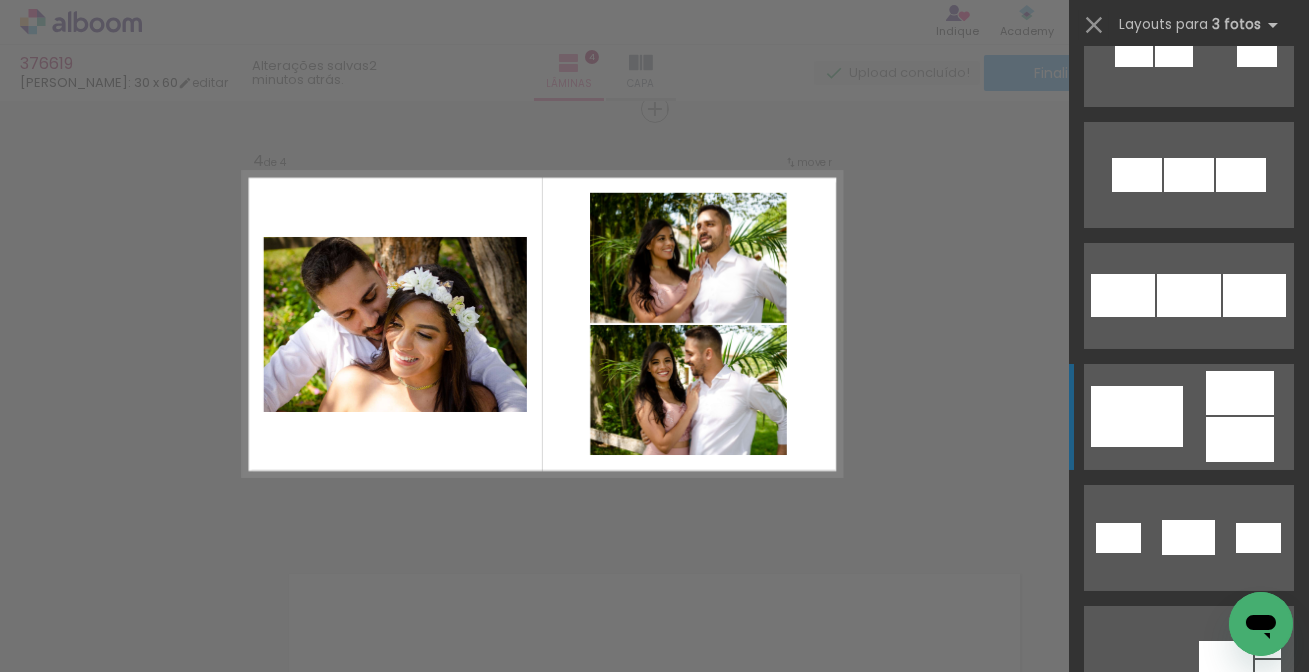 click at bounding box center [1134, 54] 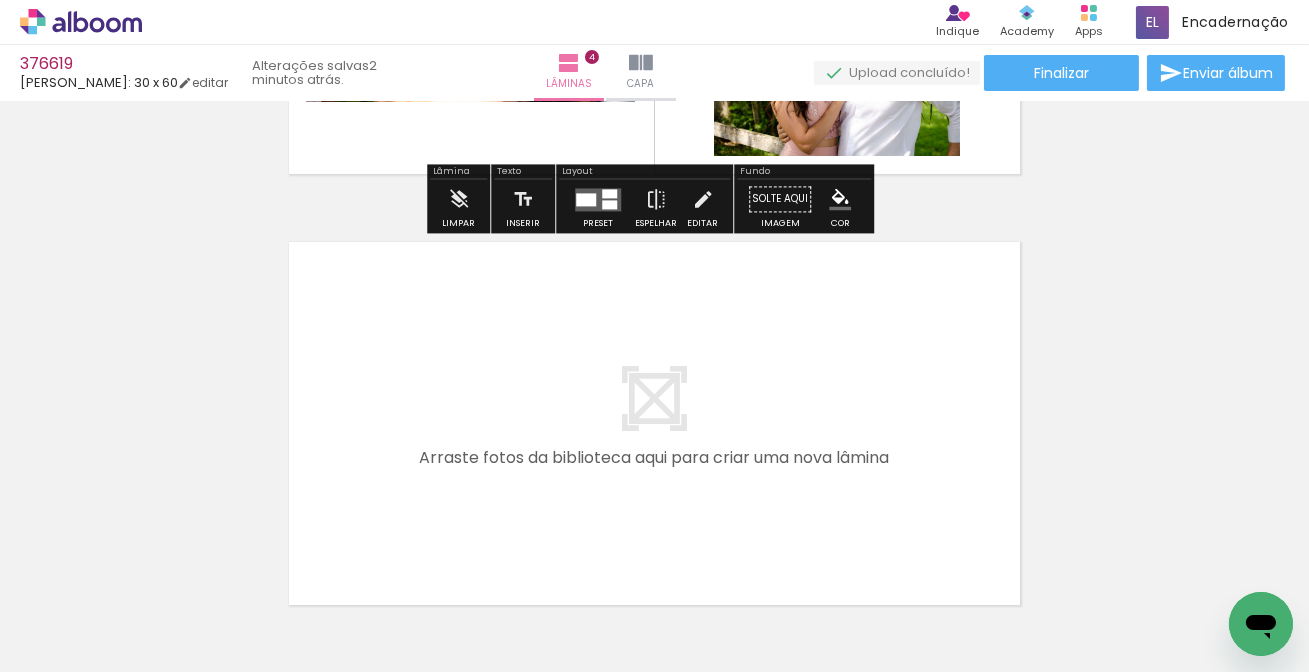 scroll, scrollTop: 1681, scrollLeft: 0, axis: vertical 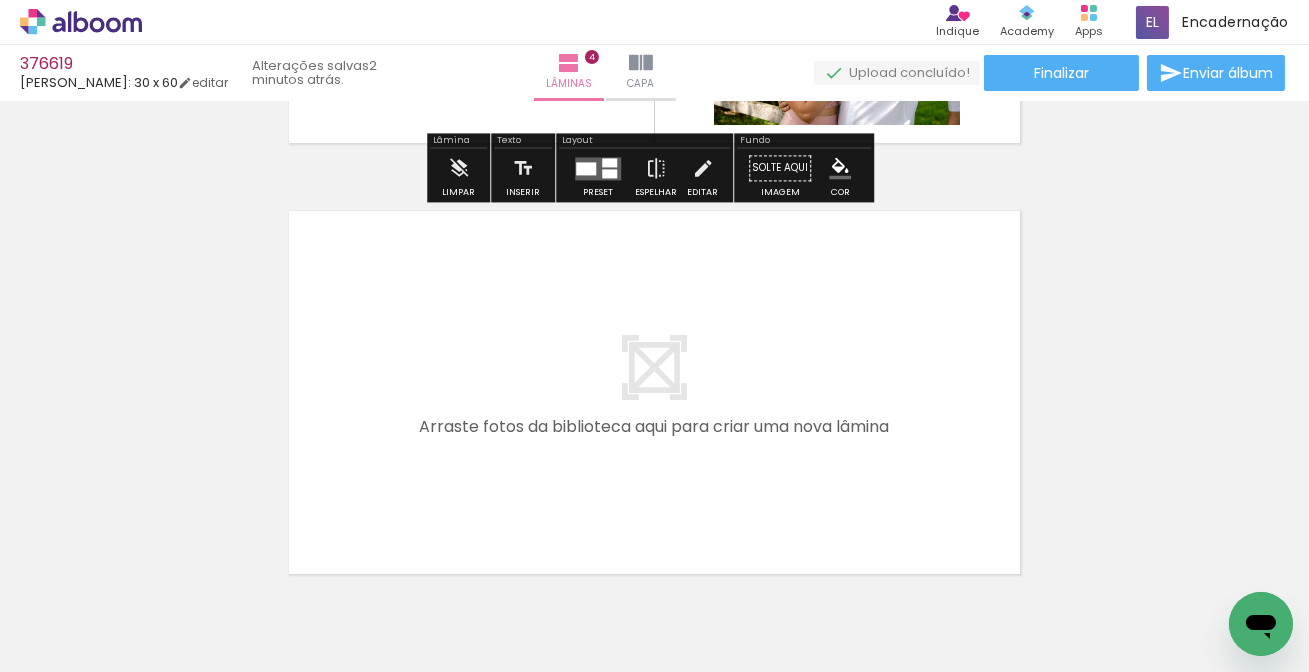drag, startPoint x: 493, startPoint y: 377, endPoint x: 502, endPoint y: 366, distance: 14.21267 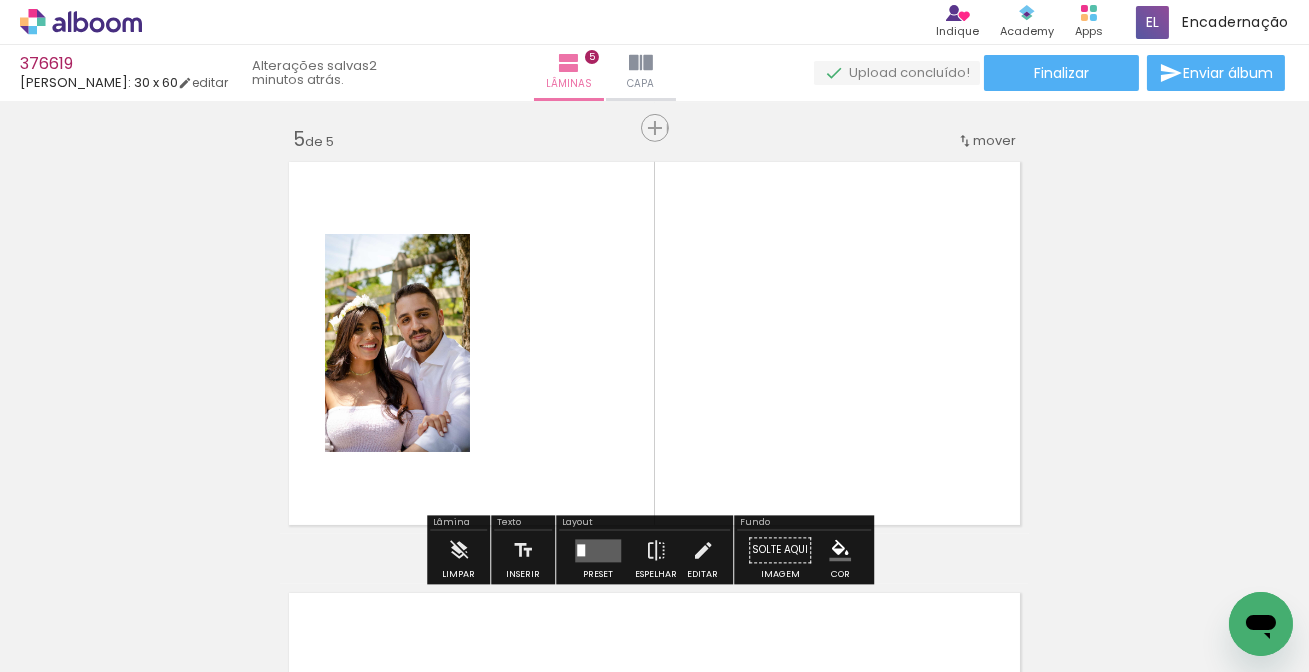 scroll, scrollTop: 1749, scrollLeft: 0, axis: vertical 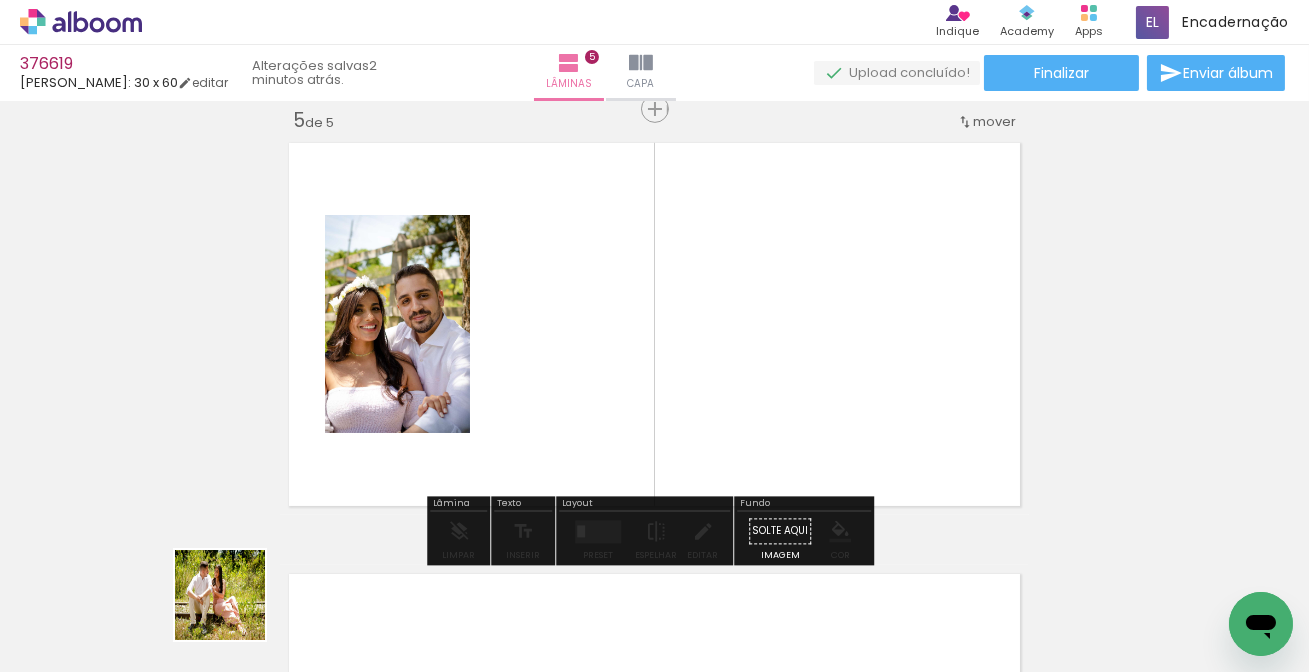 drag, startPoint x: 228, startPoint y: 620, endPoint x: 382, endPoint y: 504, distance: 192.80042 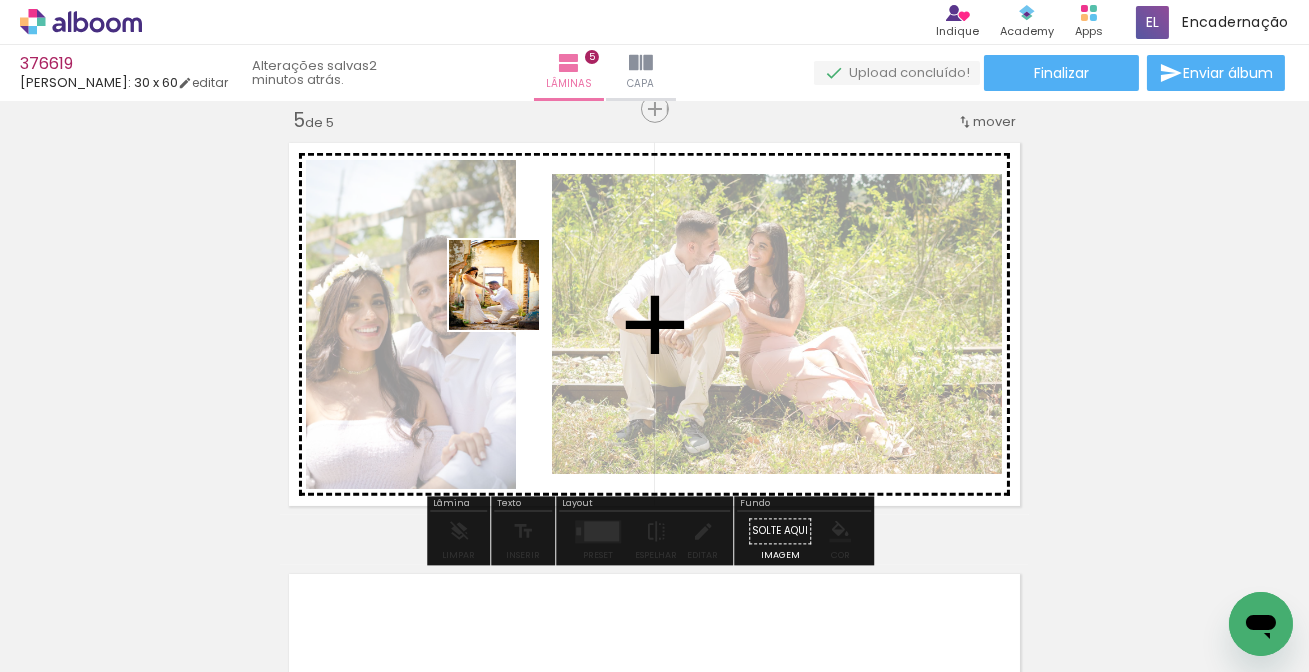 drag, startPoint x: 201, startPoint y: 603, endPoint x: 510, endPoint y: 299, distance: 433.4709 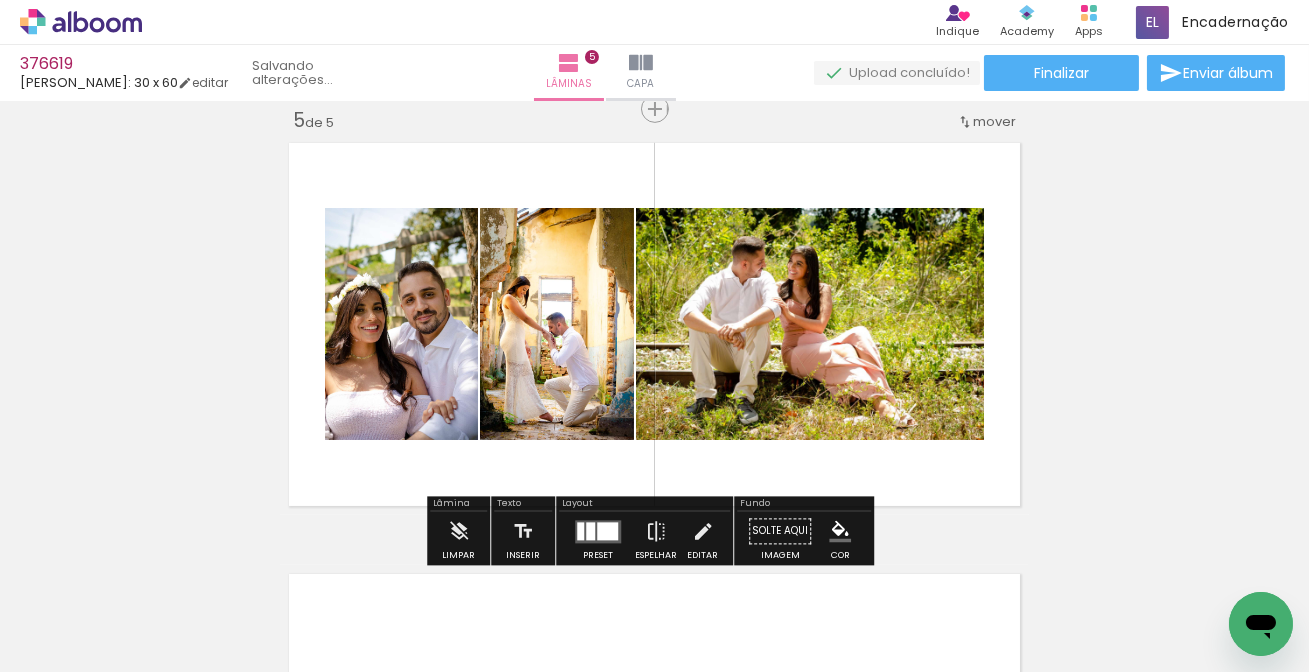 click at bounding box center (598, 531) 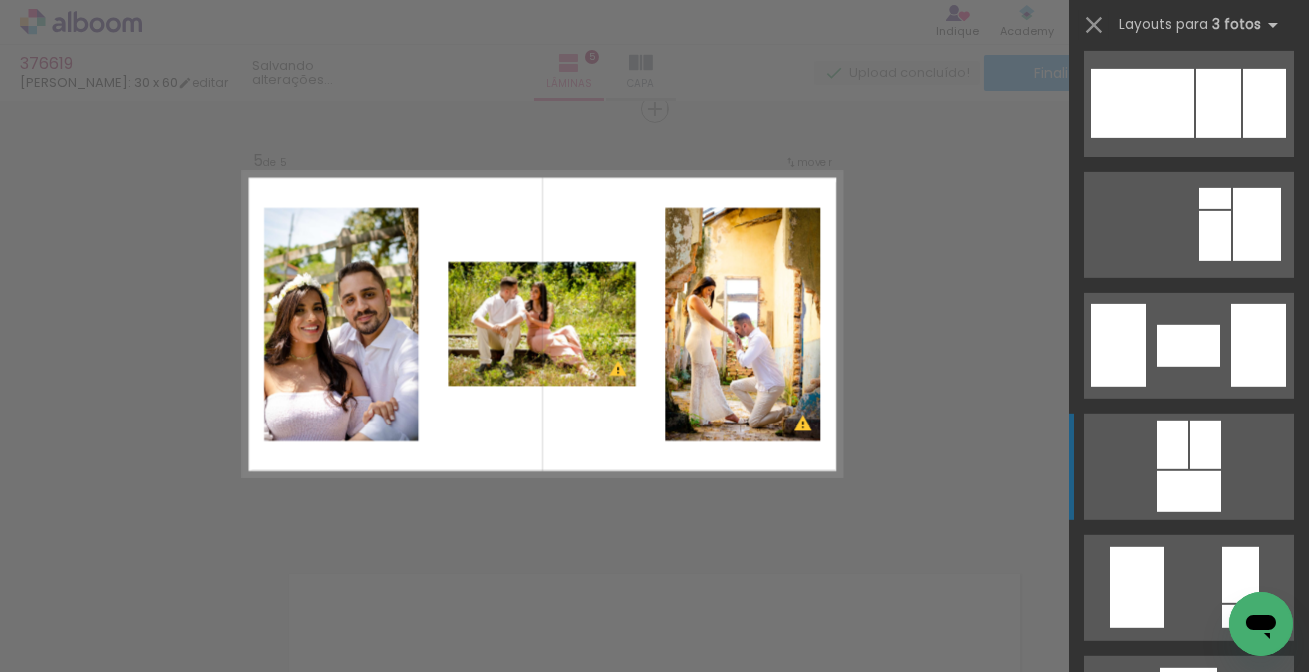 scroll, scrollTop: 2454, scrollLeft: 0, axis: vertical 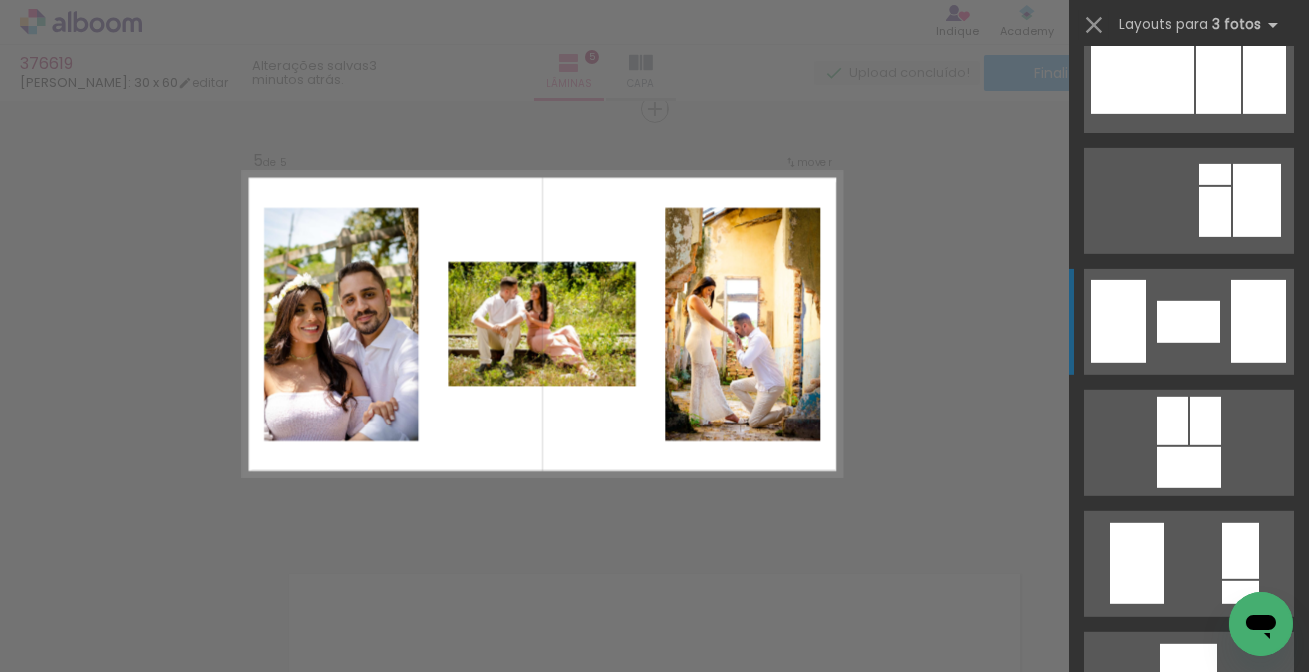click at bounding box center (1204, -405) 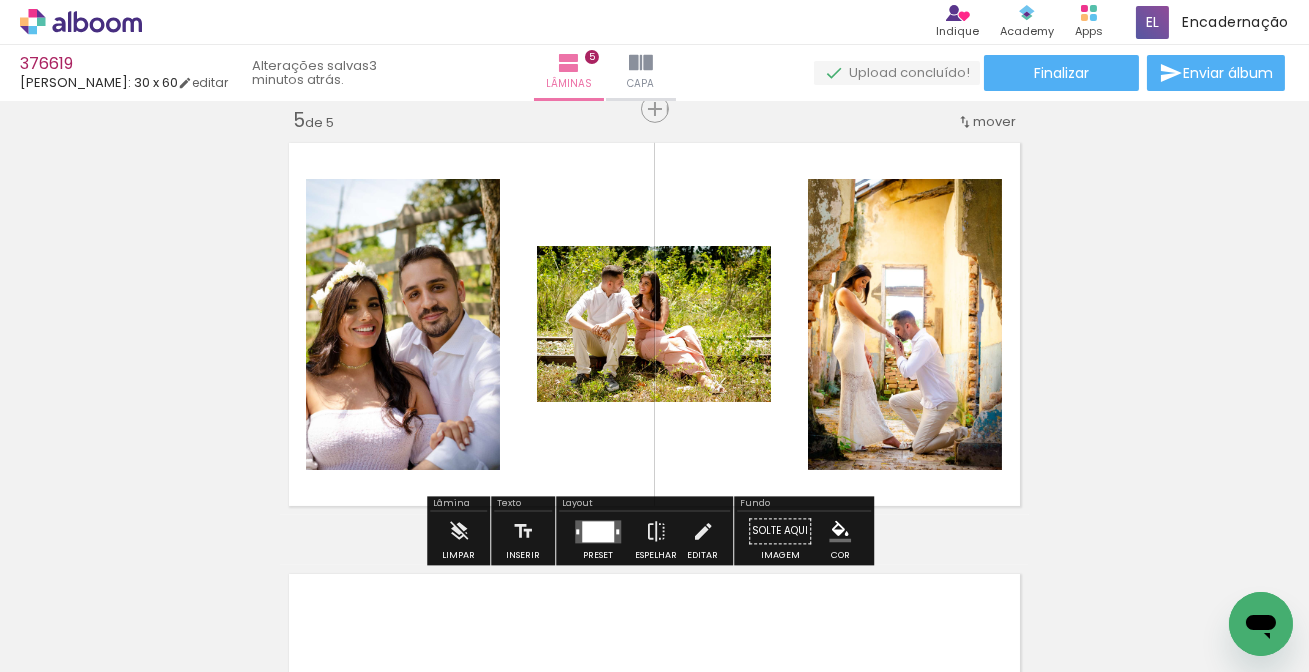 click at bounding box center [598, 531] 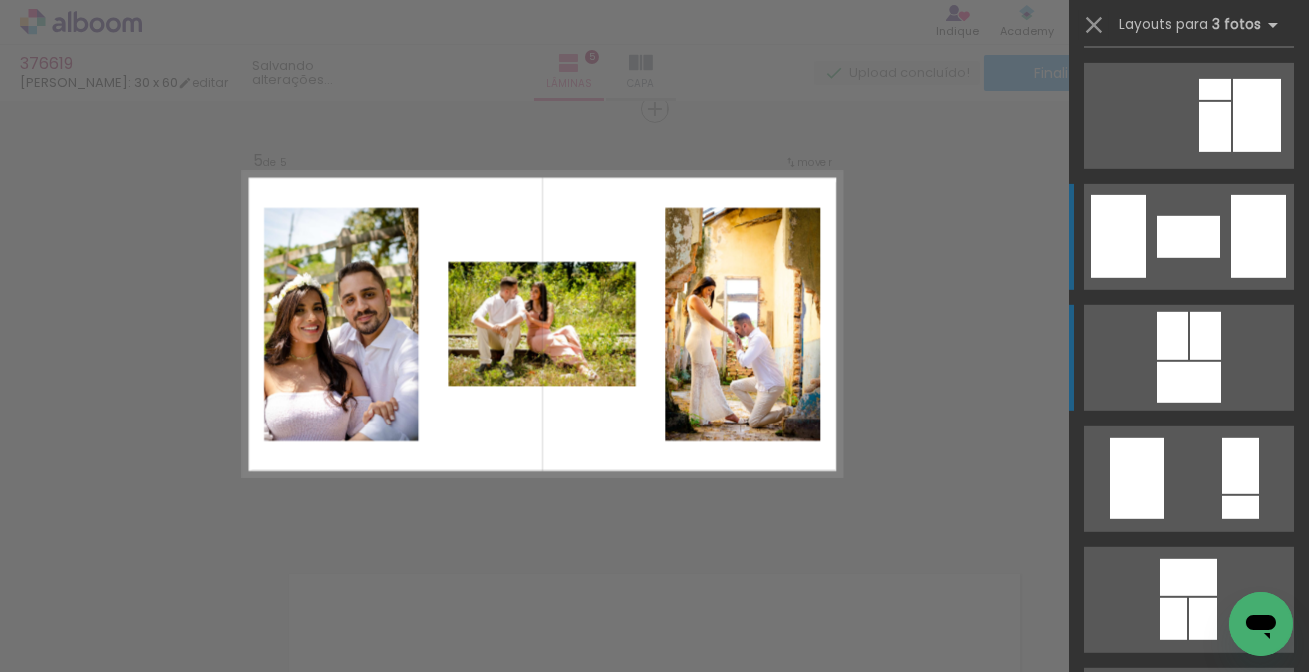 scroll, scrollTop: 2570, scrollLeft: 0, axis: vertical 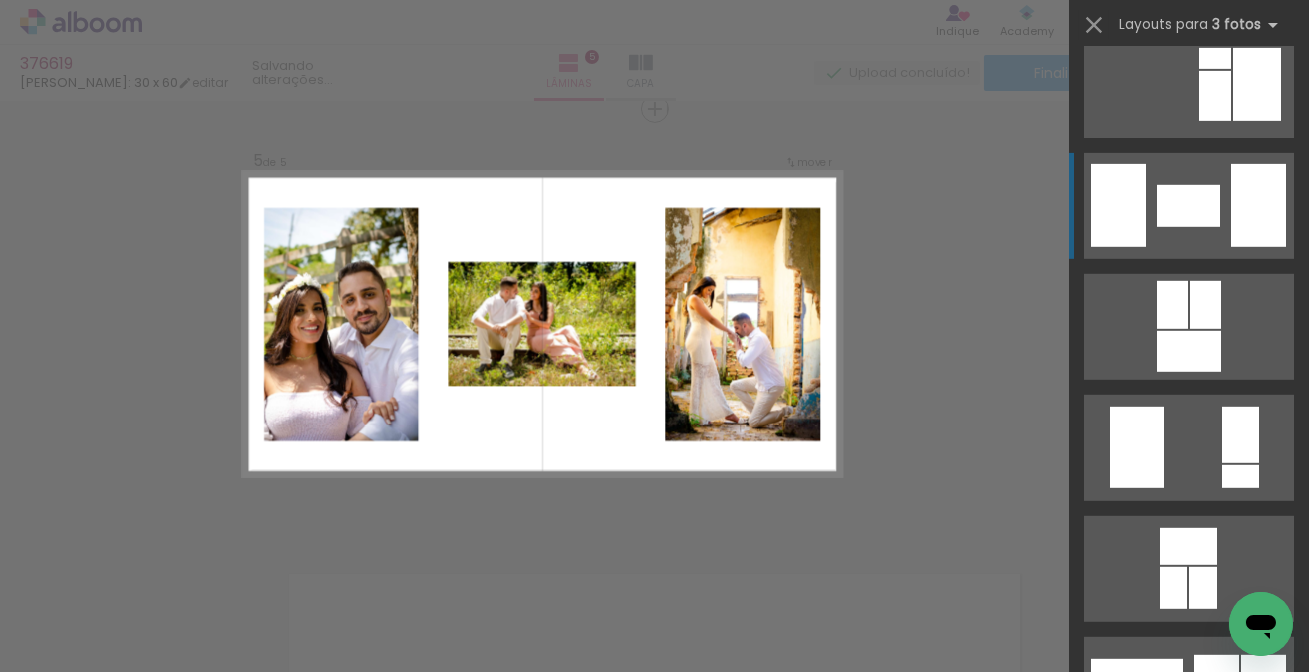 click at bounding box center (1188, -400) 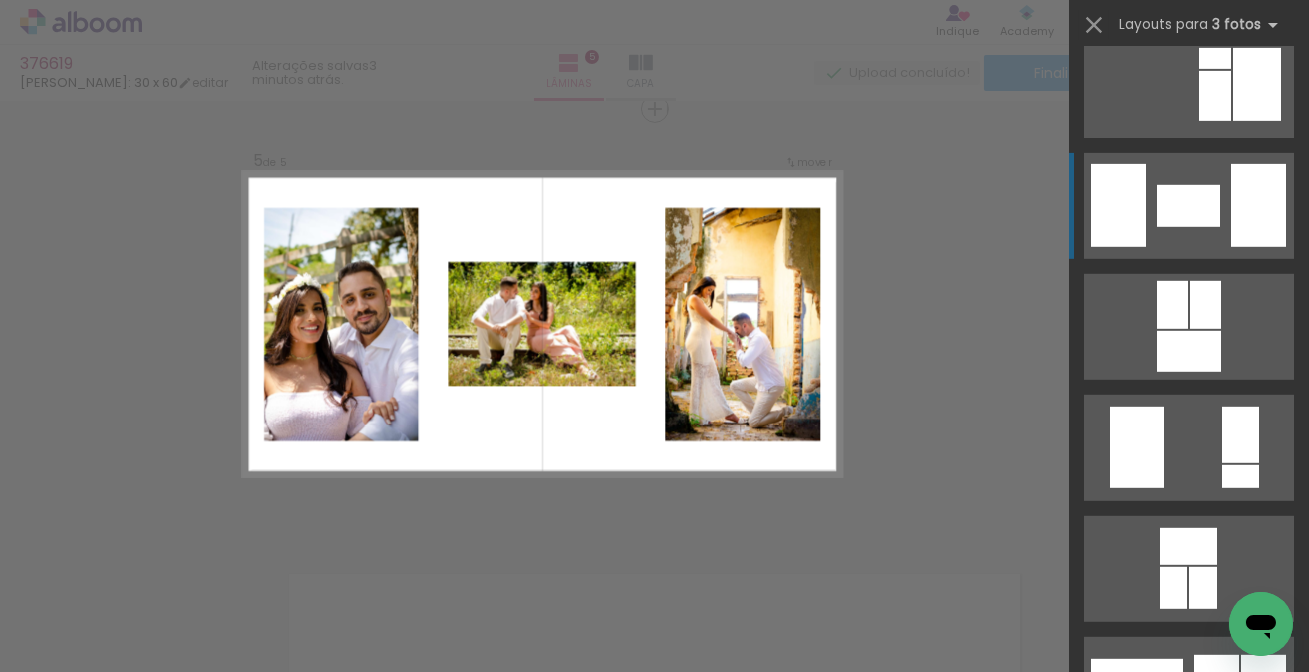 click at bounding box center [1188, -400] 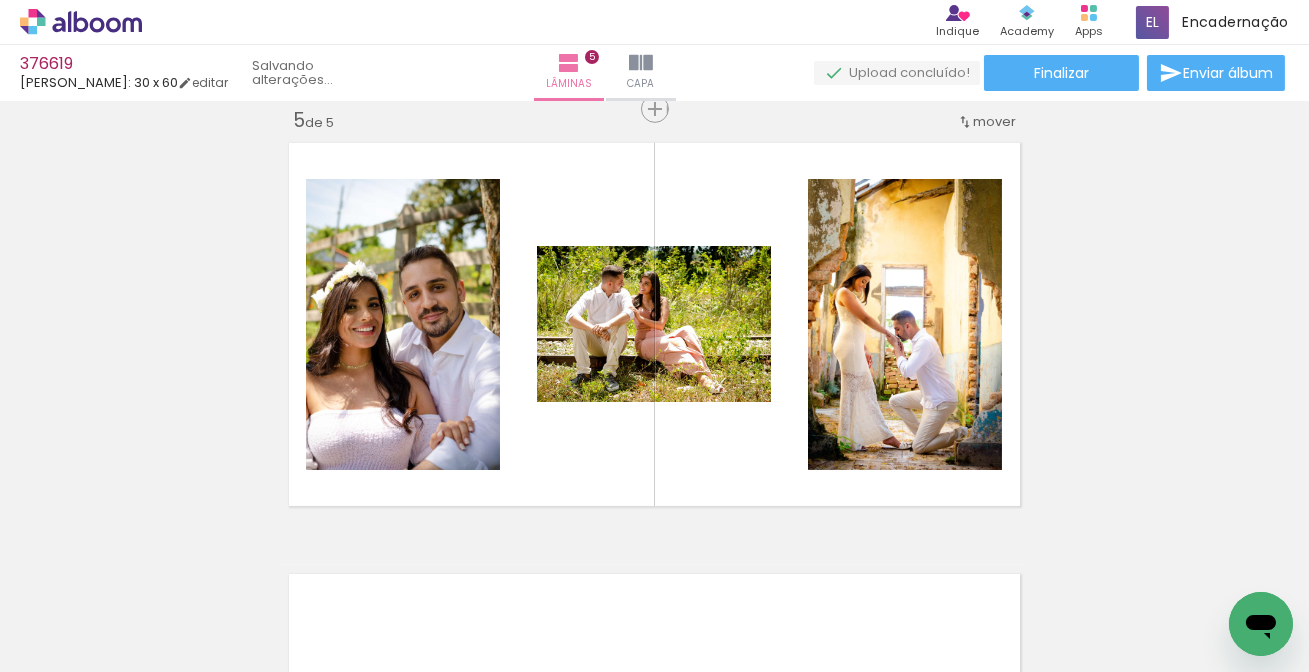 scroll, scrollTop: 0, scrollLeft: 0, axis: both 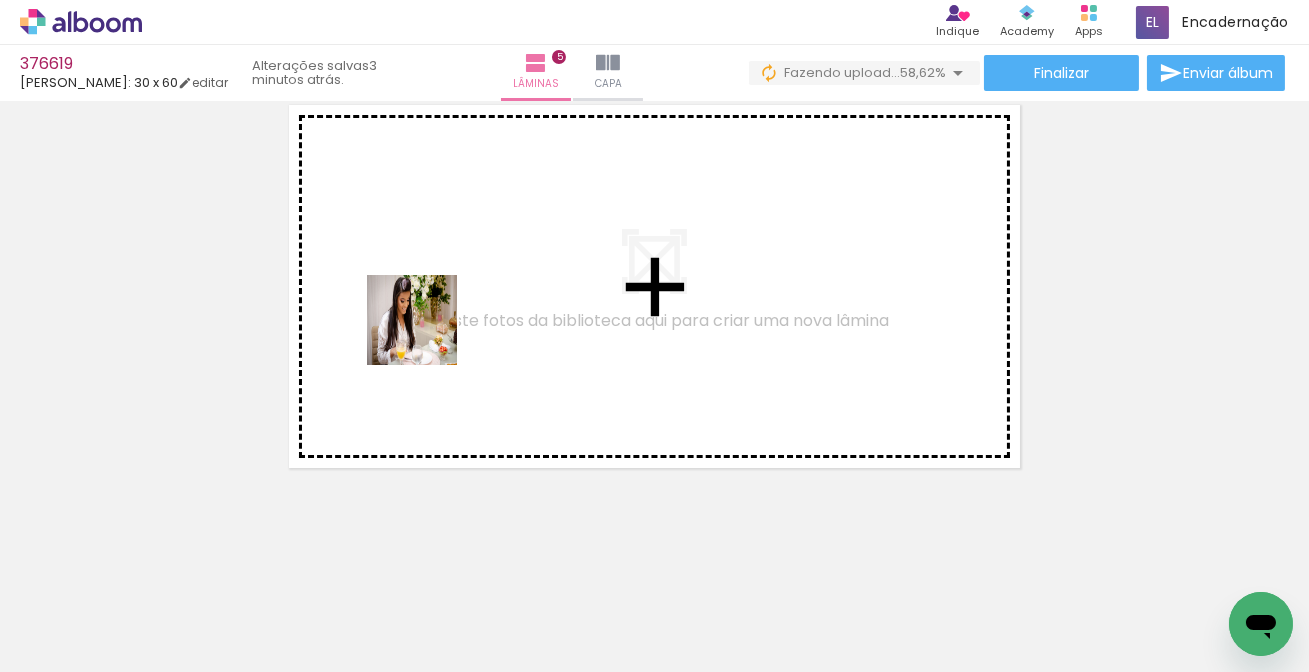 drag, startPoint x: 187, startPoint y: 612, endPoint x: 318, endPoint y: 508, distance: 167.26326 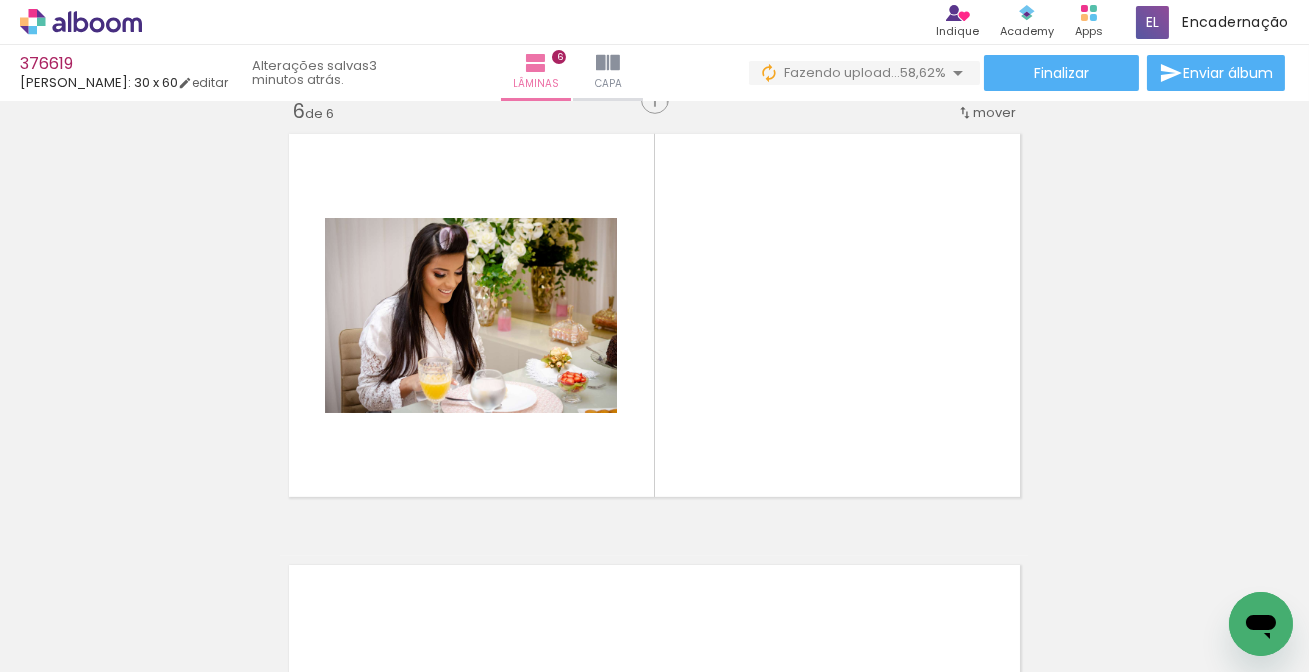 scroll, scrollTop: 2180, scrollLeft: 0, axis: vertical 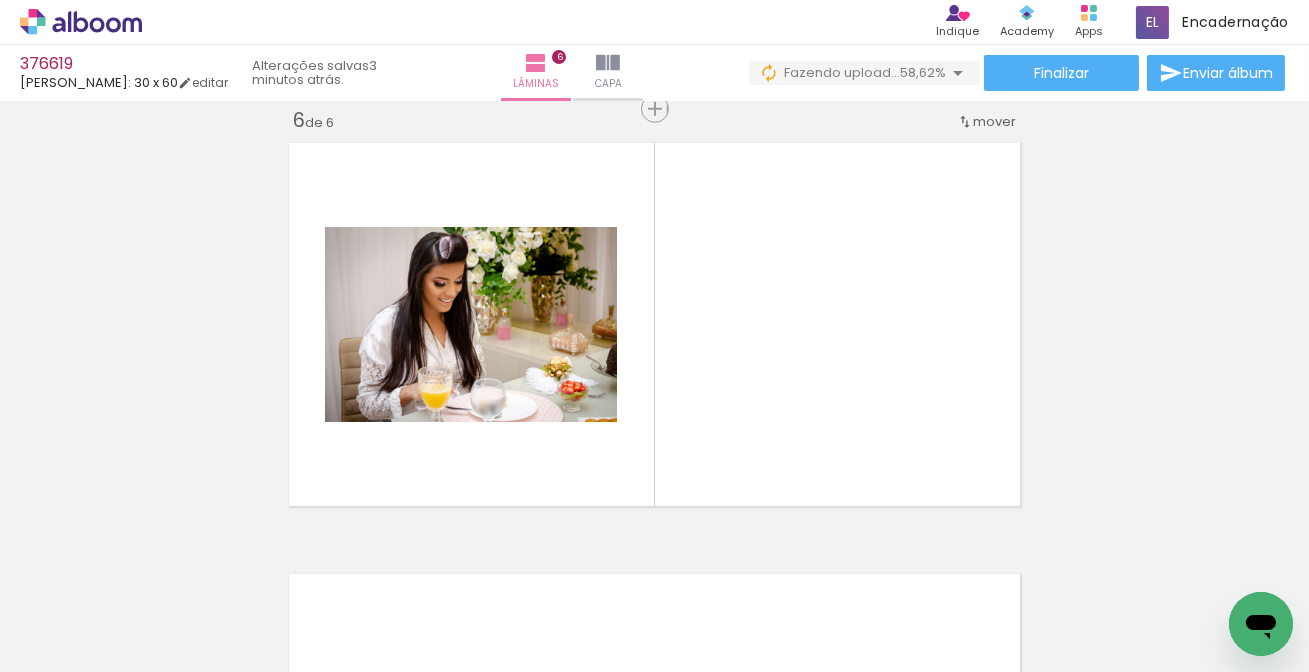 drag, startPoint x: 232, startPoint y: 600, endPoint x: 365, endPoint y: 536, distance: 147.59743 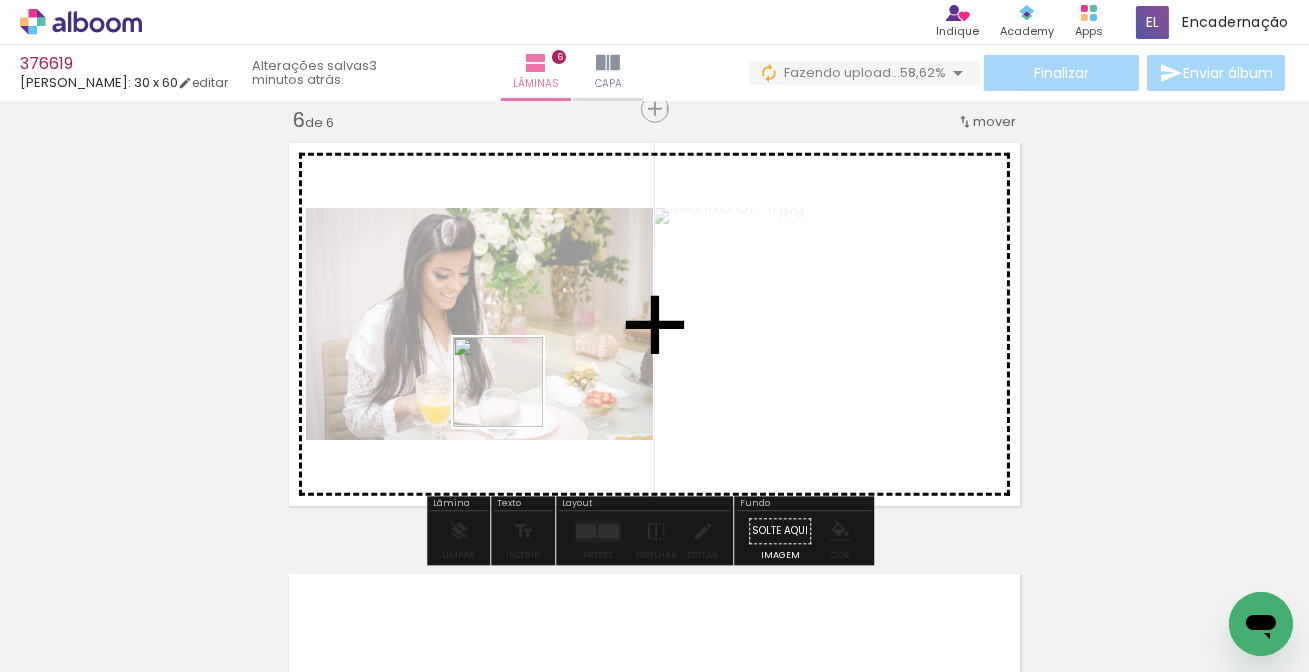 drag, startPoint x: 239, startPoint y: 621, endPoint x: 390, endPoint y: 489, distance: 200.5617 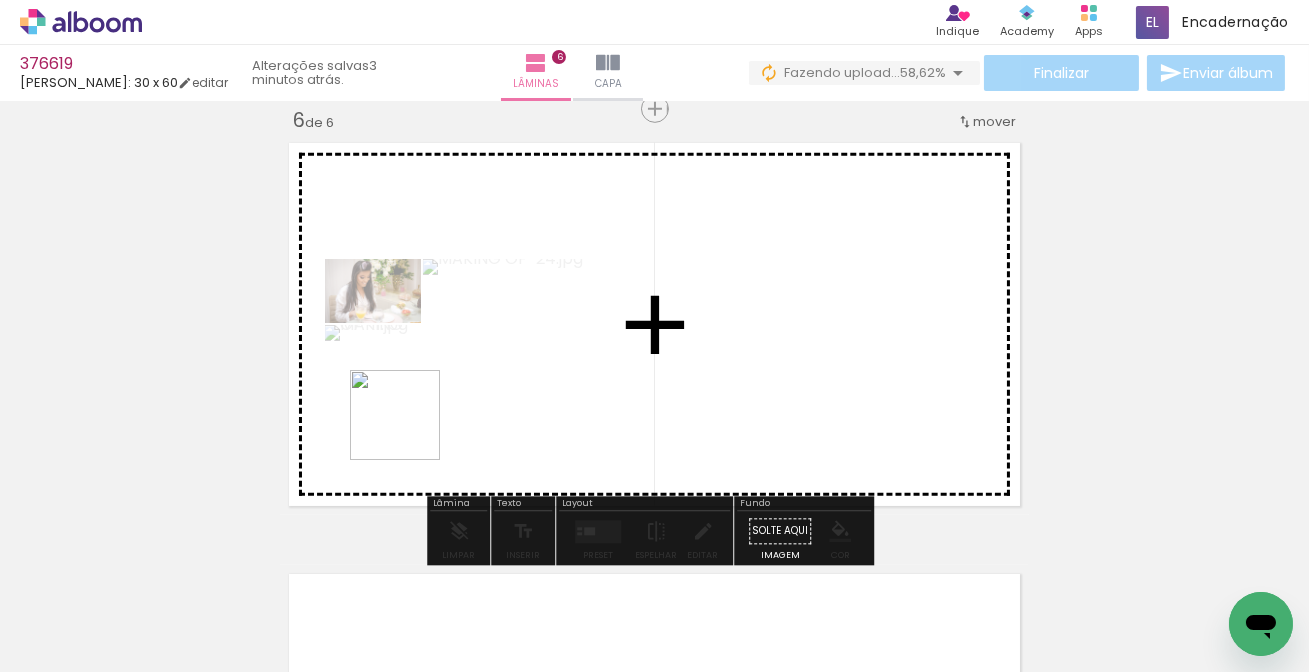 drag, startPoint x: 229, startPoint y: 588, endPoint x: 469, endPoint y: 362, distance: 329.66043 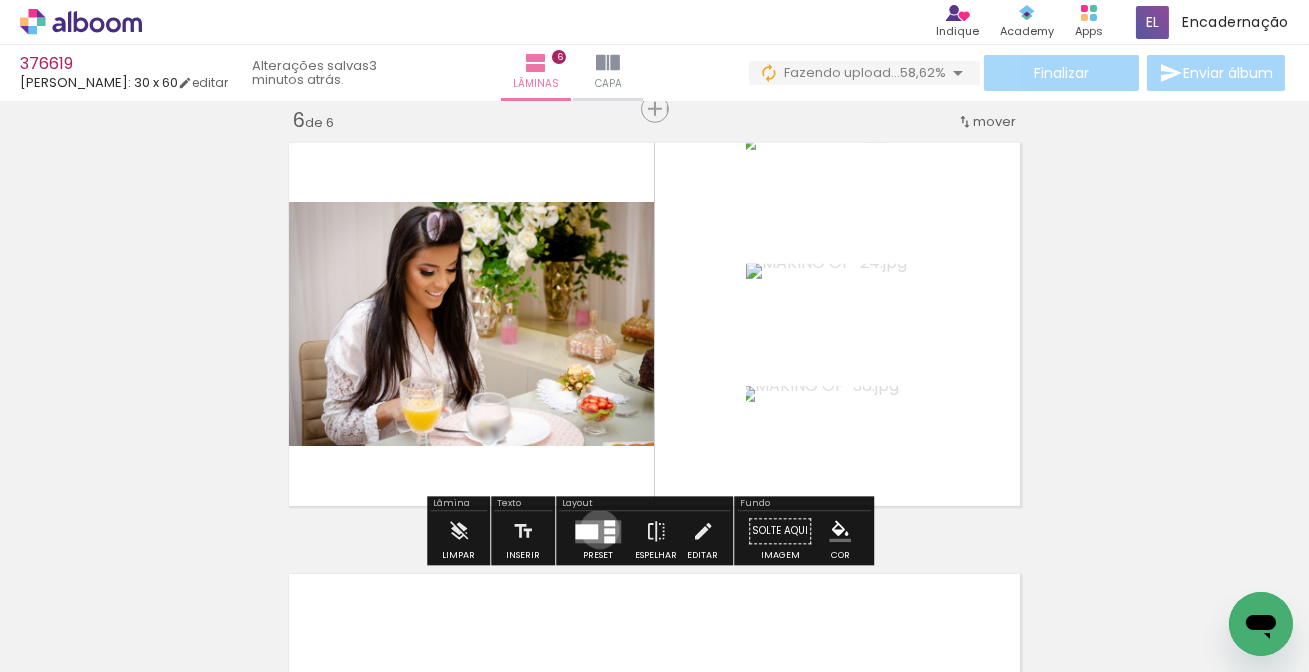 click at bounding box center (598, 531) 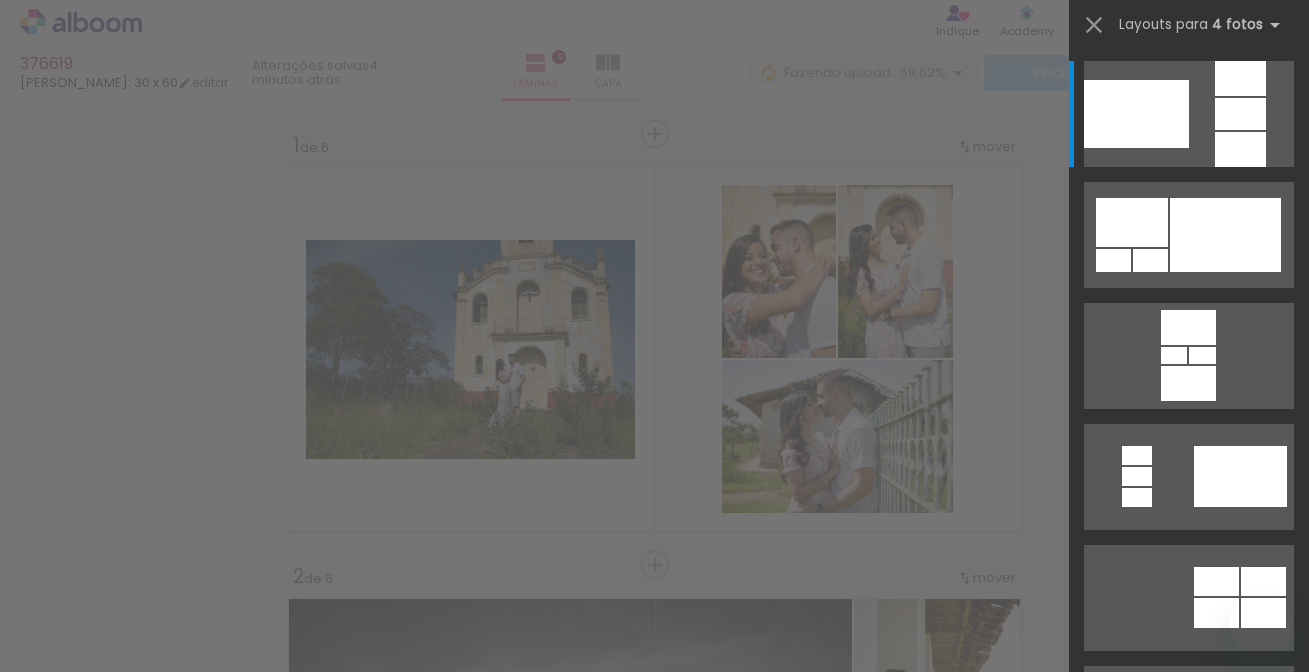 scroll, scrollTop: 0, scrollLeft: 0, axis: both 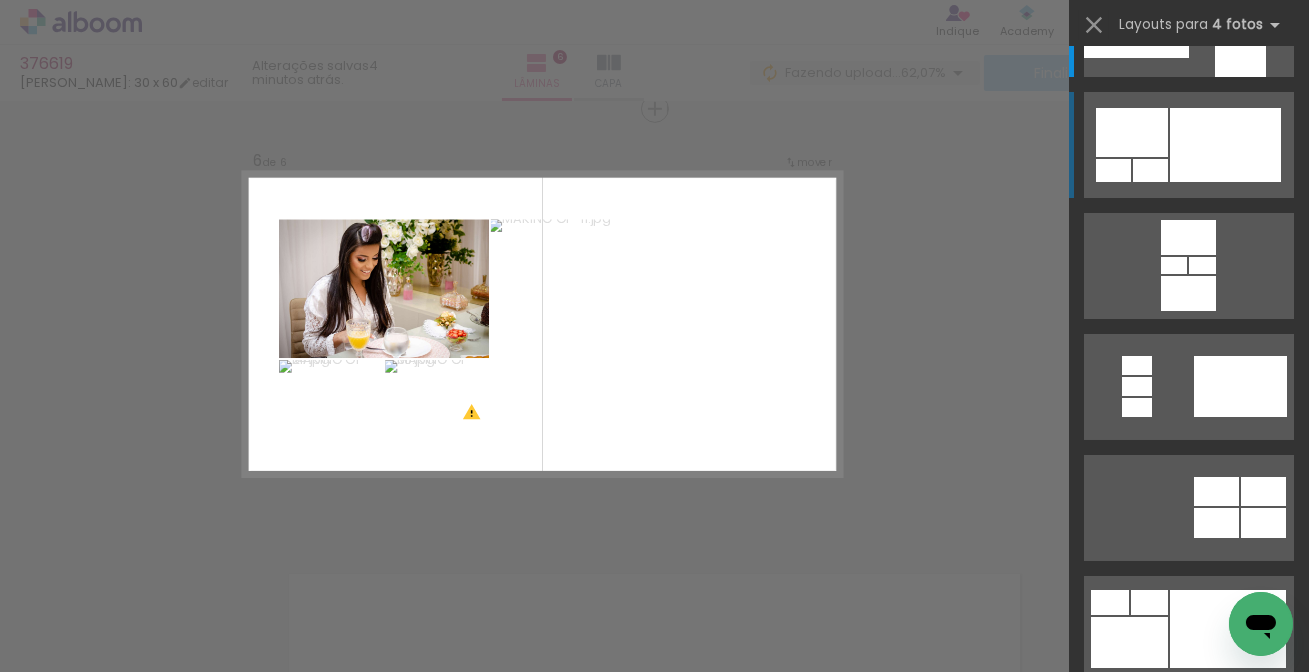 click at bounding box center (1132, 132) 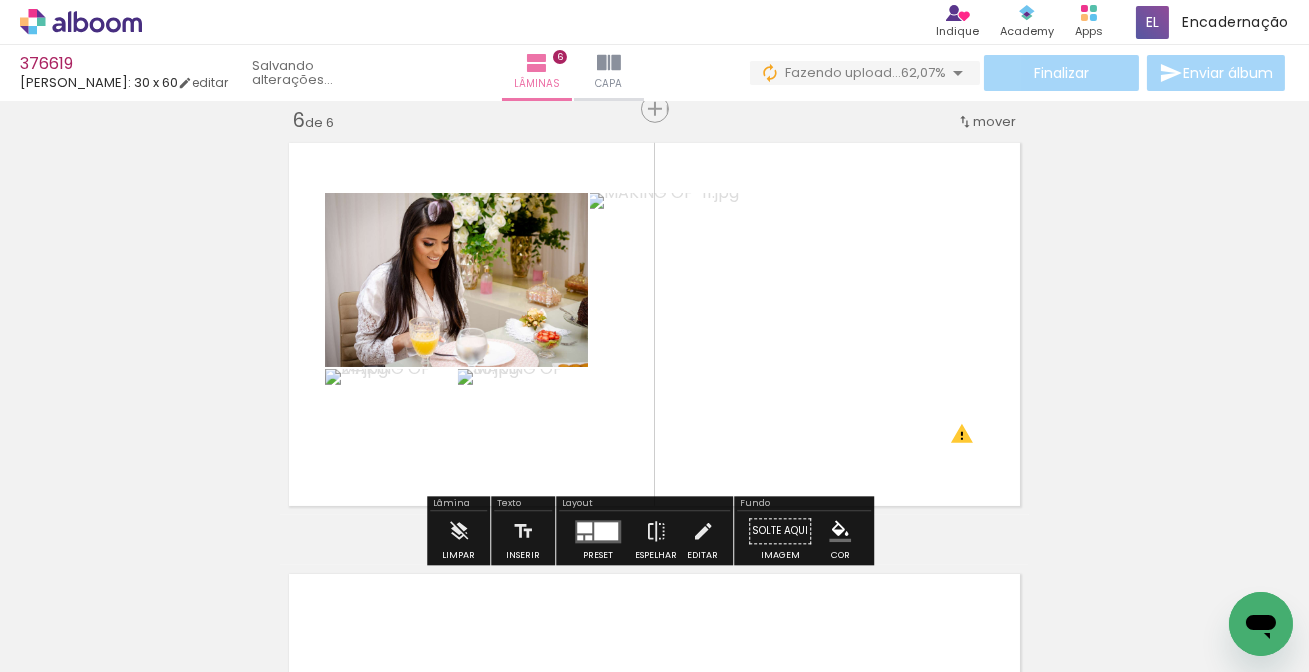 click at bounding box center (588, 537) 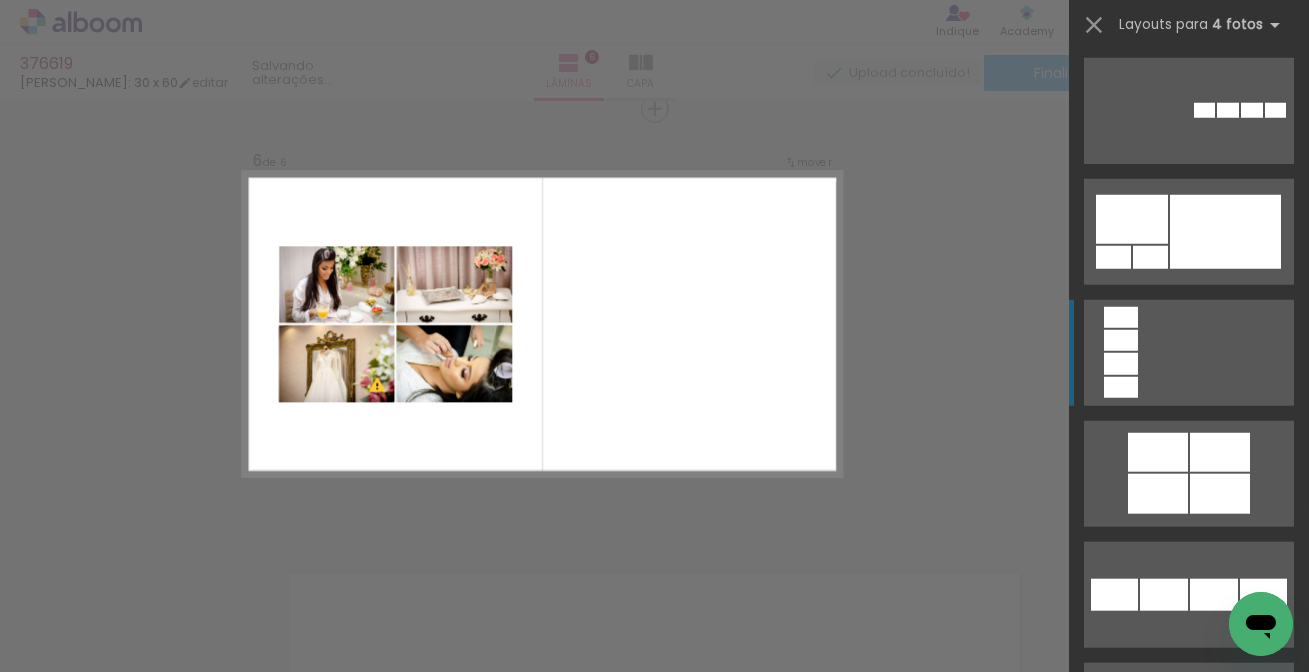 scroll, scrollTop: 4484, scrollLeft: 0, axis: vertical 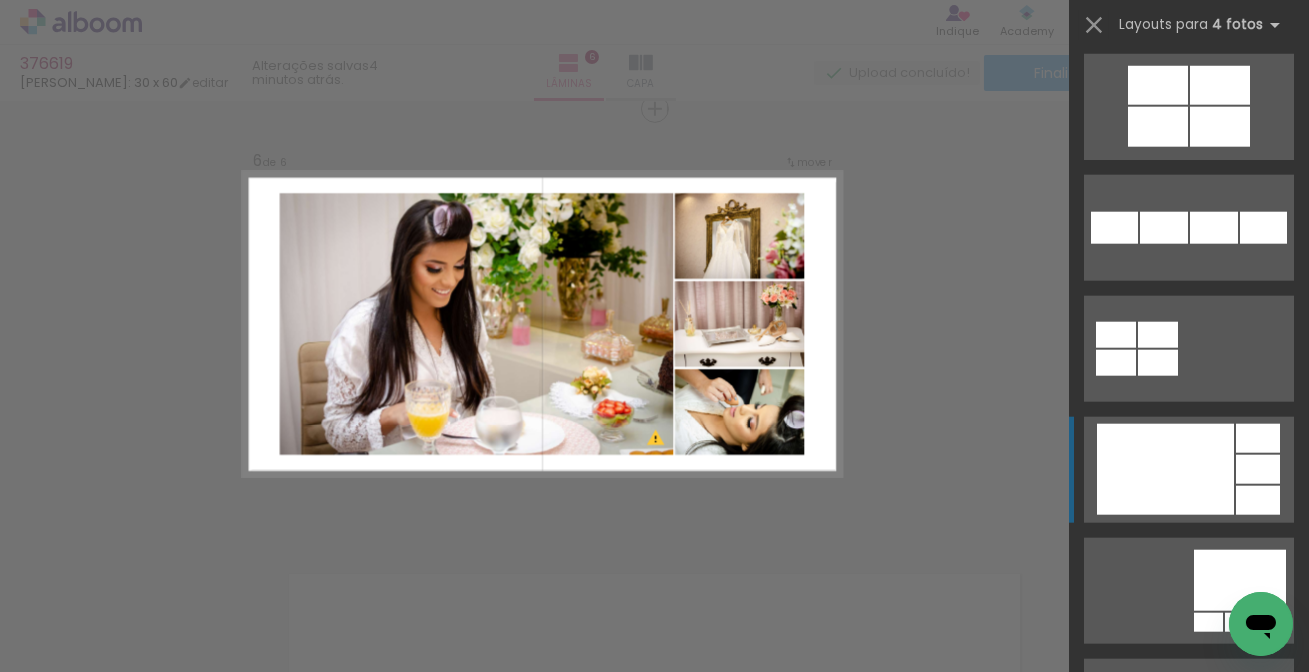click at bounding box center [1165, 469] 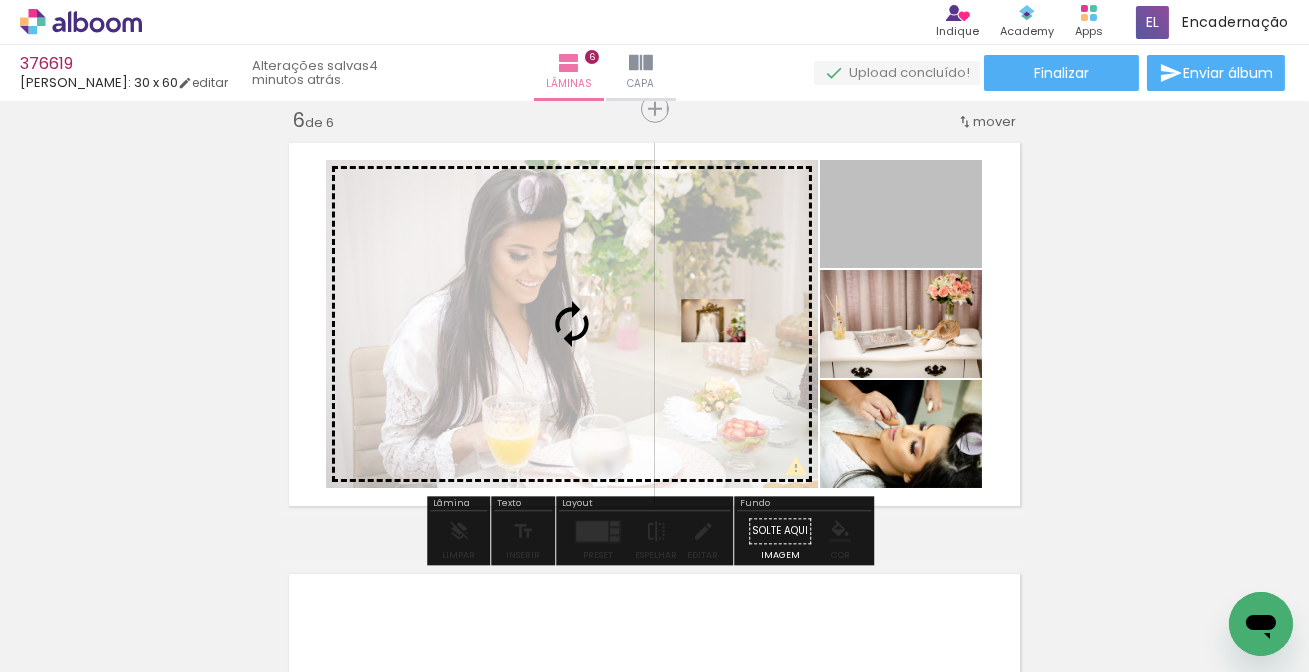 drag, startPoint x: 881, startPoint y: 218, endPoint x: 700, endPoint y: 322, distance: 208.75105 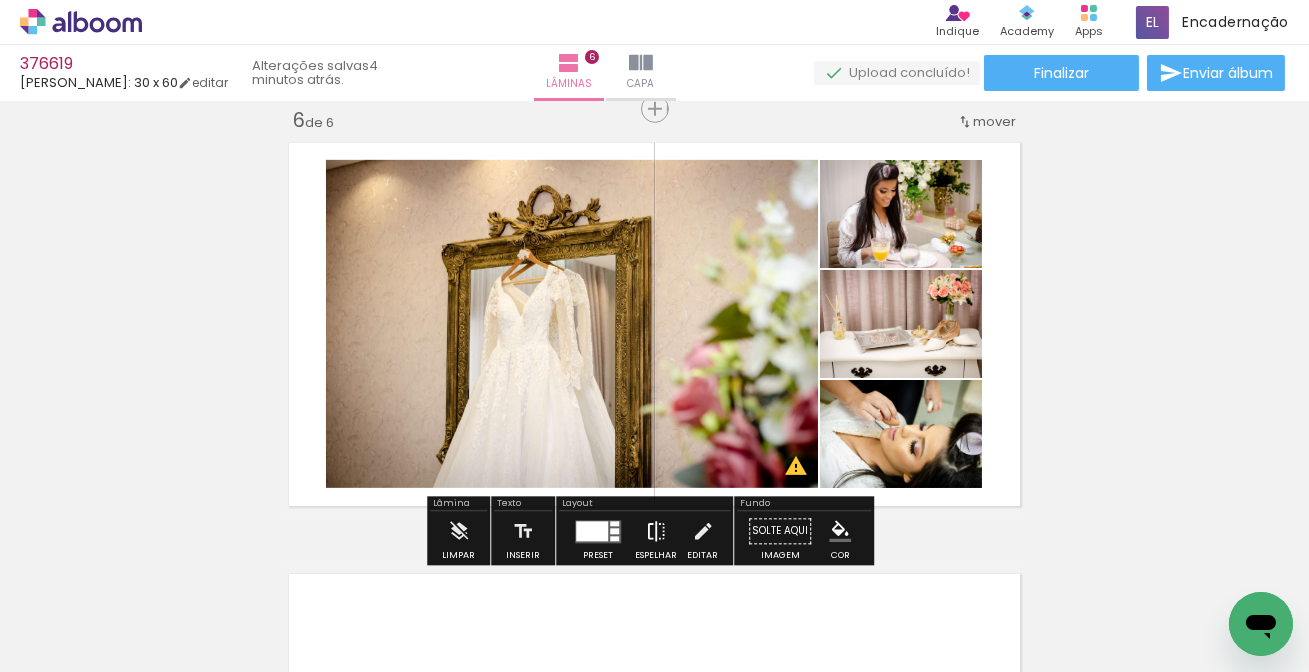 click at bounding box center [656, 532] 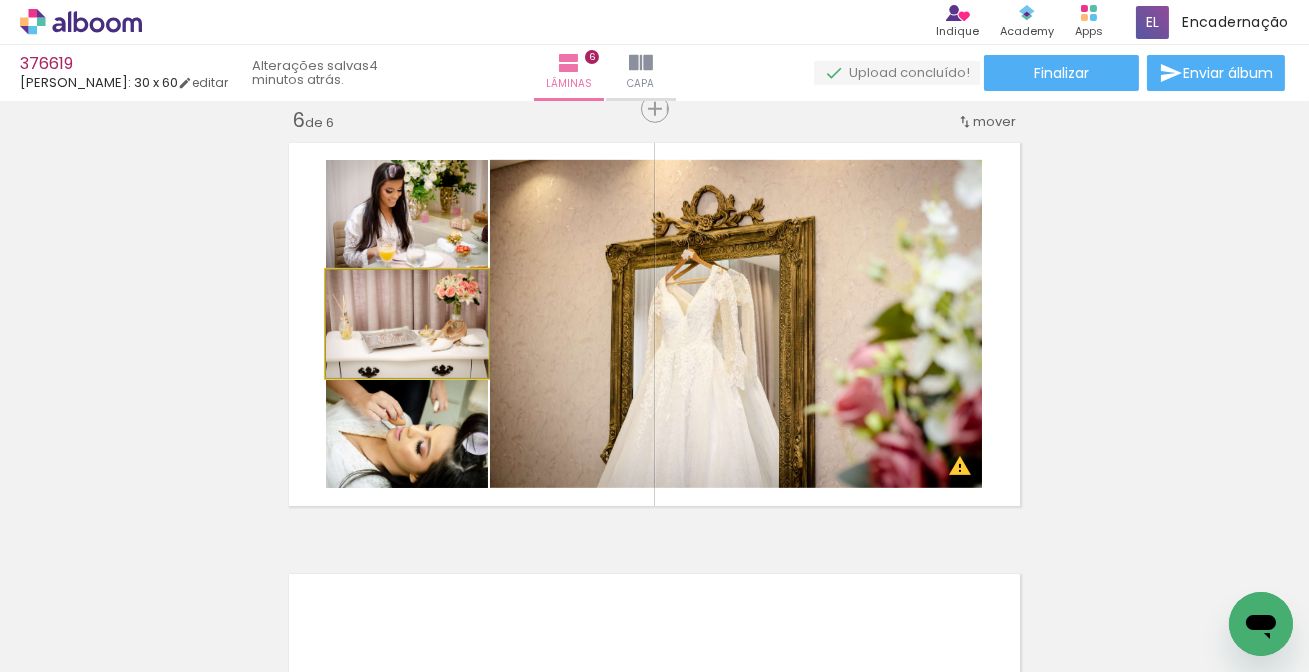 drag, startPoint x: 436, startPoint y: 358, endPoint x: 428, endPoint y: 215, distance: 143.2236 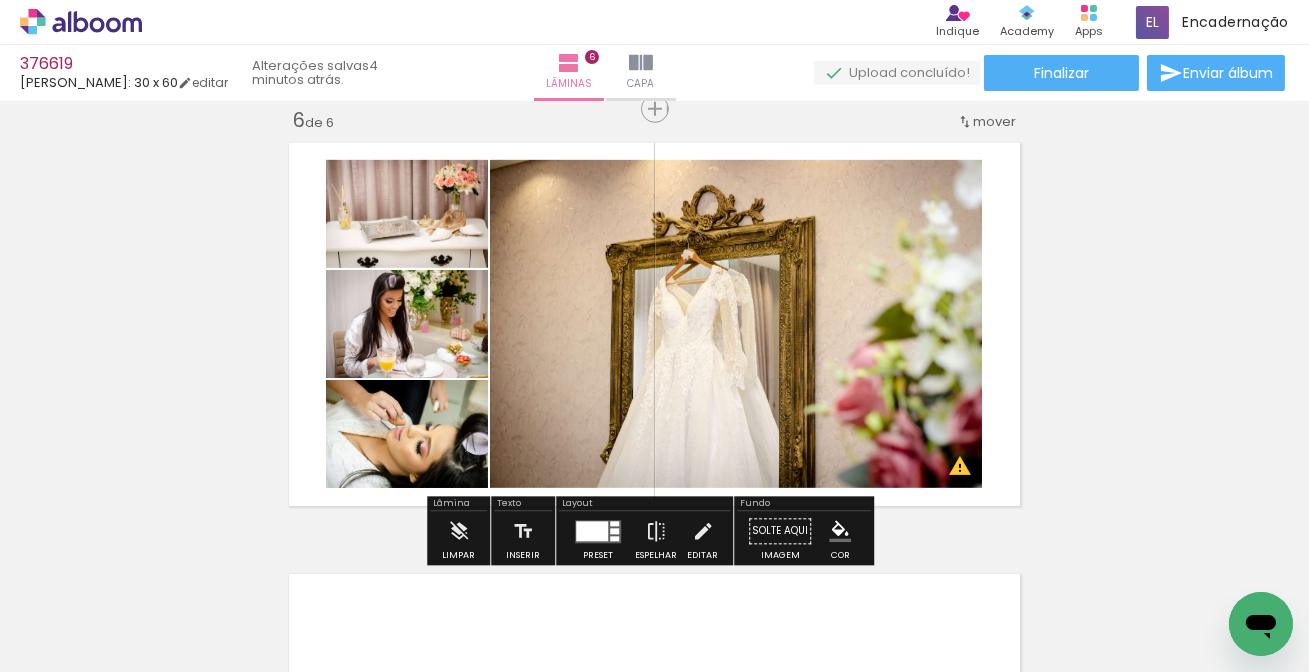 click on "Inserir lâmina 1  de 6  Inserir lâmina 2  de 6  Inserir lâmina 3  de 6  Inserir lâmina 4  de 6  Inserir lâmina 5  de 6  Inserir lâmina 6  de 6 O Designbox precisará aumentar a sua imagem em 230% para exportar para impressão. O Designbox precisará aumentar a sua imagem em 198% para exportar para impressão." at bounding box center (654, -563) 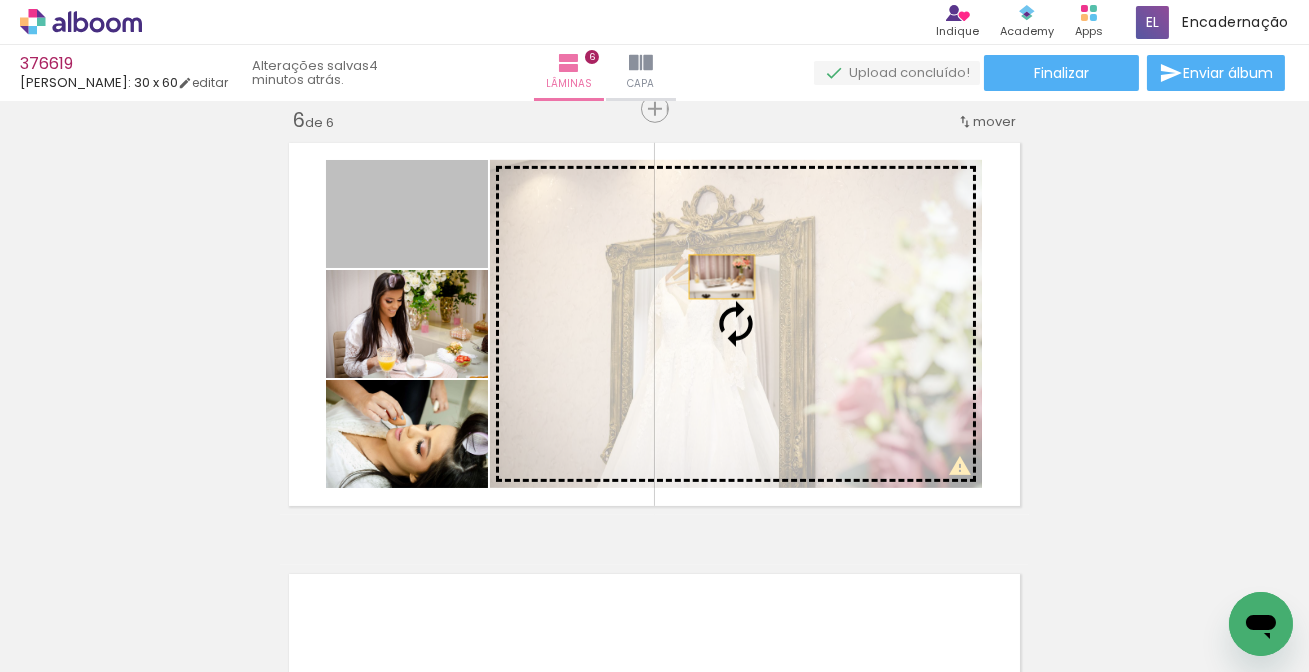 drag, startPoint x: 715, startPoint y: 276, endPoint x: 749, endPoint y: 280, distance: 34.234486 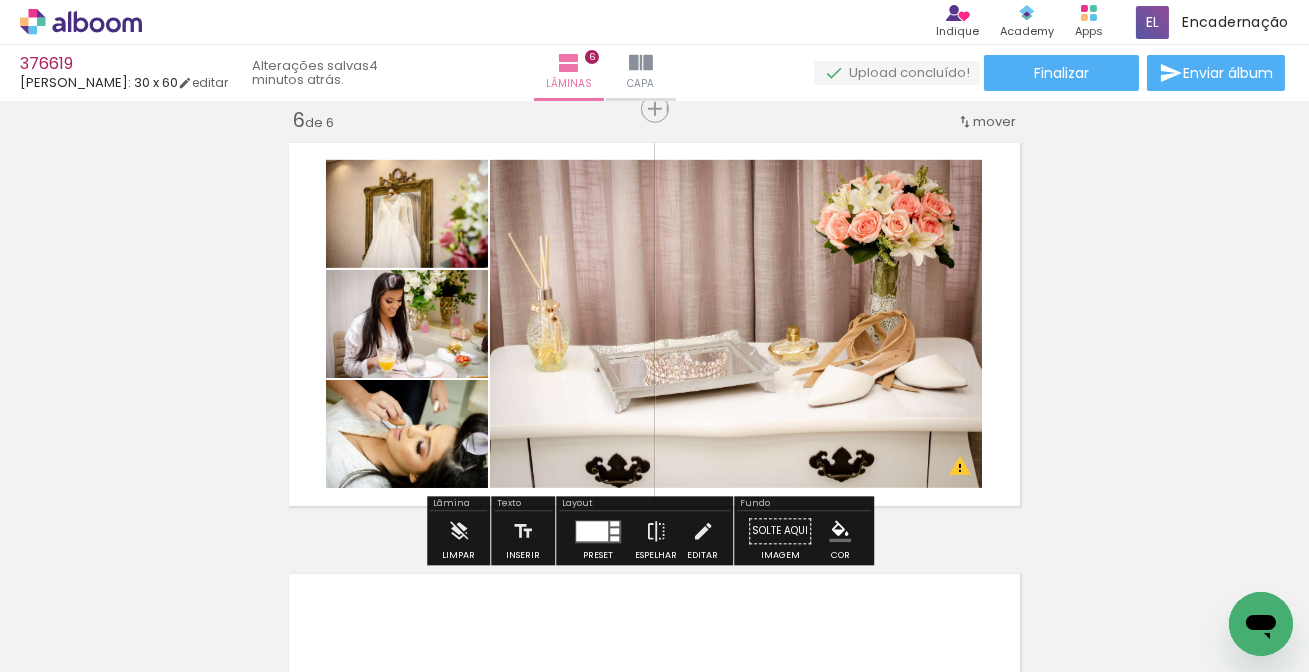 drag, startPoint x: 433, startPoint y: 442, endPoint x: 784, endPoint y: 351, distance: 362.60446 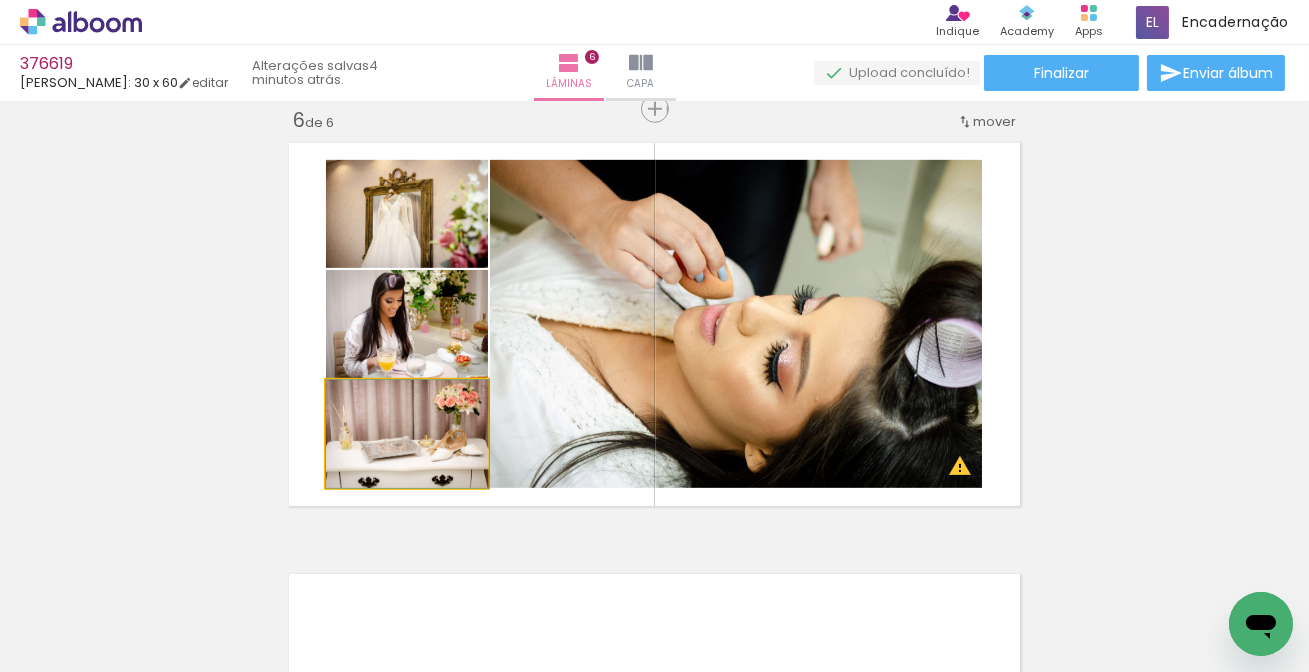 drag, startPoint x: 403, startPoint y: 463, endPoint x: 700, endPoint y: 315, distance: 331.8328 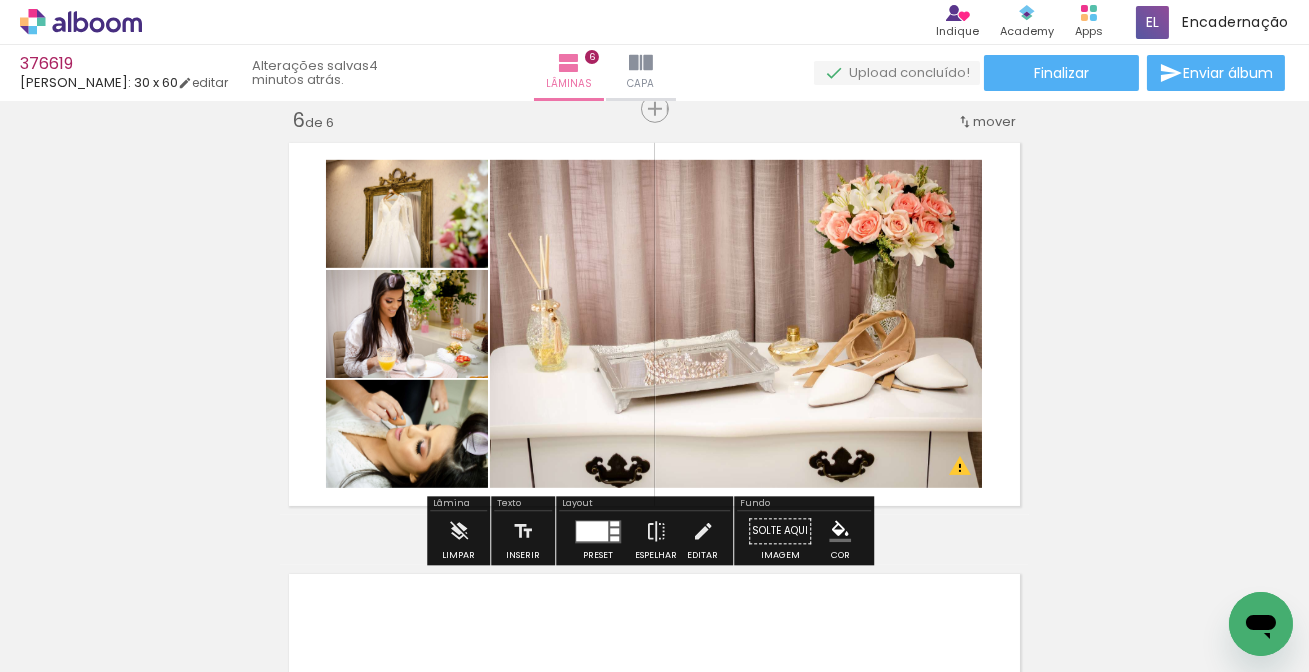 drag, startPoint x: 420, startPoint y: 230, endPoint x: 416, endPoint y: 219, distance: 11.7046995 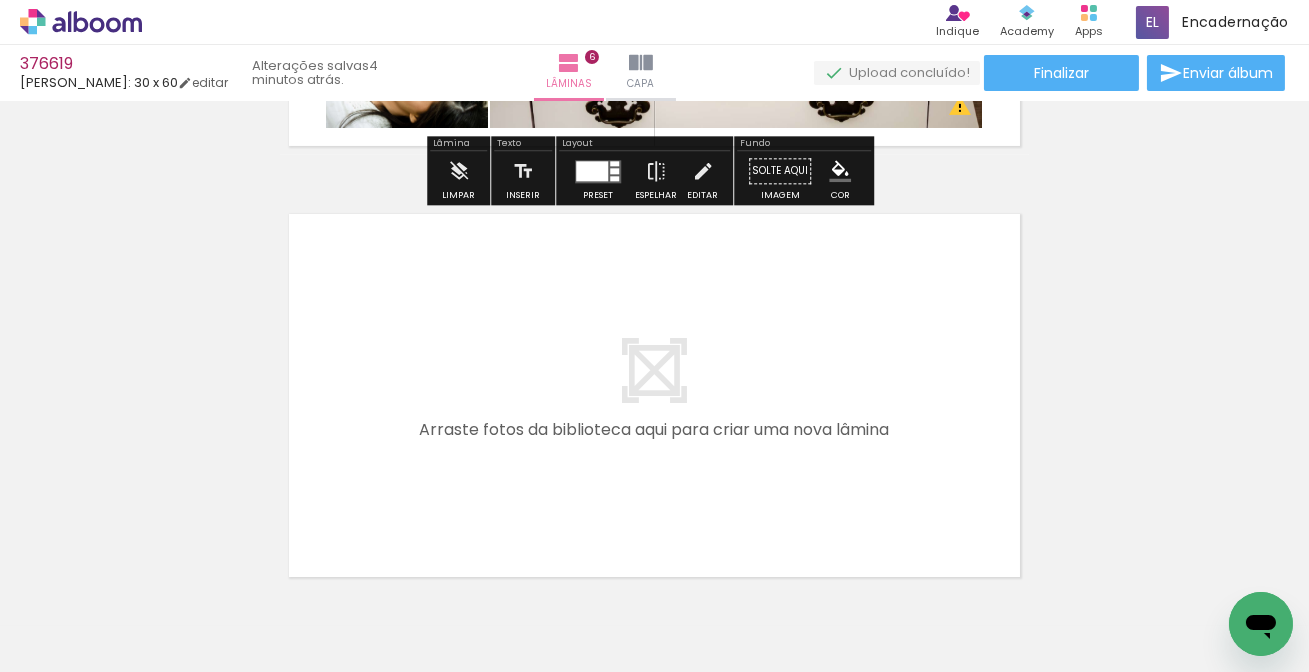 scroll, scrollTop: 2544, scrollLeft: 0, axis: vertical 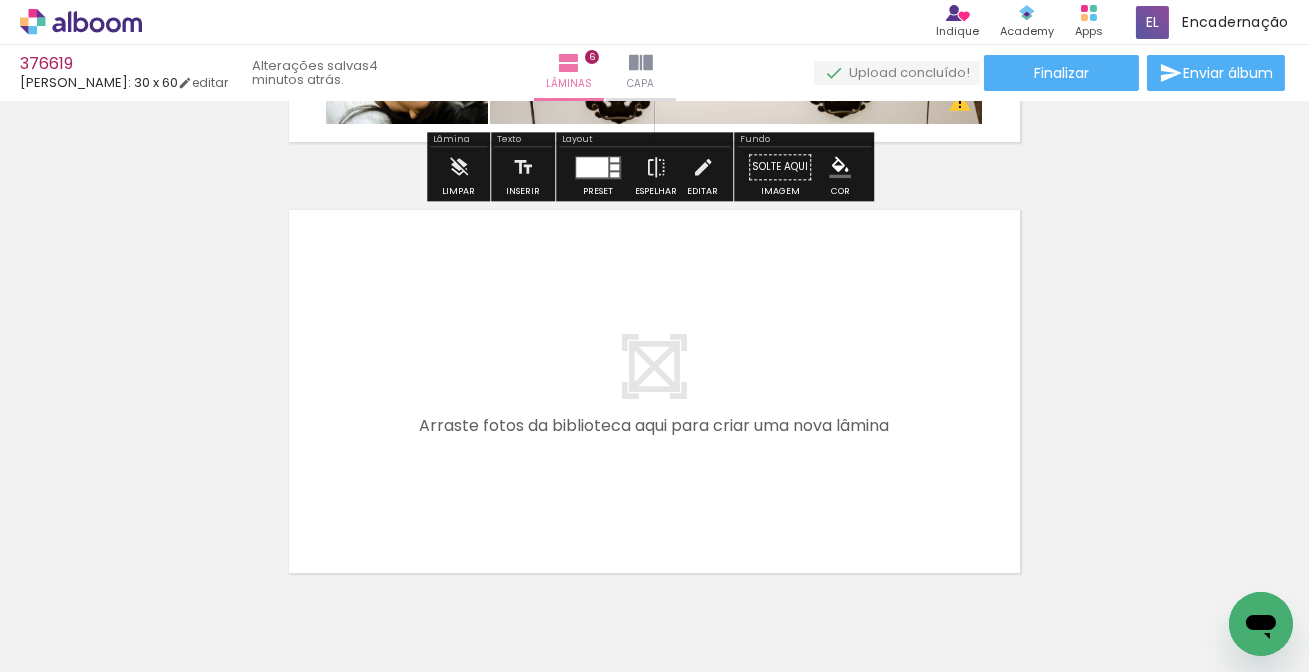drag, startPoint x: 499, startPoint y: 406, endPoint x: 329, endPoint y: 561, distance: 230.05434 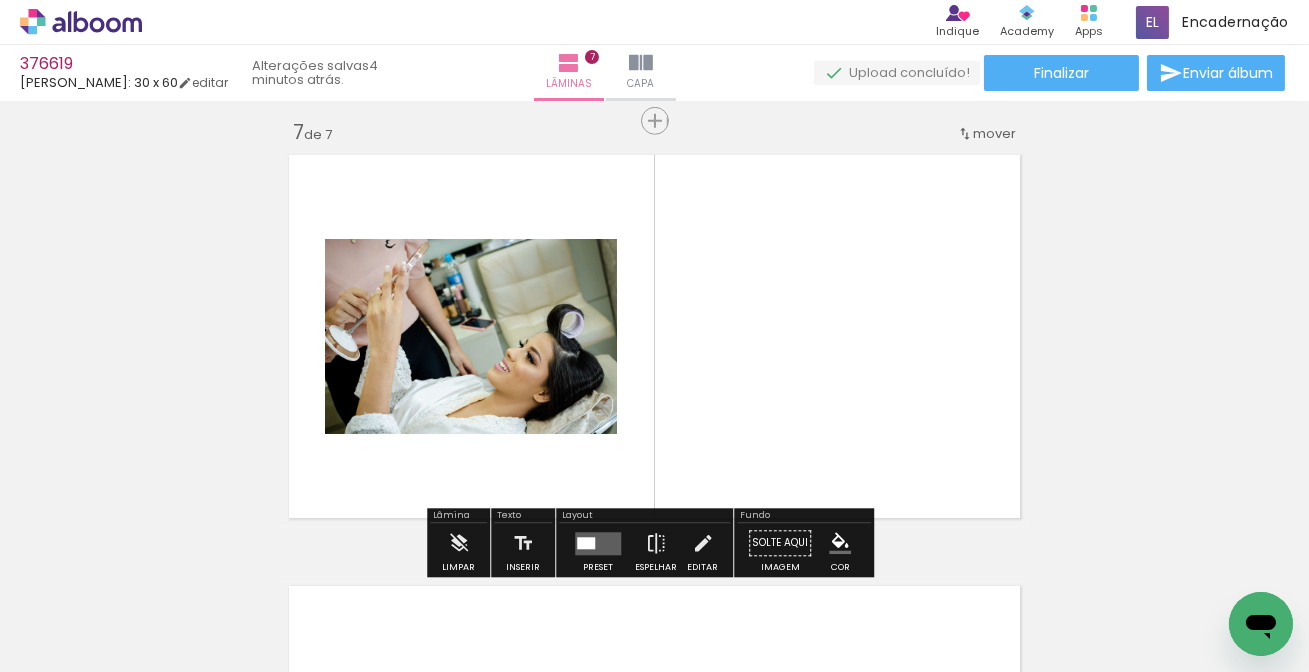 scroll, scrollTop: 2611, scrollLeft: 0, axis: vertical 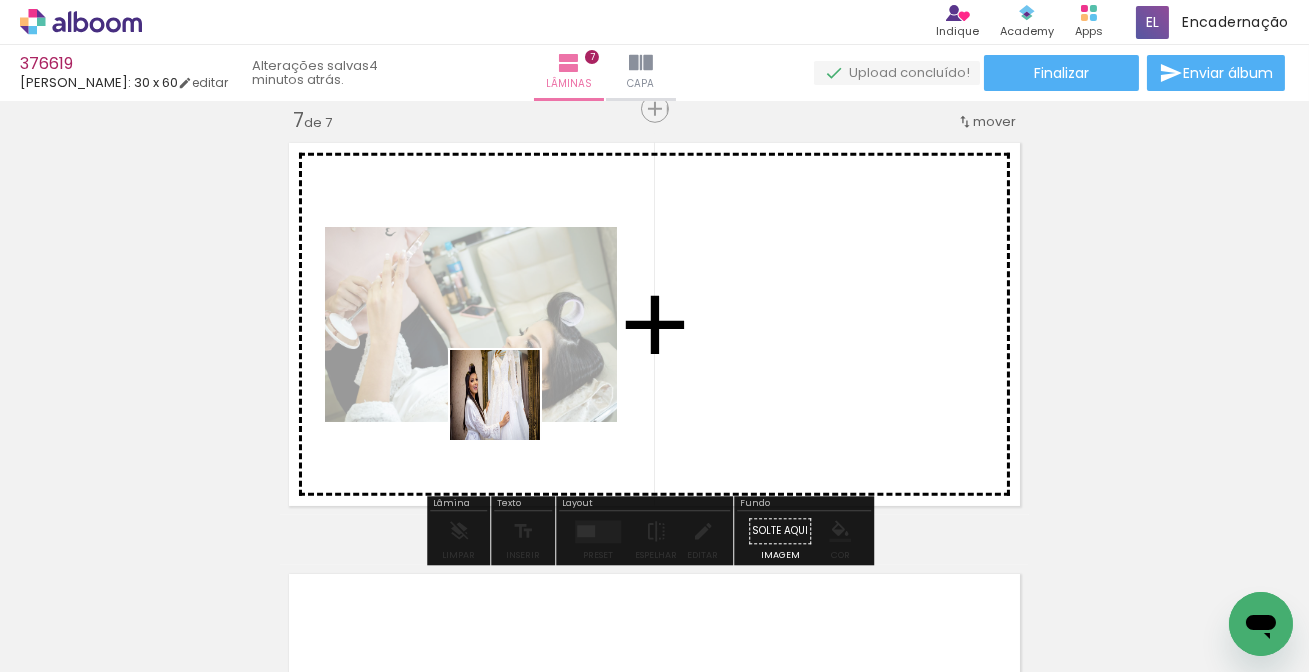 drag, startPoint x: 412, startPoint y: 479, endPoint x: 431, endPoint y: 515, distance: 40.706264 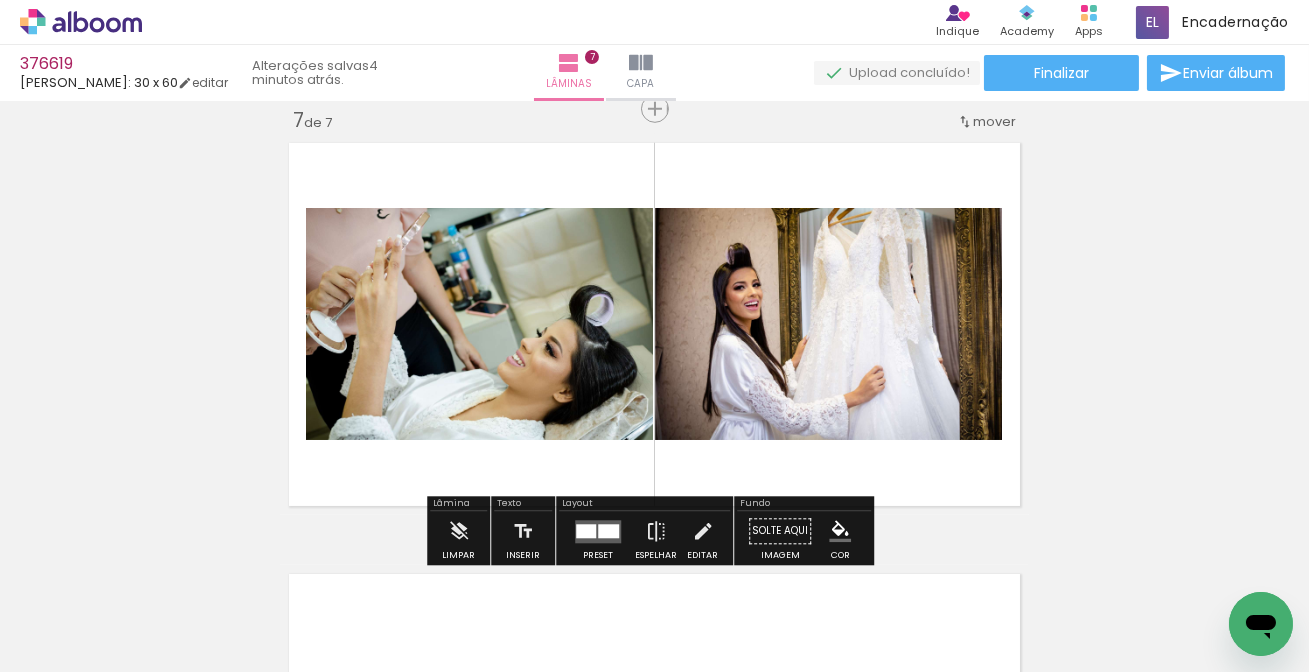 drag, startPoint x: 215, startPoint y: 608, endPoint x: 598, endPoint y: 408, distance: 432.07523 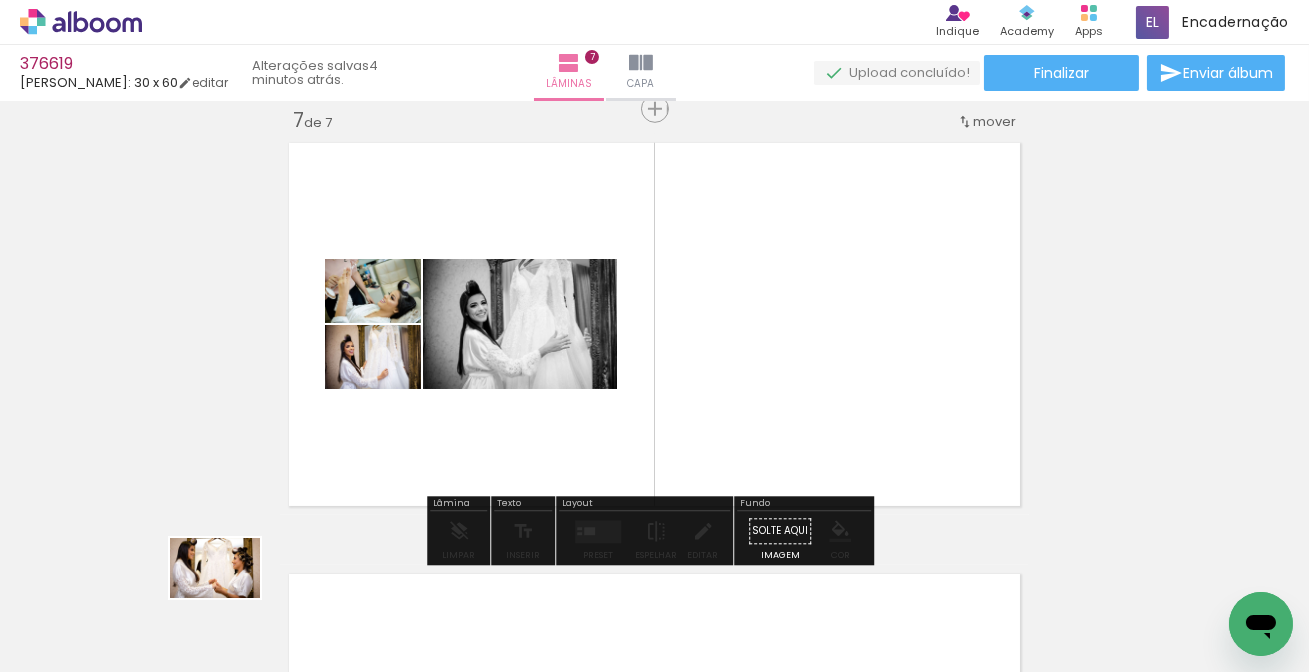 drag, startPoint x: 219, startPoint y: 593, endPoint x: 230, endPoint y: 598, distance: 12.083046 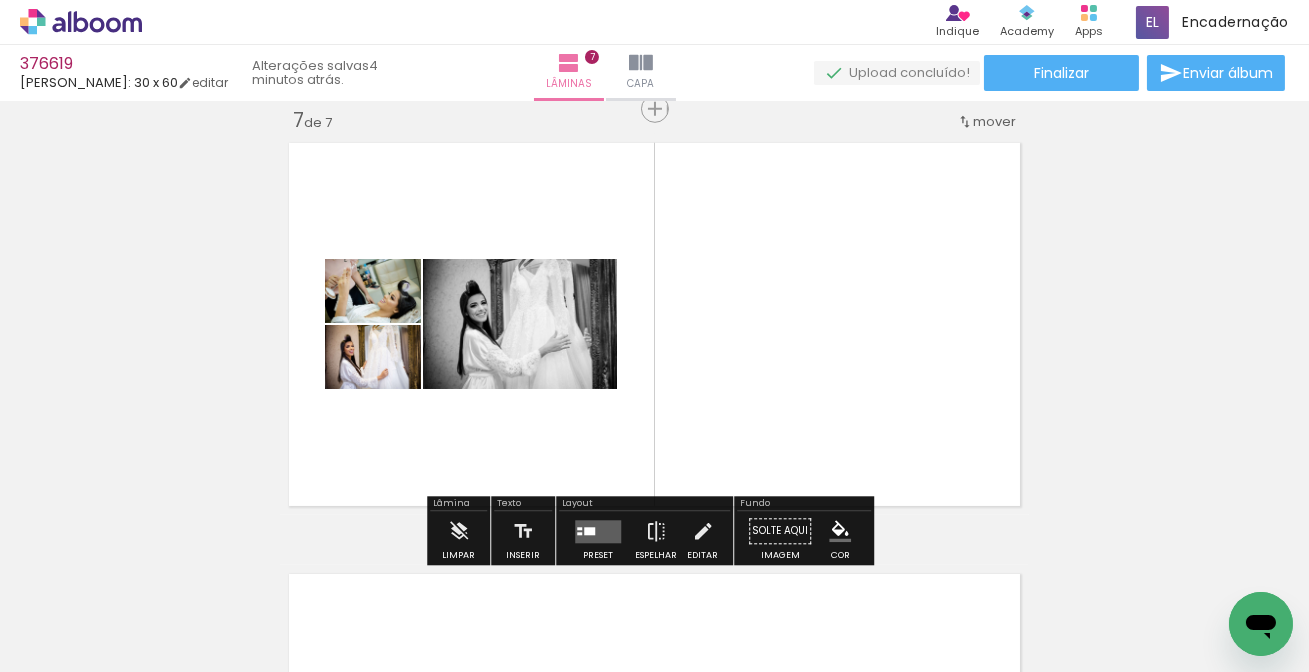 click at bounding box center (598, 531) 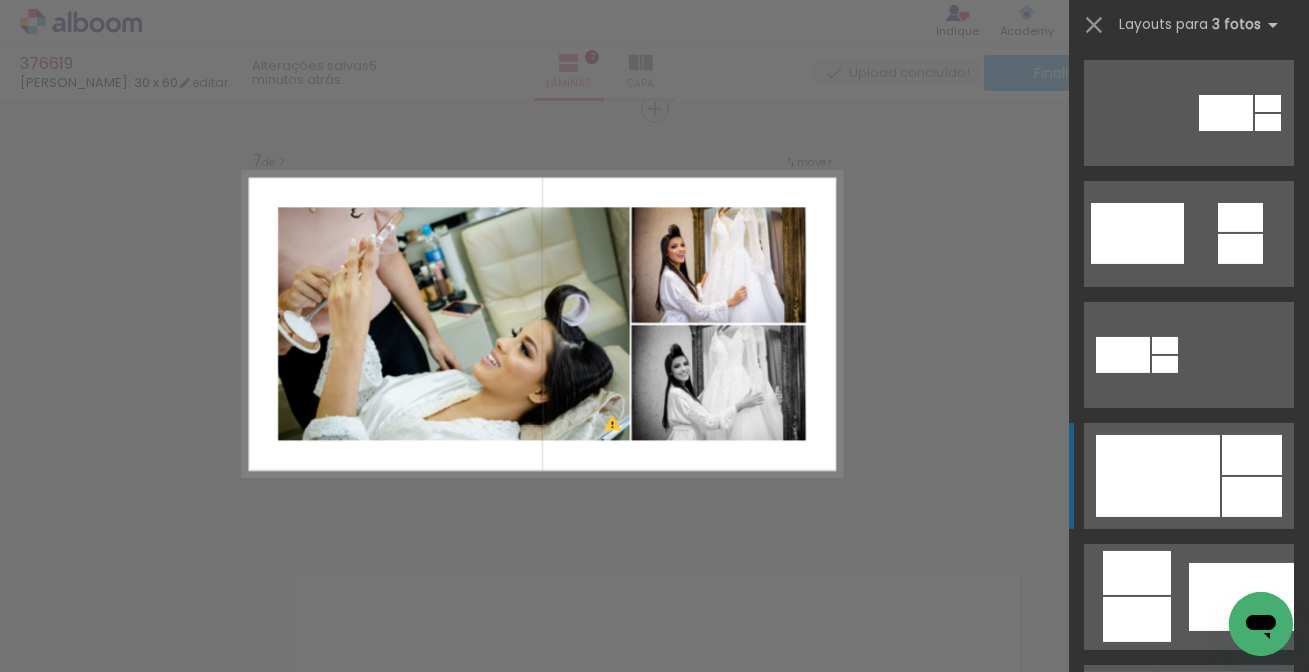 scroll, scrollTop: 909, scrollLeft: 0, axis: vertical 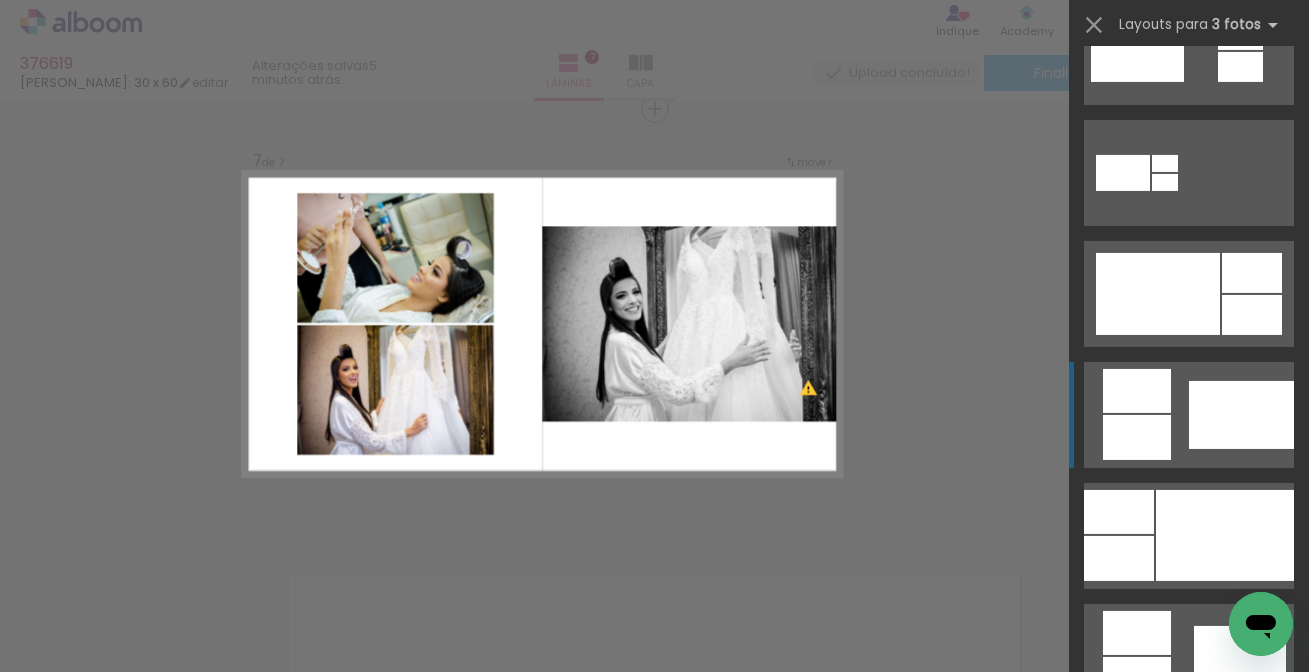 click at bounding box center (1241, 415) 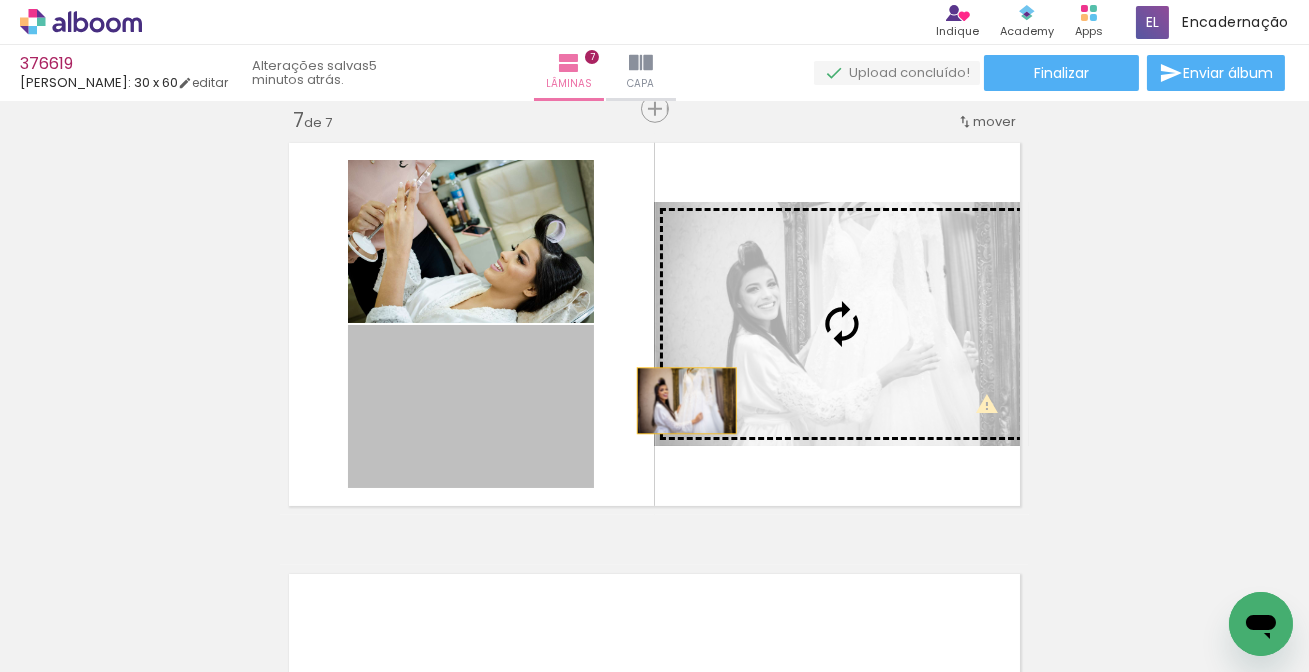drag, startPoint x: 680, startPoint y: 400, endPoint x: 827, endPoint y: 351, distance: 154.9516 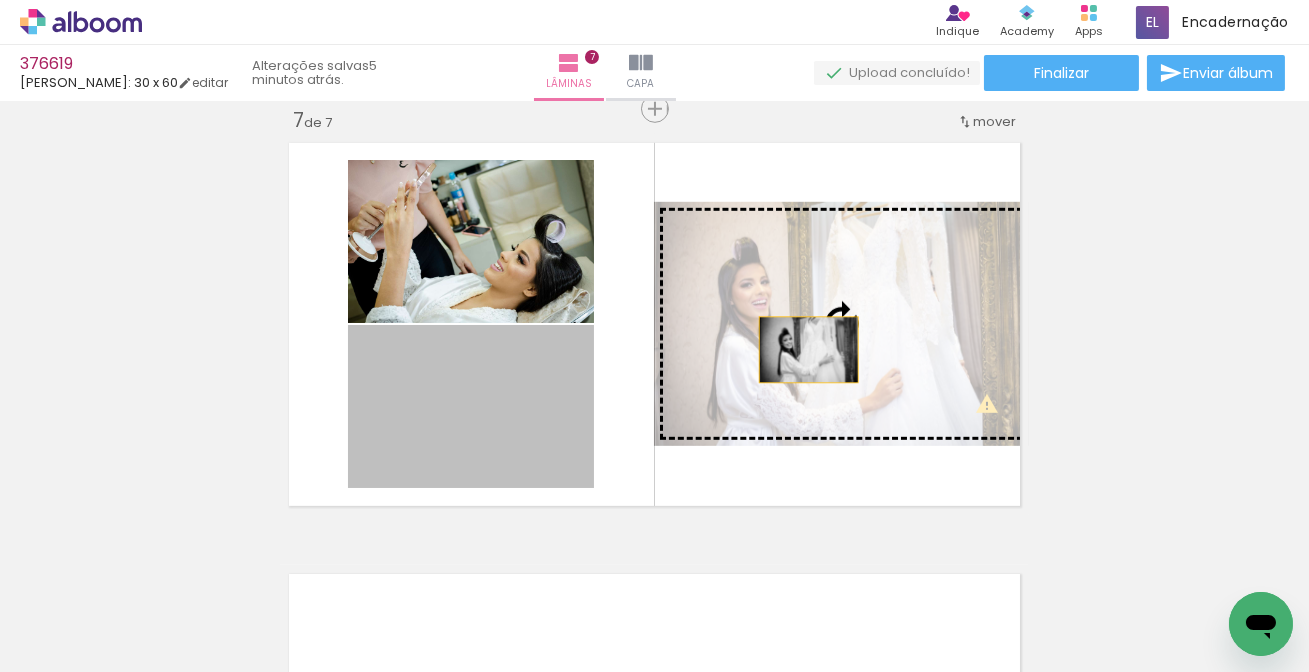 drag, startPoint x: 614, startPoint y: 407, endPoint x: 831, endPoint y: 330, distance: 230.25638 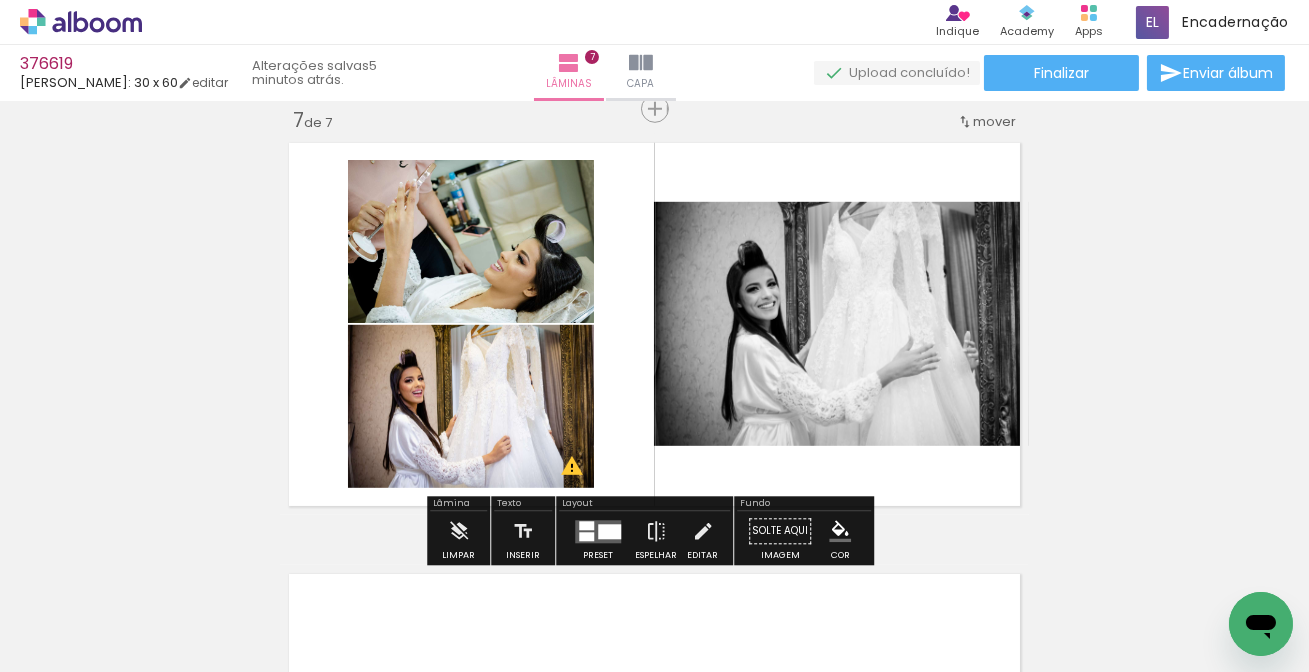 scroll, scrollTop: 3066, scrollLeft: 0, axis: vertical 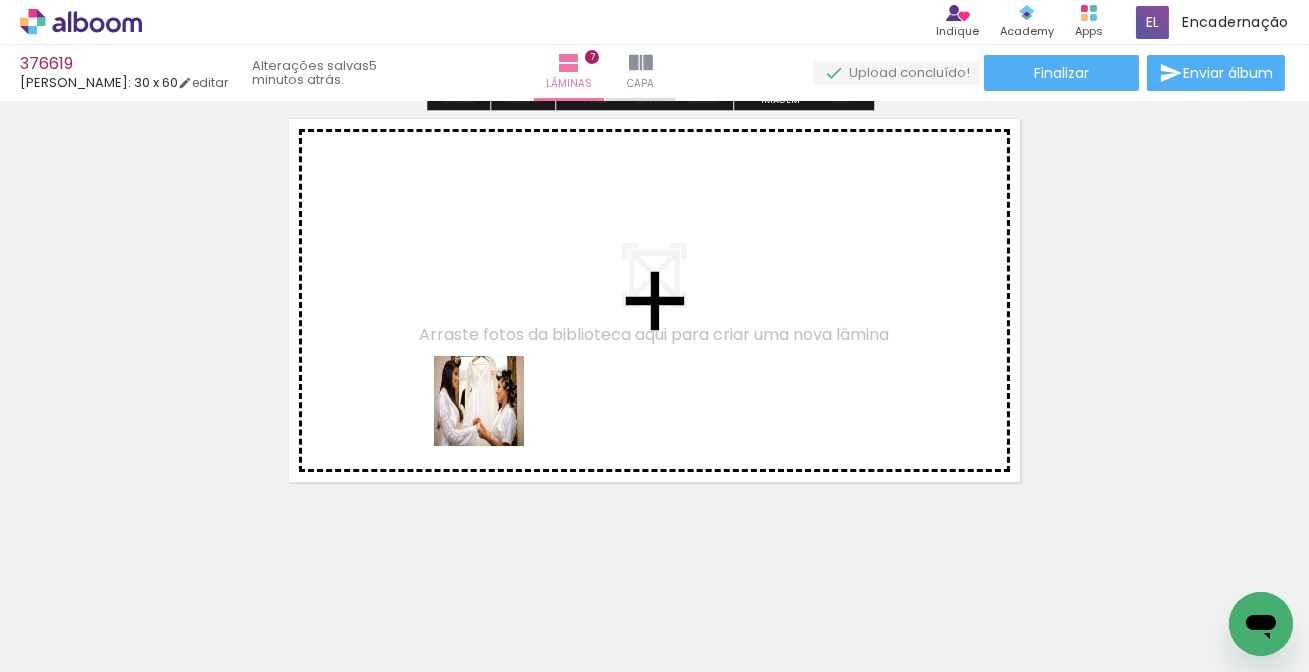 drag, startPoint x: 195, startPoint y: 614, endPoint x: 535, endPoint y: 380, distance: 412.74207 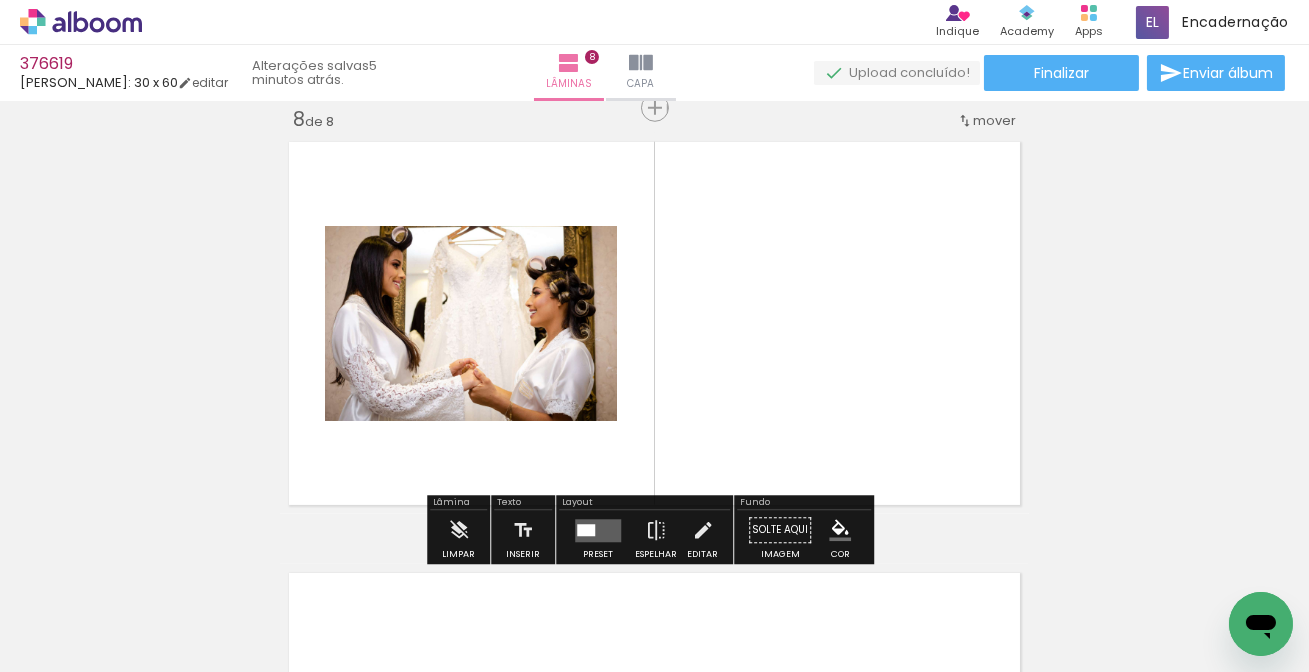 scroll, scrollTop: 3042, scrollLeft: 0, axis: vertical 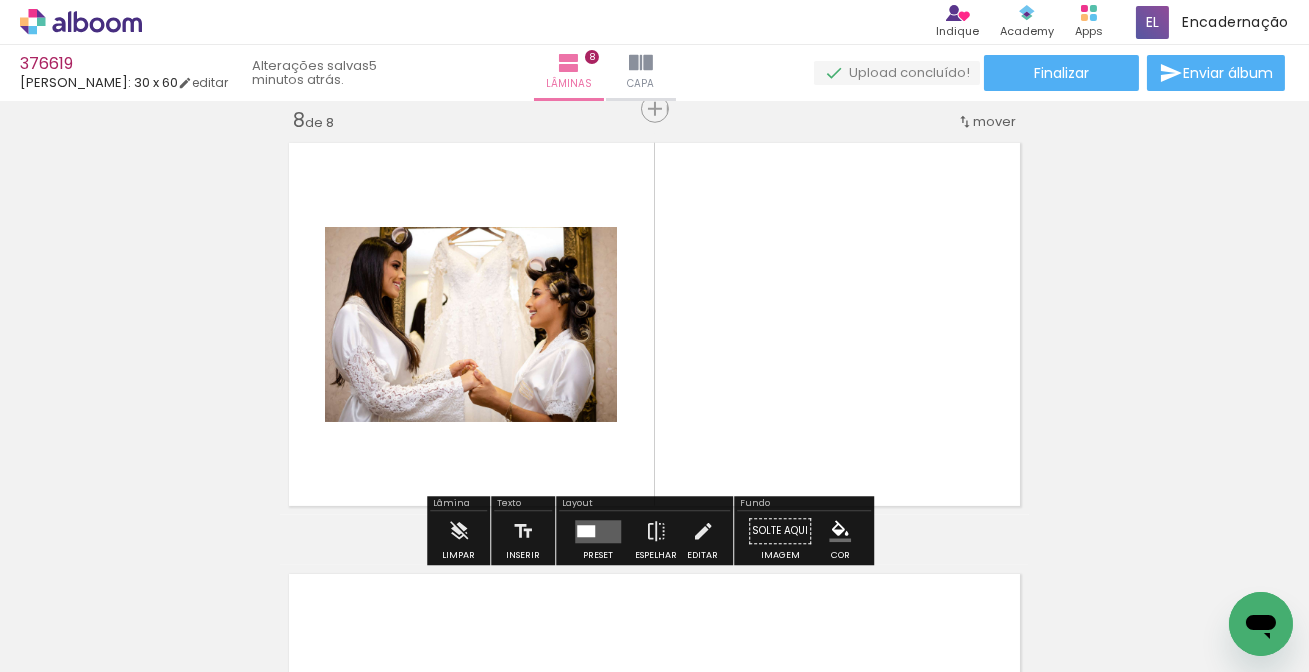 drag, startPoint x: 215, startPoint y: 610, endPoint x: 600, endPoint y: 354, distance: 462.34296 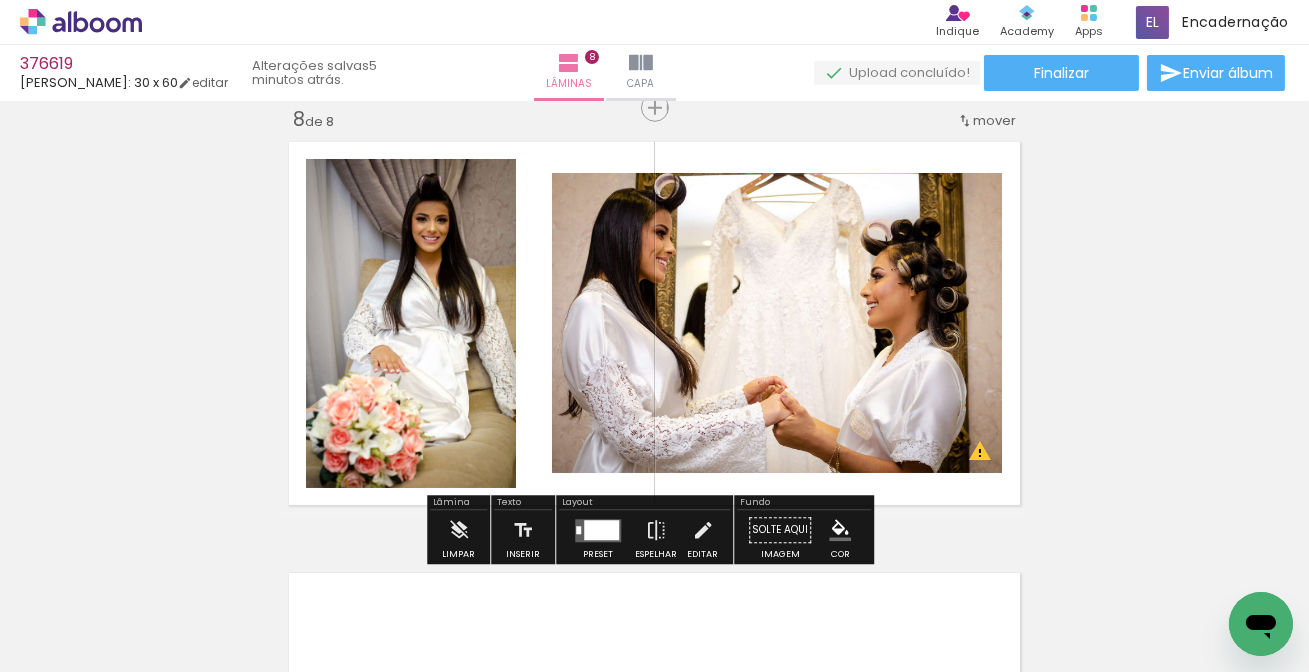 scroll, scrollTop: 3042, scrollLeft: 0, axis: vertical 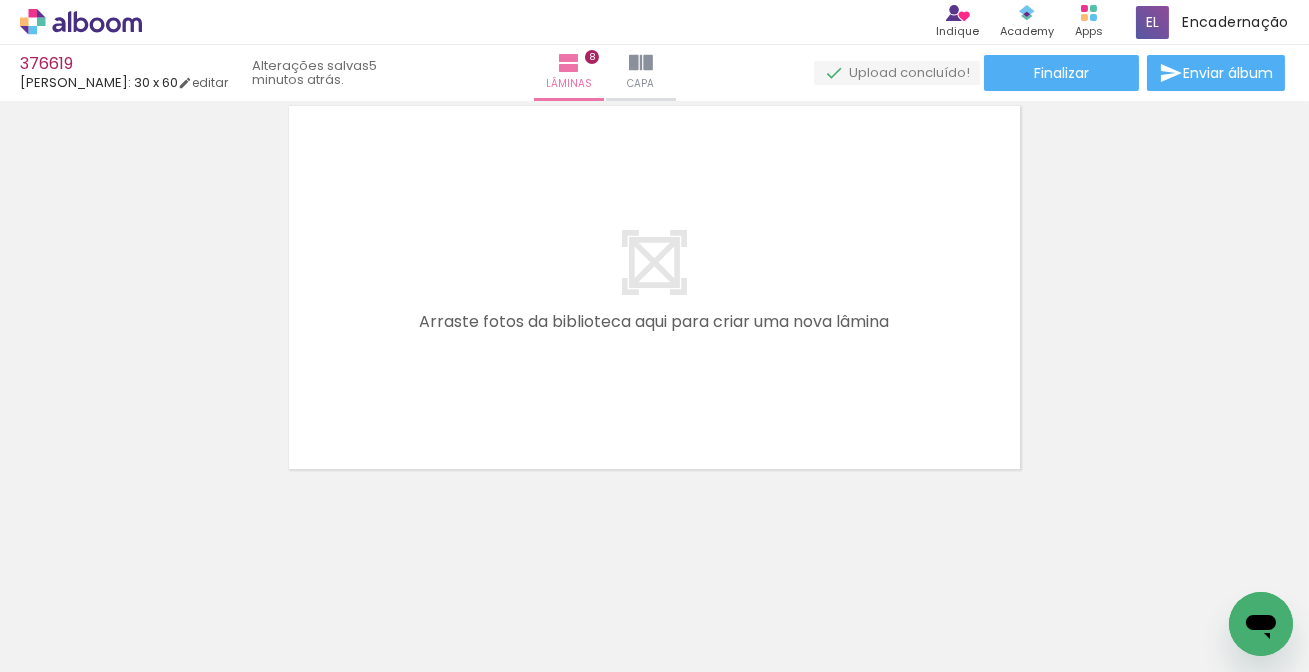 drag, startPoint x: 194, startPoint y: 614, endPoint x: 329, endPoint y: 561, distance: 145.03104 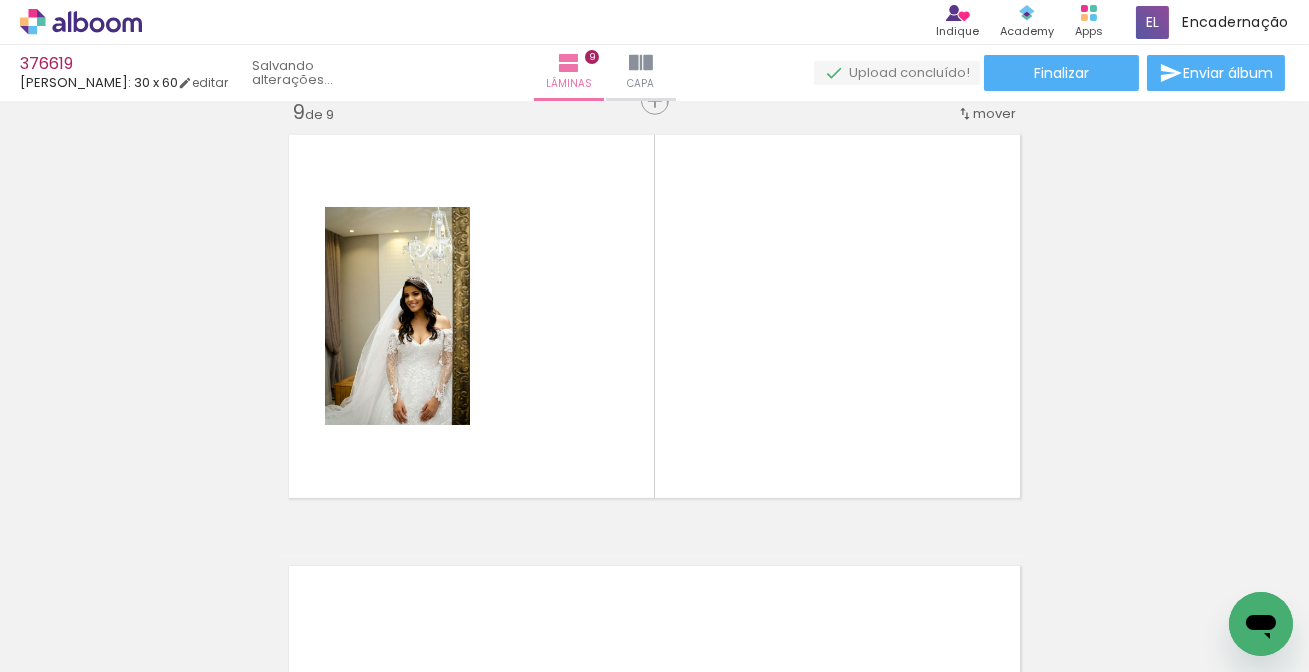 scroll, scrollTop: 3473, scrollLeft: 0, axis: vertical 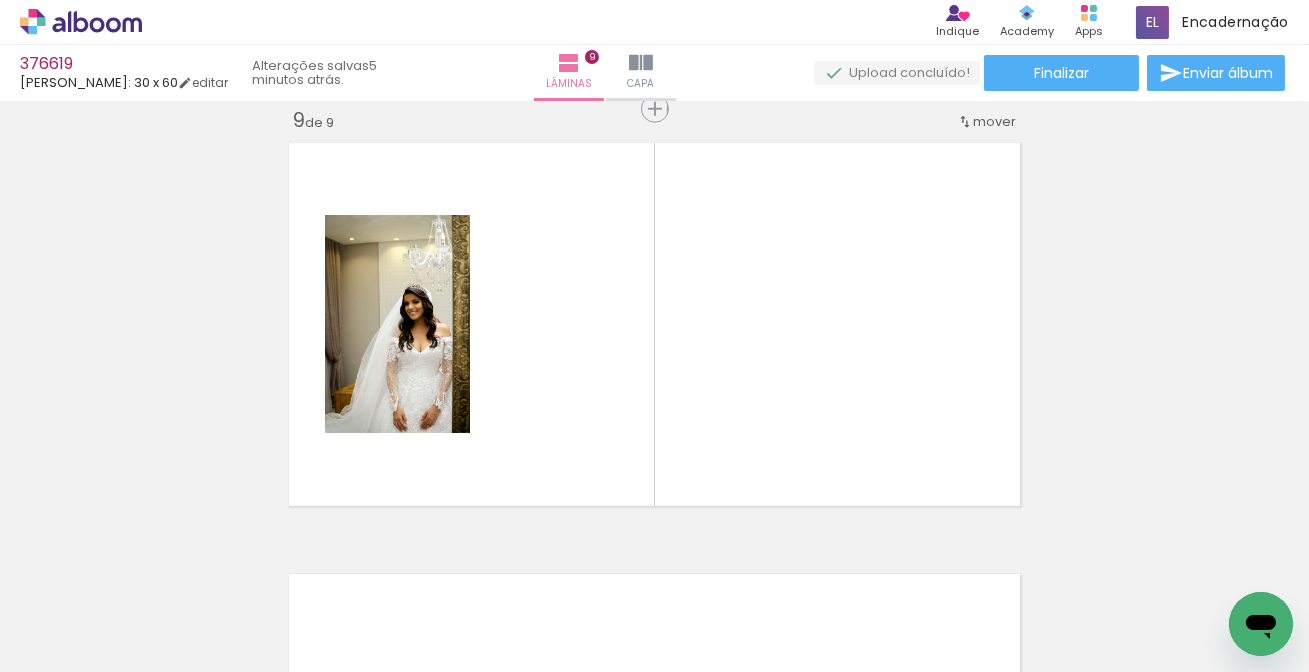drag, startPoint x: 219, startPoint y: 620, endPoint x: 449, endPoint y: 420, distance: 304.795 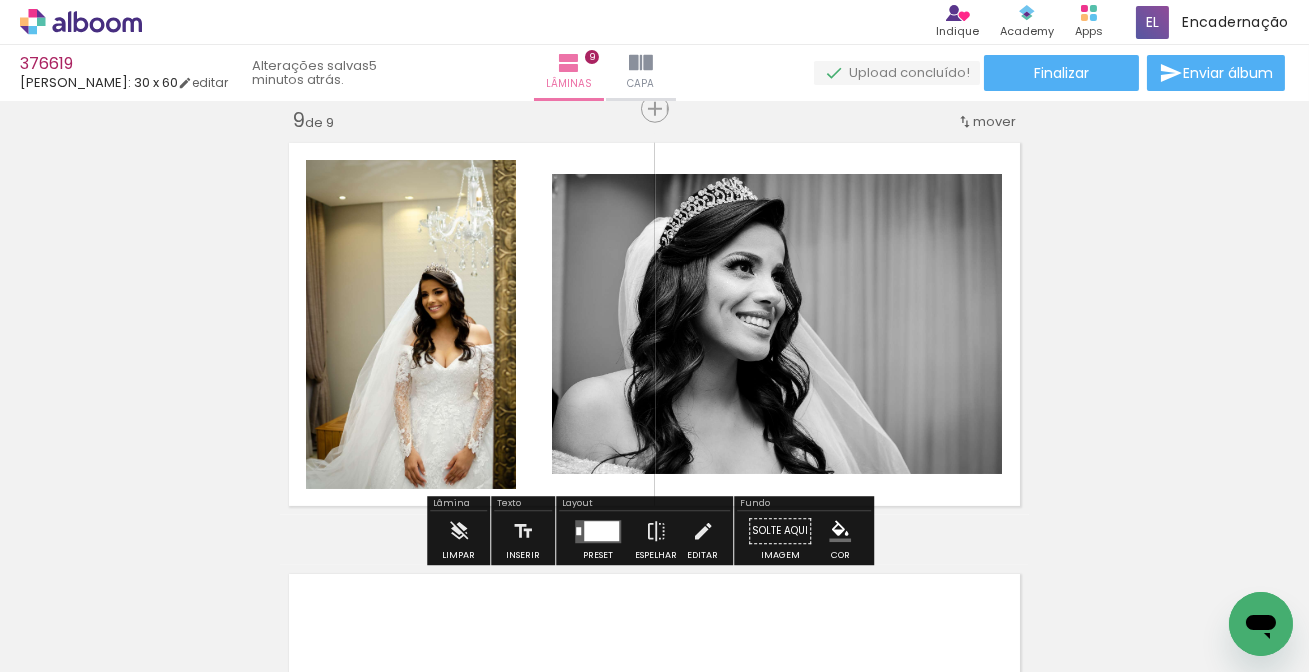 drag, startPoint x: 227, startPoint y: 586, endPoint x: 405, endPoint y: 489, distance: 202.71408 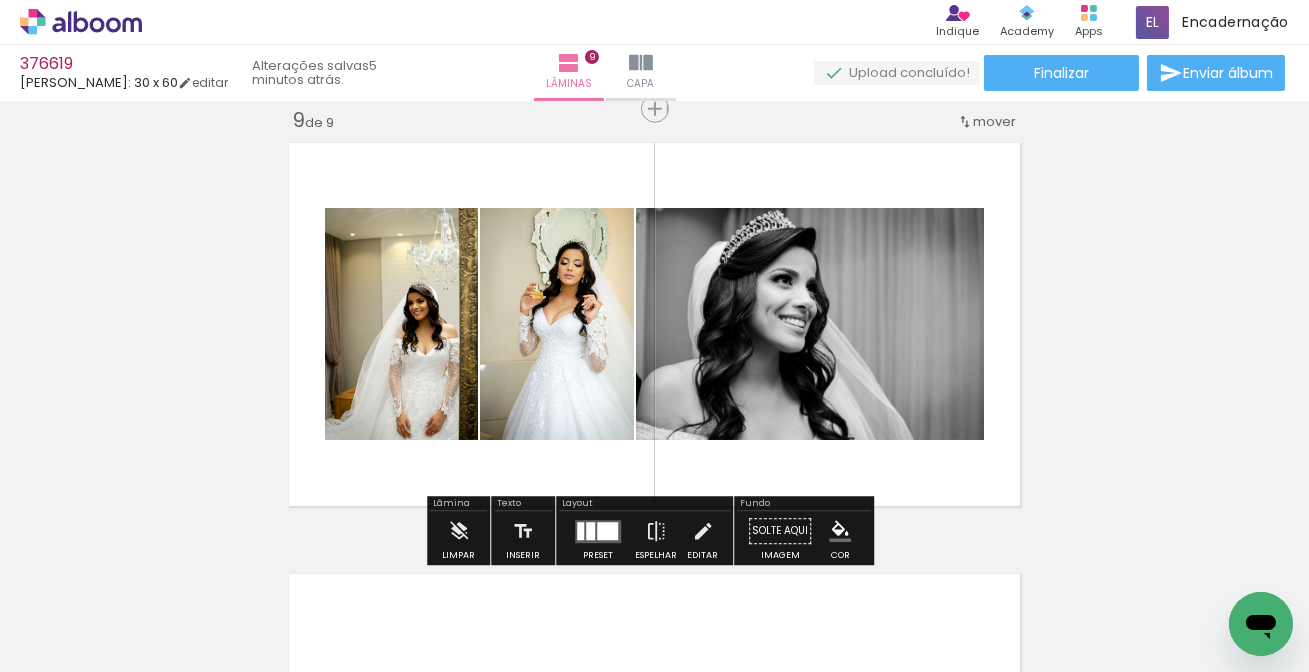 drag, startPoint x: 214, startPoint y: 607, endPoint x: 614, endPoint y: 272, distance: 521.75183 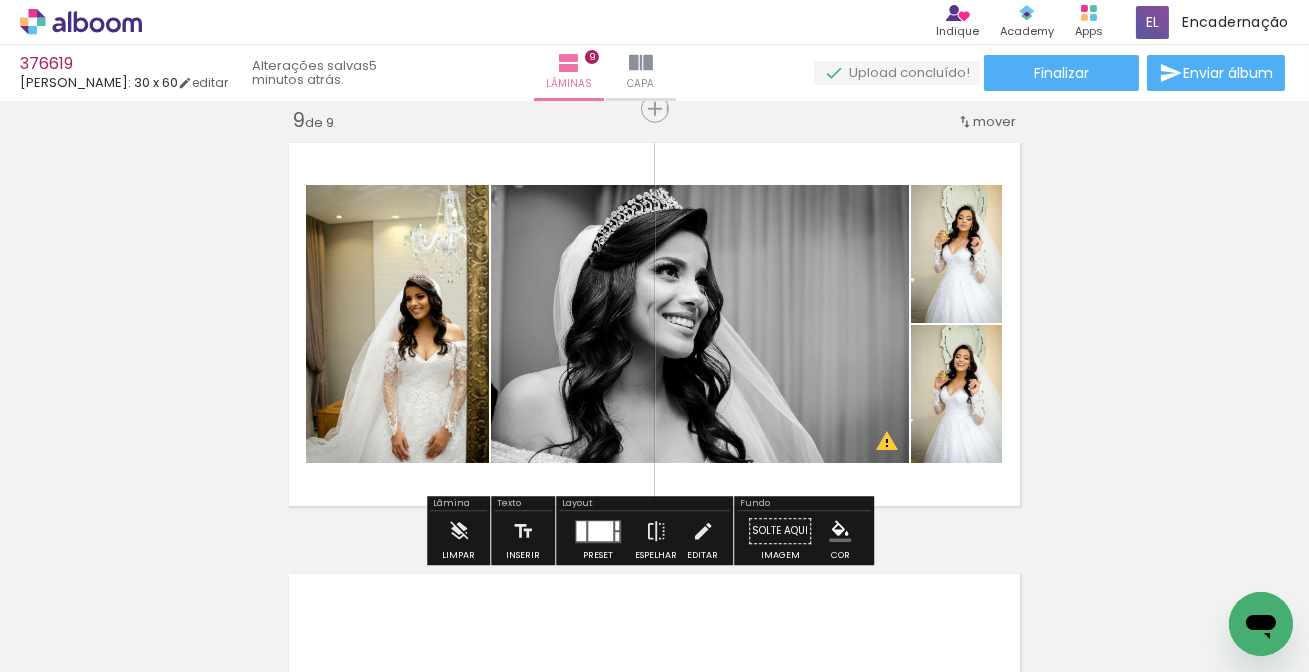click at bounding box center (600, 531) 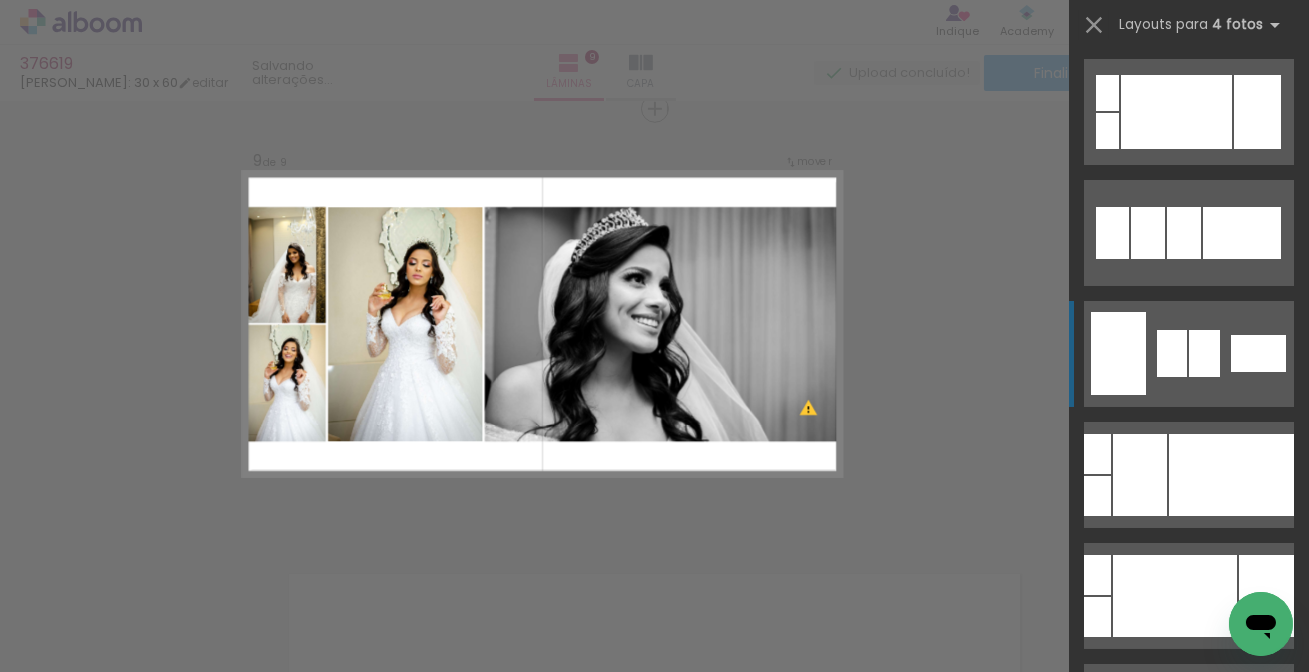 scroll, scrollTop: 272, scrollLeft: 0, axis: vertical 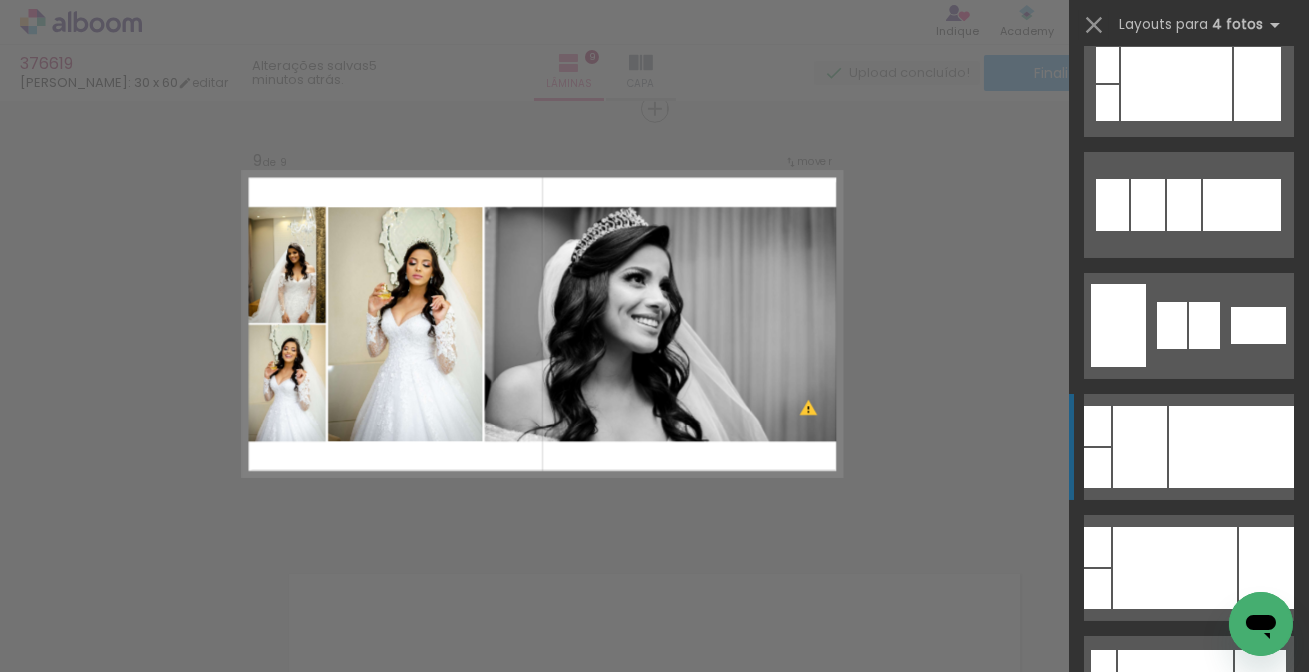 click at bounding box center [1231, 447] 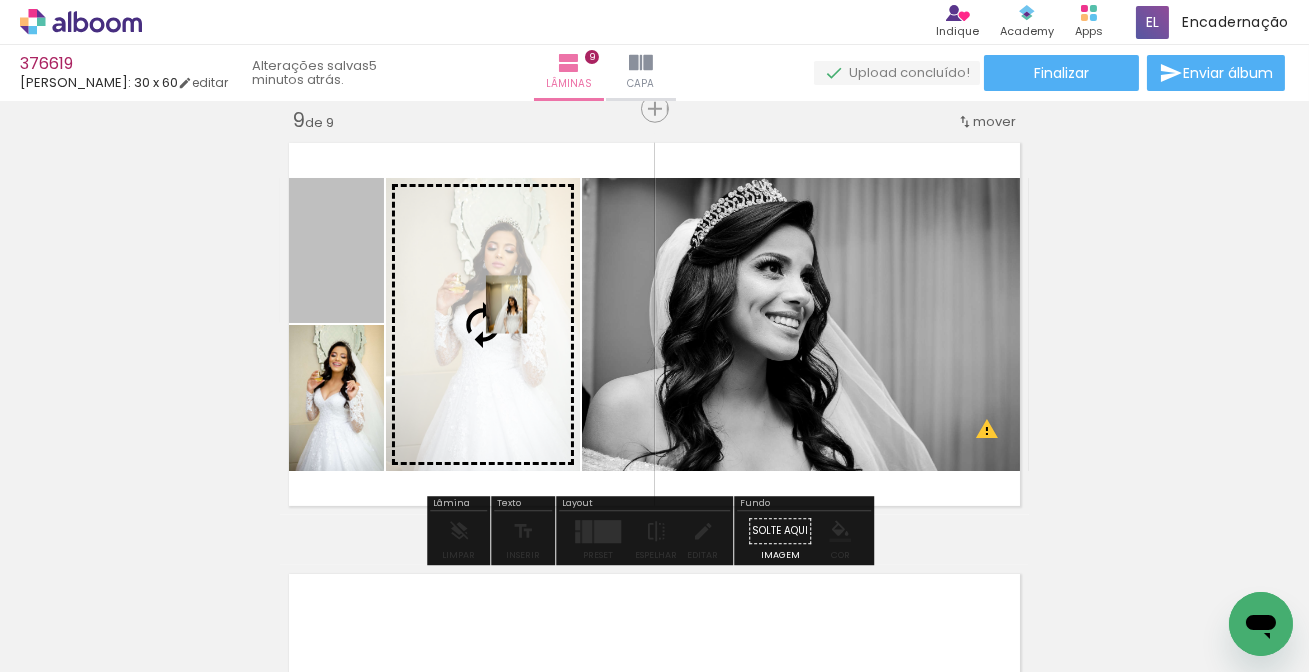 click at bounding box center (0, 0) 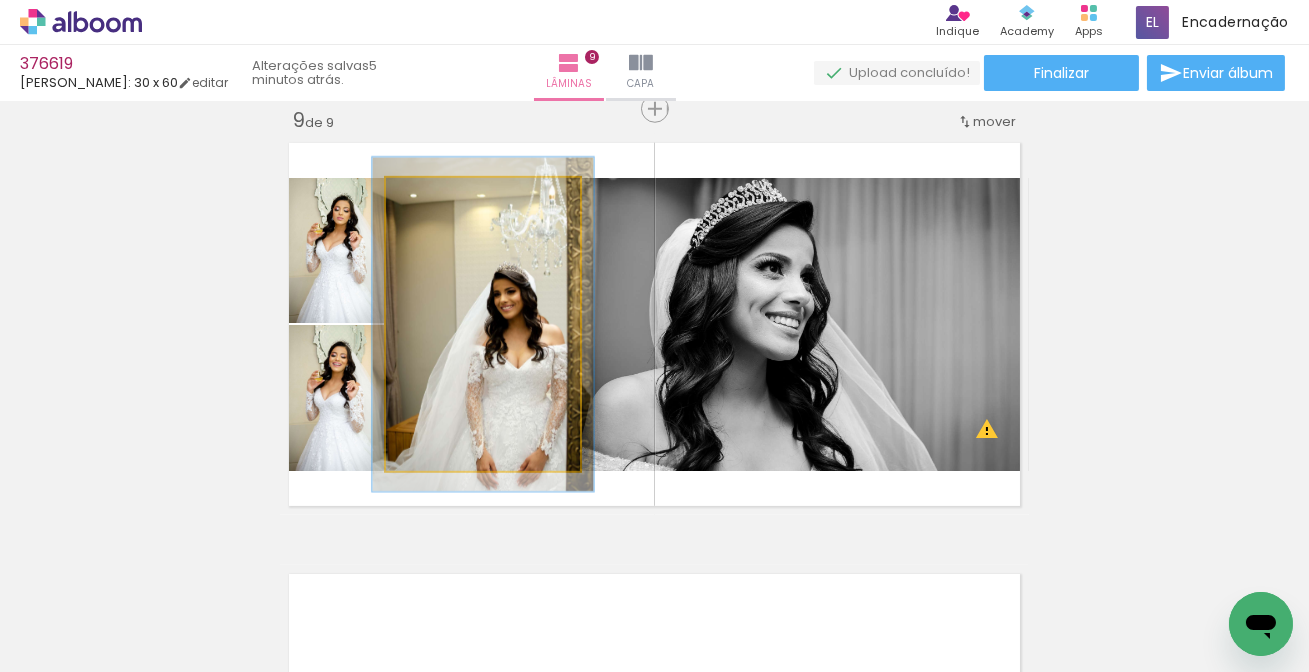 drag, startPoint x: 426, startPoint y: 194, endPoint x: 436, endPoint y: 205, distance: 14.866069 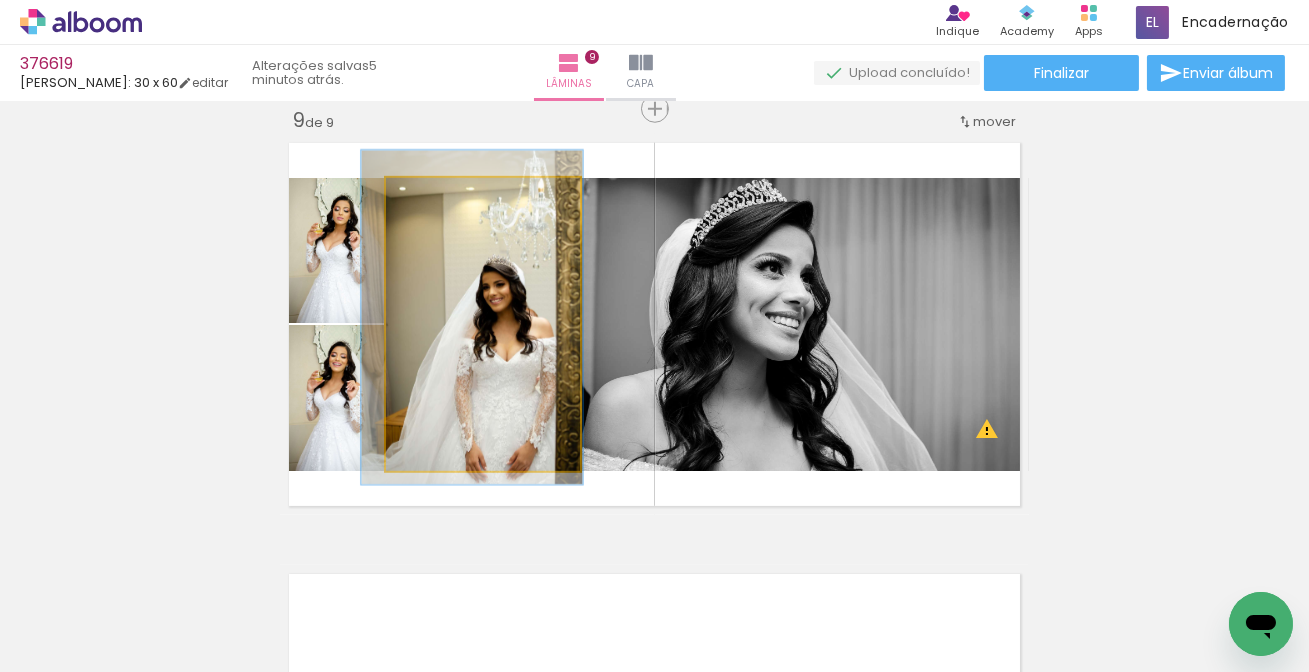drag, startPoint x: 491, startPoint y: 317, endPoint x: 480, endPoint y: 310, distance: 13.038404 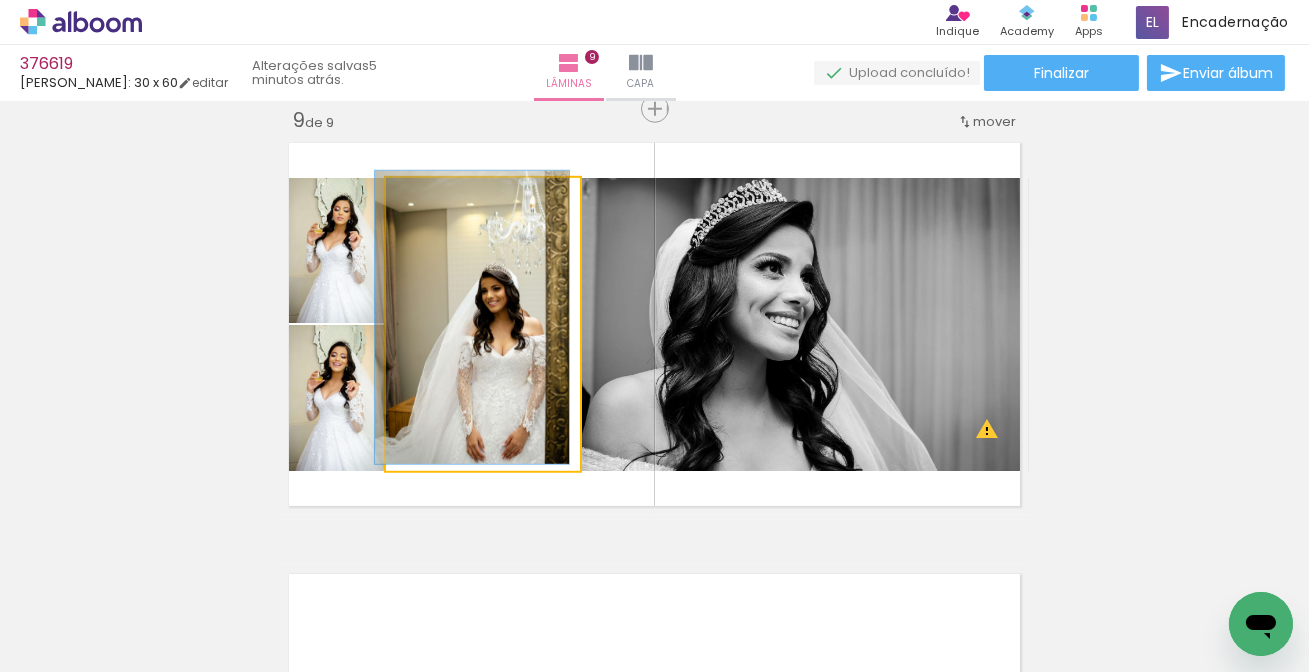 click at bounding box center (433, 199) 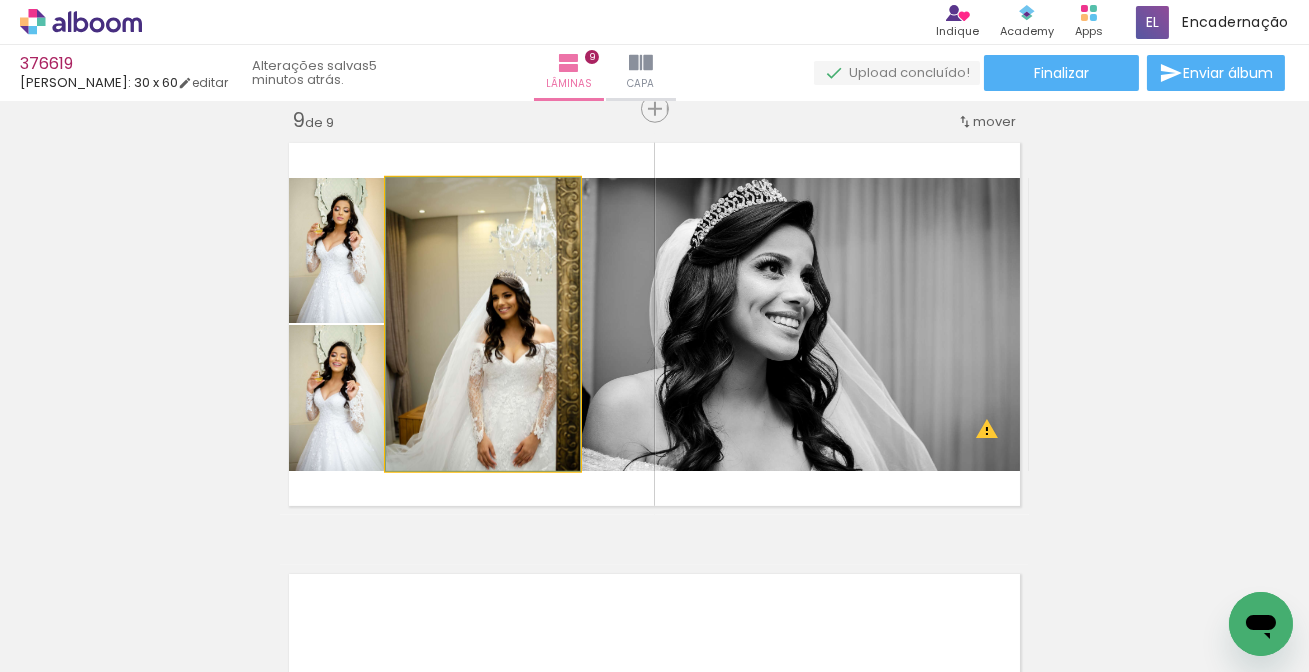 drag, startPoint x: 472, startPoint y: 315, endPoint x: 486, endPoint y: 315, distance: 14 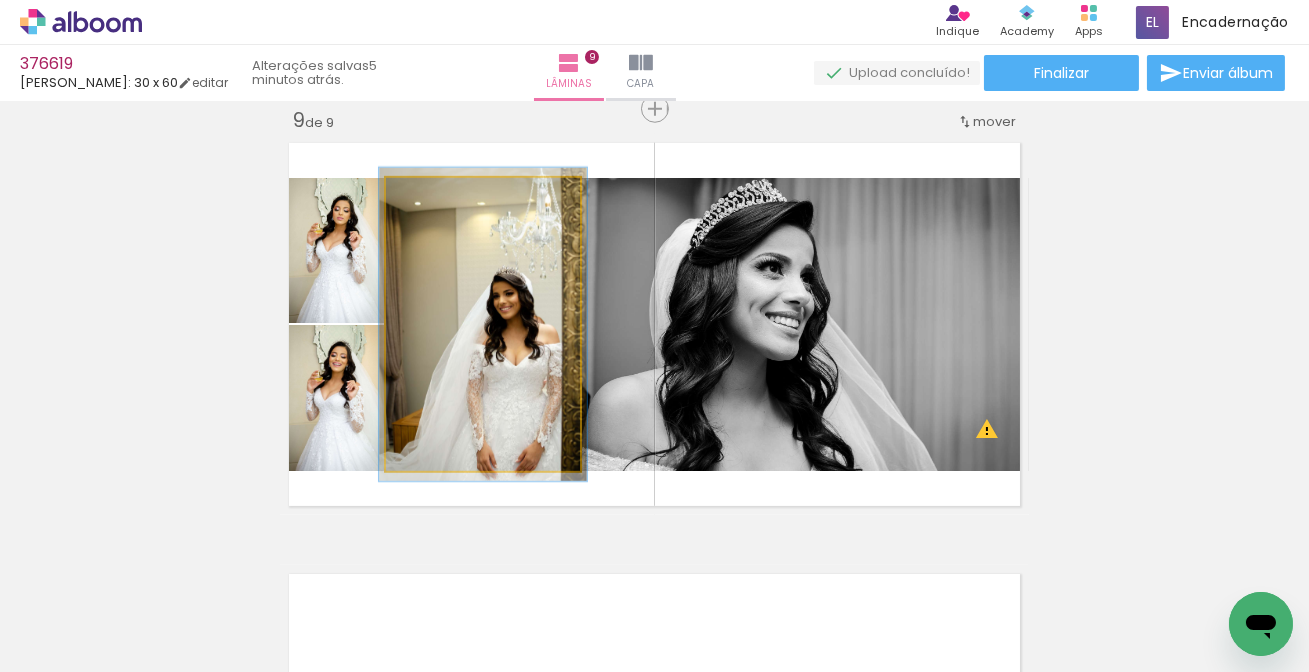 type on "107" 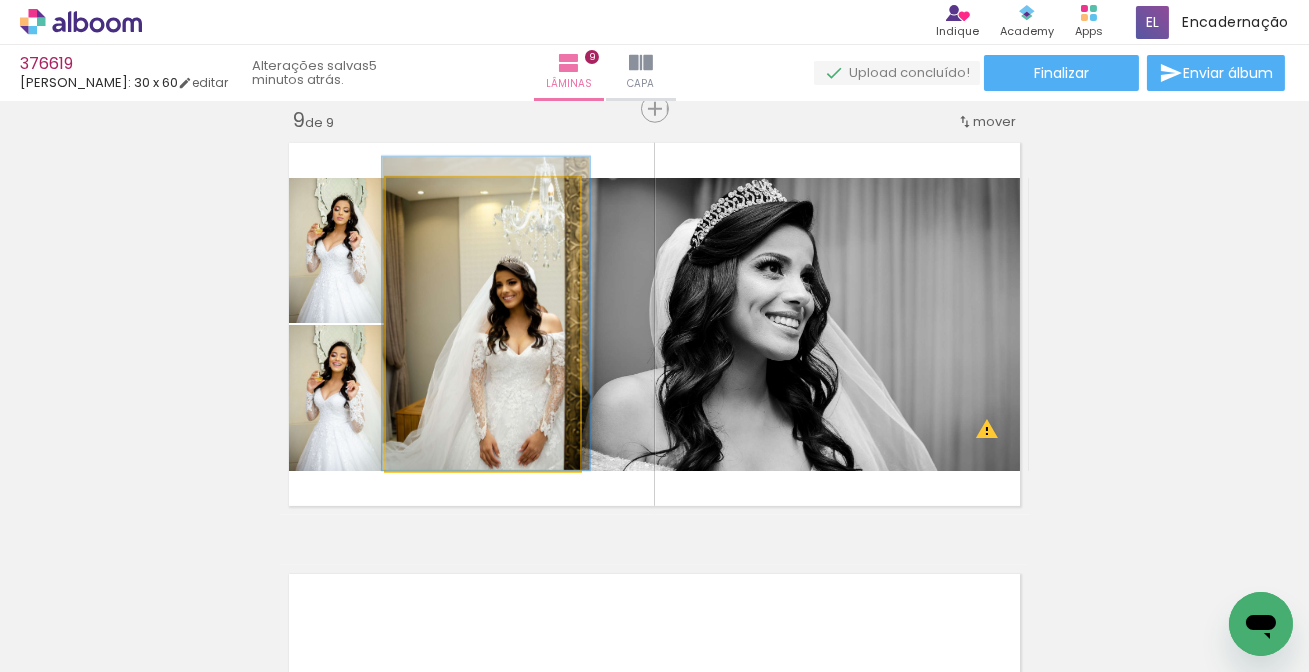 drag, startPoint x: 465, startPoint y: 297, endPoint x: 468, endPoint y: 282, distance: 15.297058 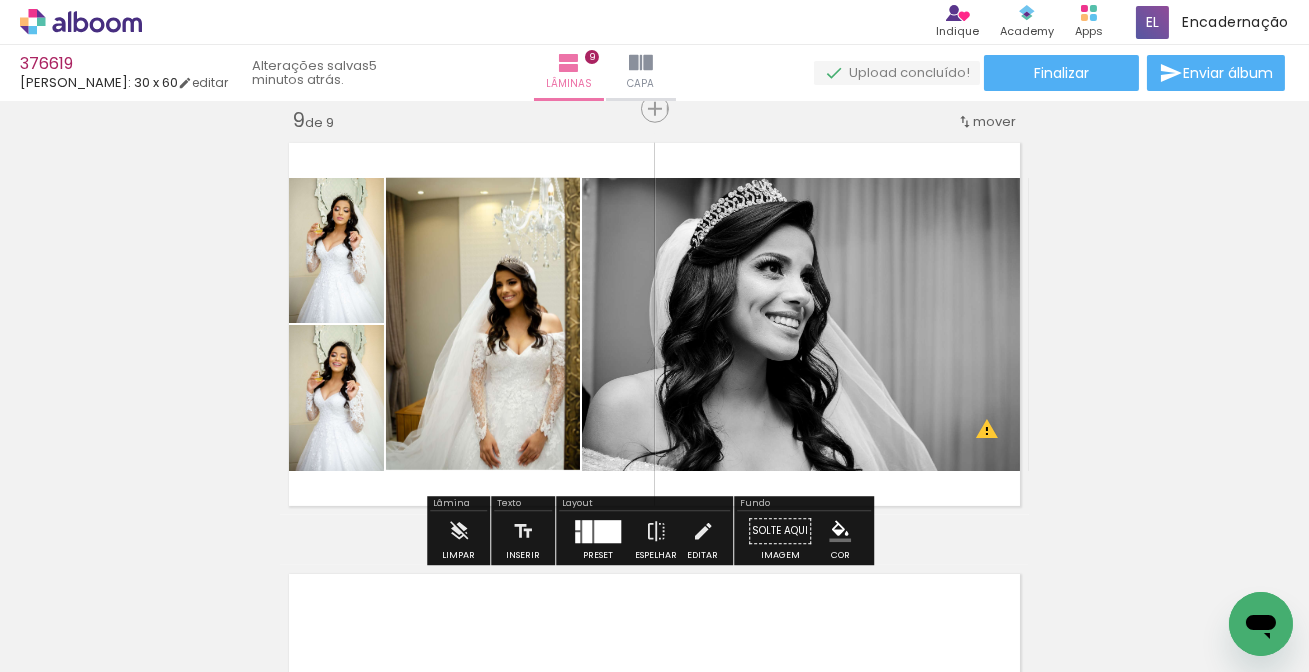 click on "Inserir lâmina 1  de 9  Inserir lâmina 2  de 9  Inserir lâmina 3  de 9  Inserir lâmina 4  de 9  Inserir lâmina 5  de 9  Inserir lâmina 6  de 9  Inserir lâmina 7  de 9  Inserir lâmina 8  de 9  Inserir lâmina 9  de 9 O Designbox precisará aumentar a sua imagem em 230% para exportar para impressão. O Designbox precisará aumentar a sua imagem em 198% para exportar para impressão. O Designbox precisará aumentar a sua imagem em 150% para exportar para impressão. O Designbox precisará aumentar a sua imagem em 181% para exportar para impressão. O Designbox precisará aumentar a sua imagem em 179% para exportar para impressão." at bounding box center (654, -1210) 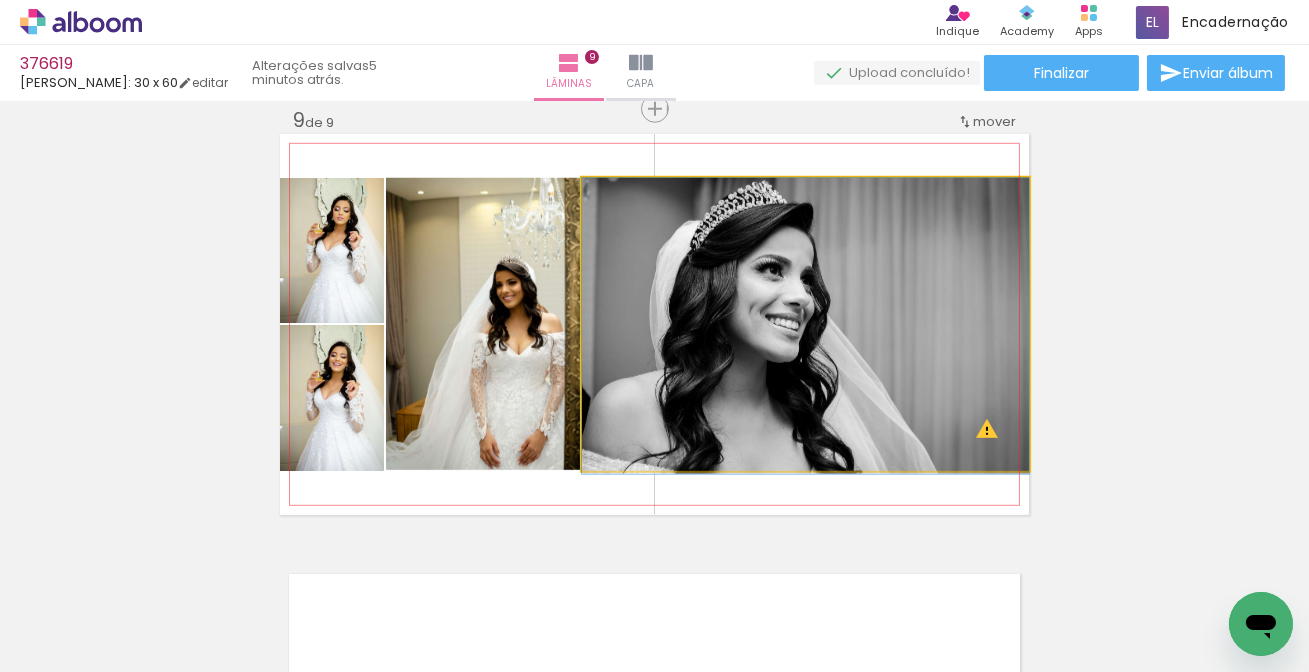 drag, startPoint x: 910, startPoint y: 375, endPoint x: 925, endPoint y: 397, distance: 26.627054 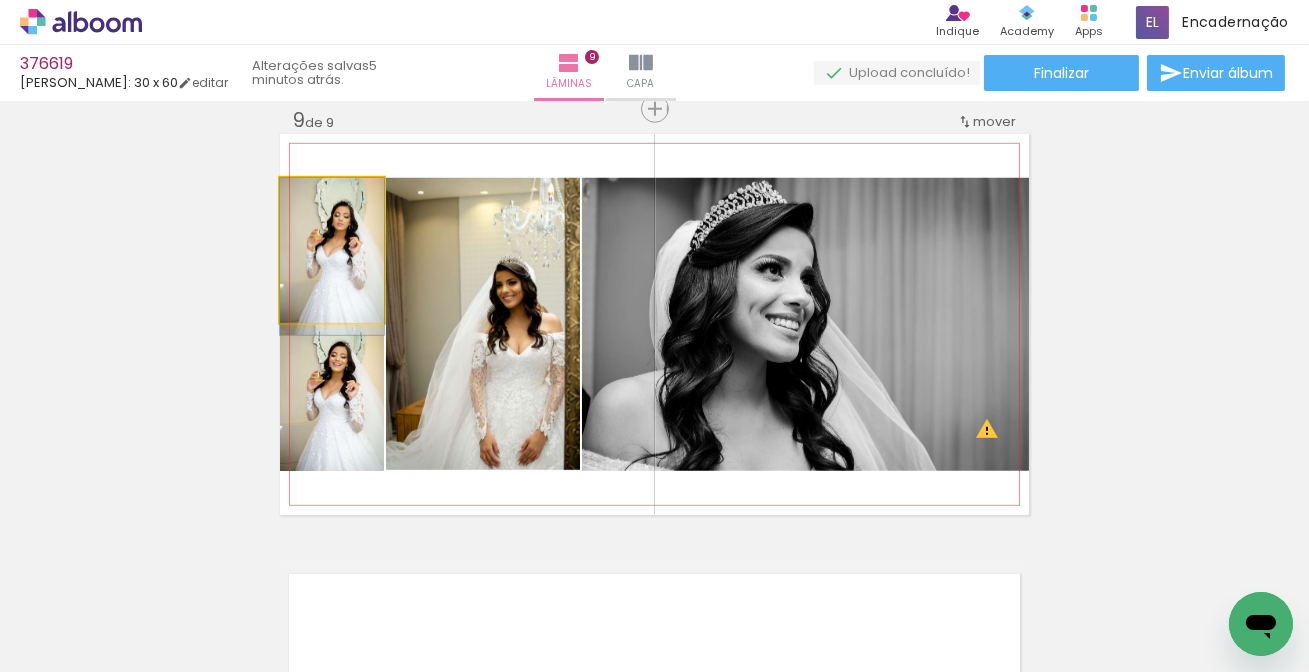 drag, startPoint x: 349, startPoint y: 291, endPoint x: 344, endPoint y: 304, distance: 13.928389 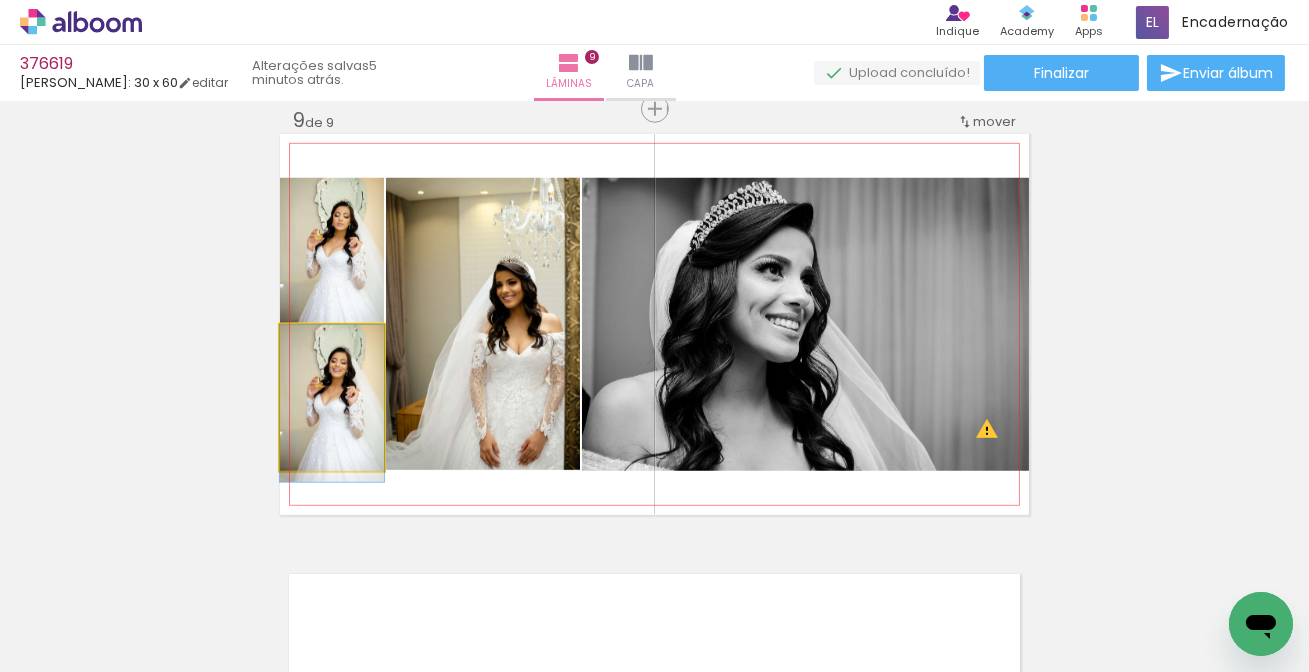 drag, startPoint x: 301, startPoint y: 440, endPoint x: 193, endPoint y: 424, distance: 109.17875 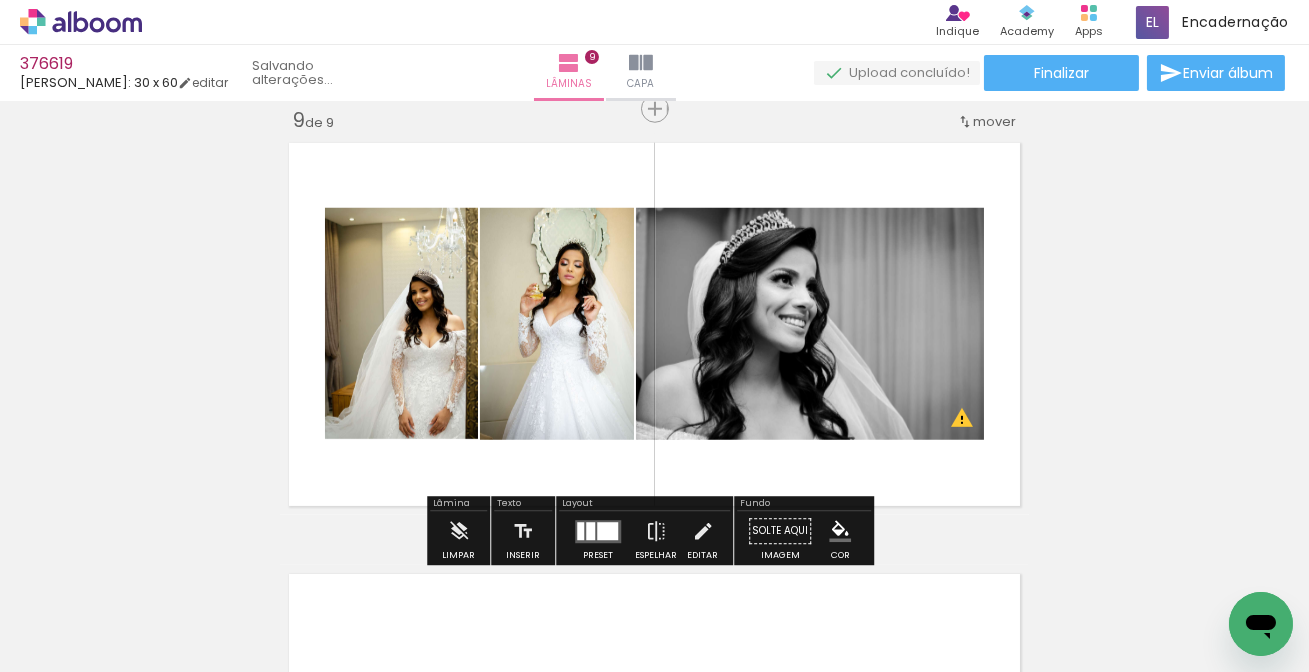 click on "Inserir lâmina 1  de 9  Inserir lâmina 2  de 9  Inserir lâmina 3  de 9  Inserir lâmina 4  de 9  Inserir lâmina 5  de 9  Inserir lâmina 6  de 9  Inserir lâmina 7  de 9  Inserir lâmina 8  de 9  Inserir lâmina 9  de 9 O Designbox precisará aumentar a sua imagem em 230% para exportar para impressão. O Designbox precisará aumentar a sua imagem em 198% para exportar para impressão. O Designbox precisará aumentar a sua imagem em 150% para exportar para impressão. O Designbox precisará aumentar a sua imagem em 181% para exportar para impressão. O Designbox precisará aumentar a sua imagem em 179% para exportar para impressão." at bounding box center (654, -1210) 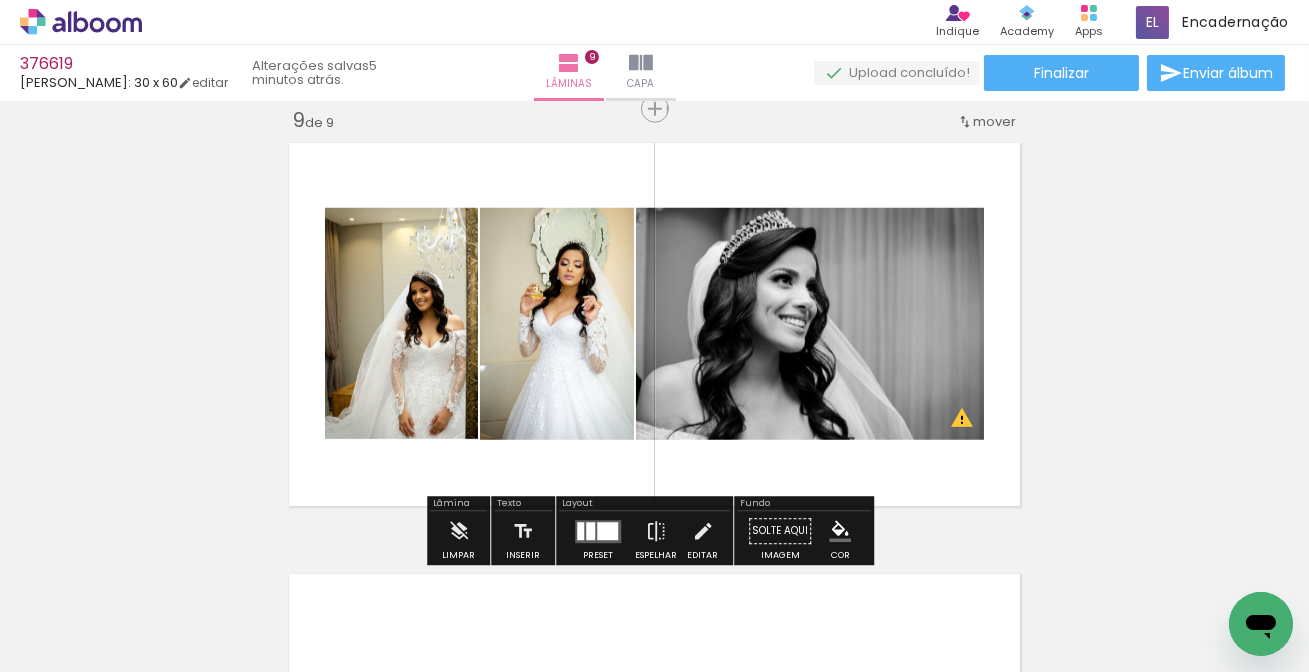 drag, startPoint x: 203, startPoint y: 596, endPoint x: 317, endPoint y: 359, distance: 262.9924 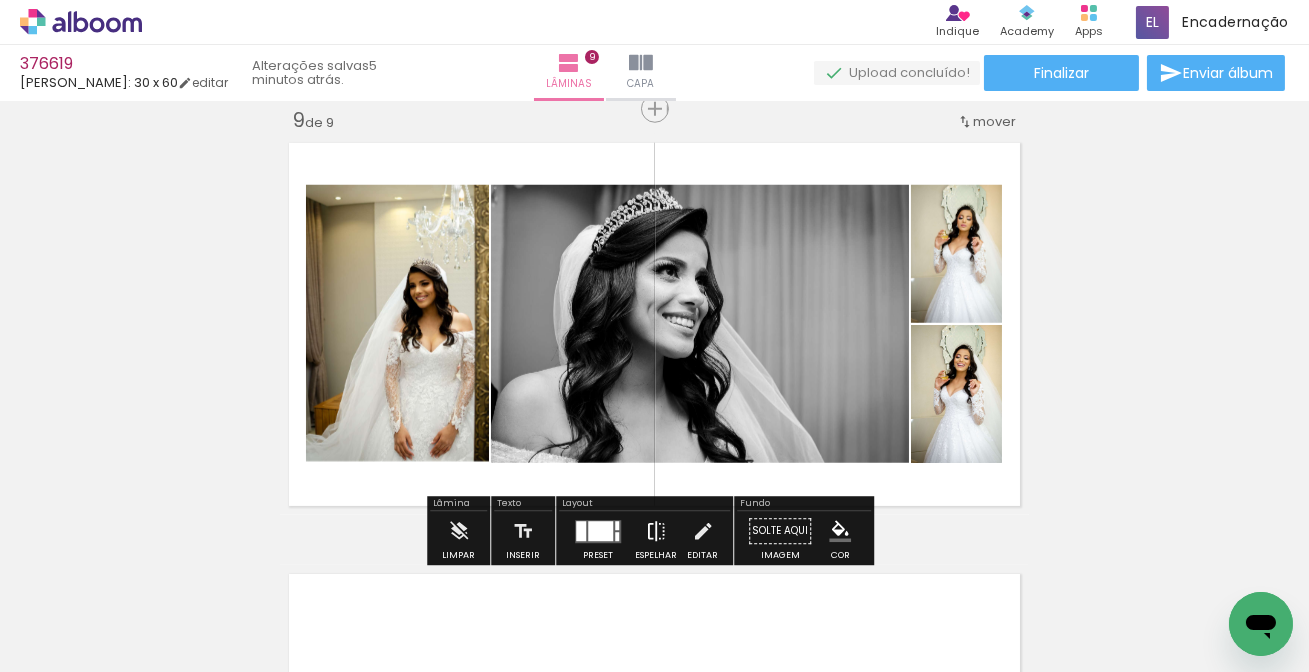 click at bounding box center [656, 532] 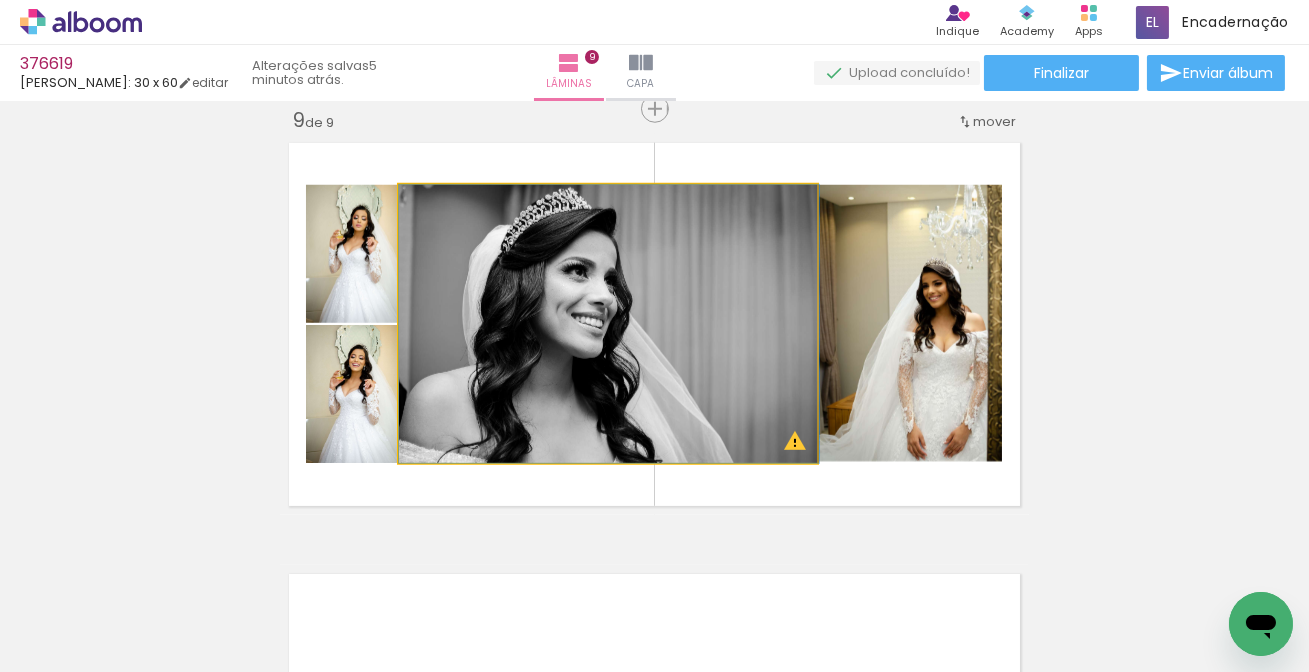 drag, startPoint x: 701, startPoint y: 420, endPoint x: 754, endPoint y: 387, distance: 62.433964 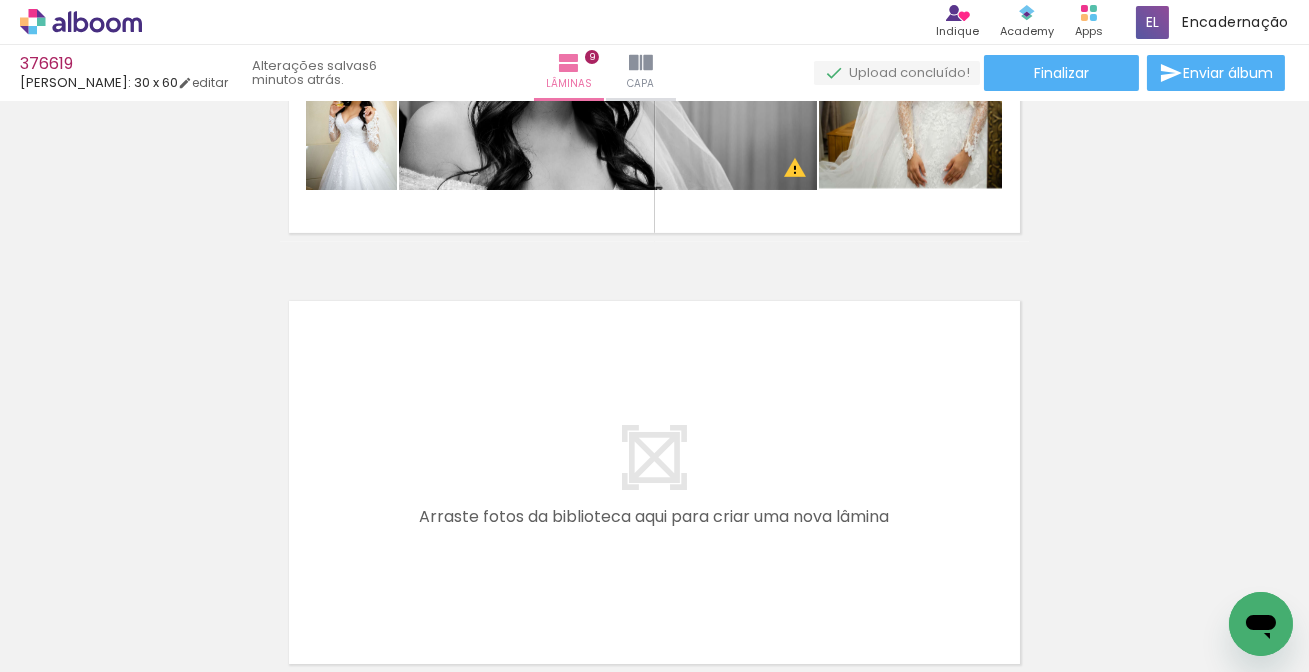 scroll, scrollTop: 3928, scrollLeft: 0, axis: vertical 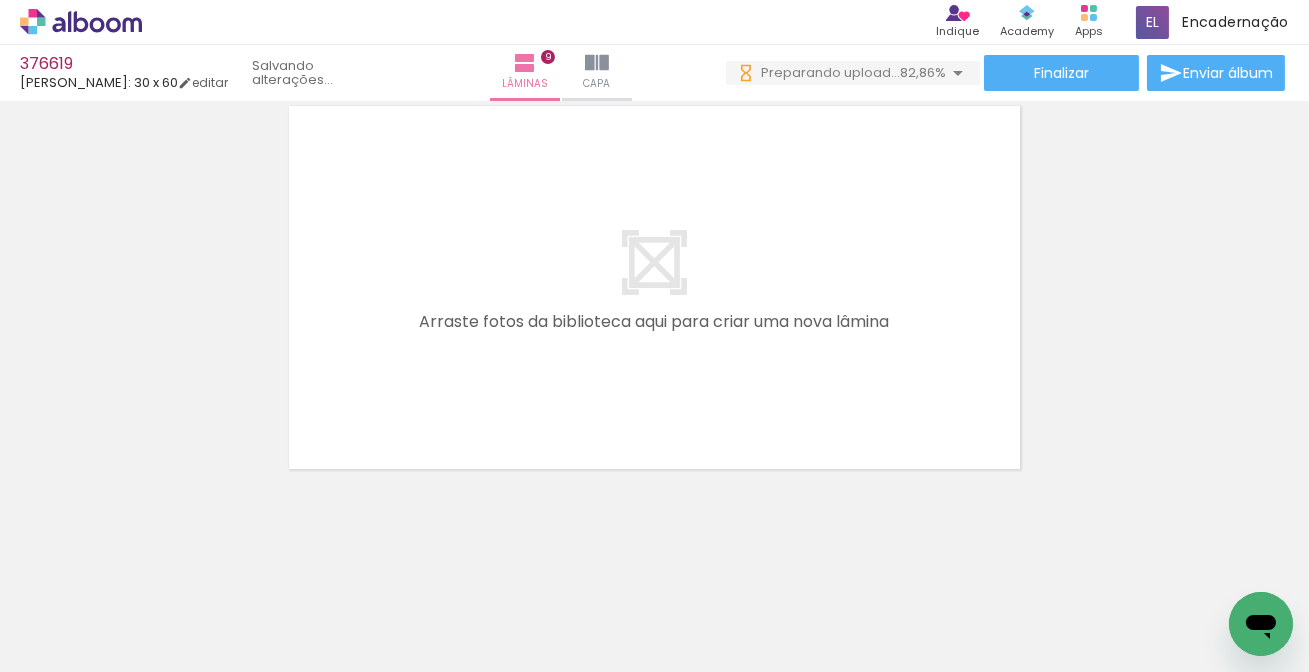 drag, startPoint x: 211, startPoint y: 603, endPoint x: 453, endPoint y: 323, distance: 370.0865 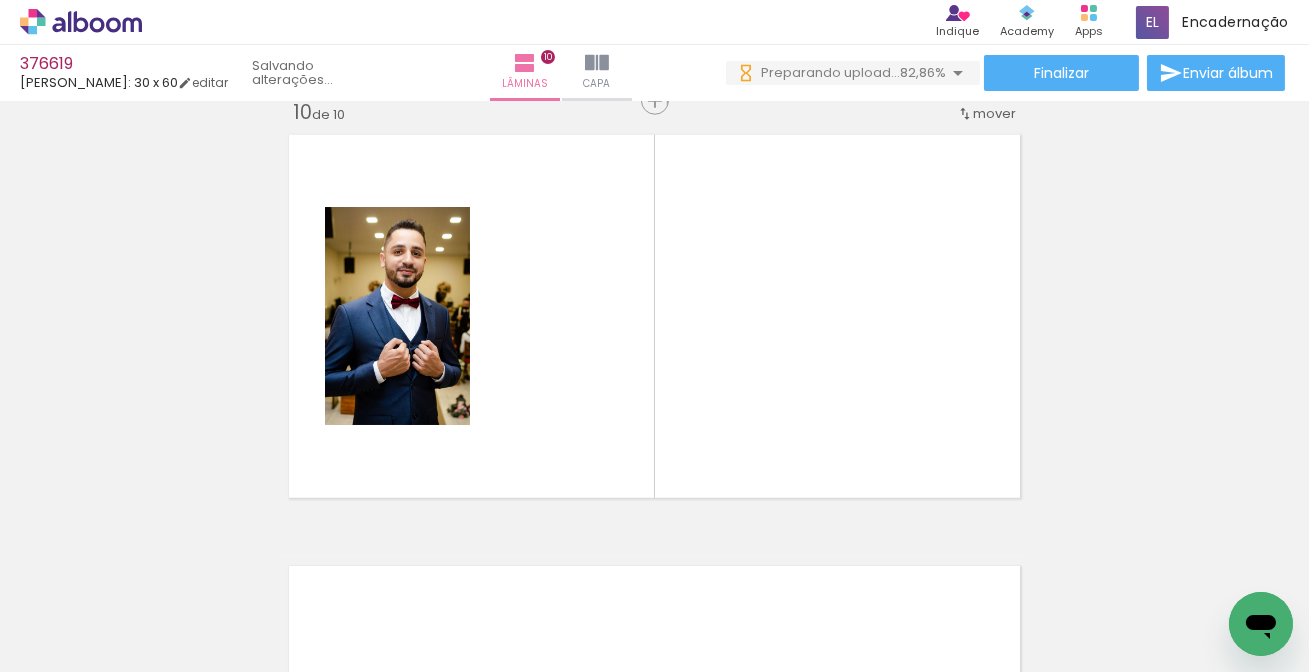 scroll, scrollTop: 3904, scrollLeft: 0, axis: vertical 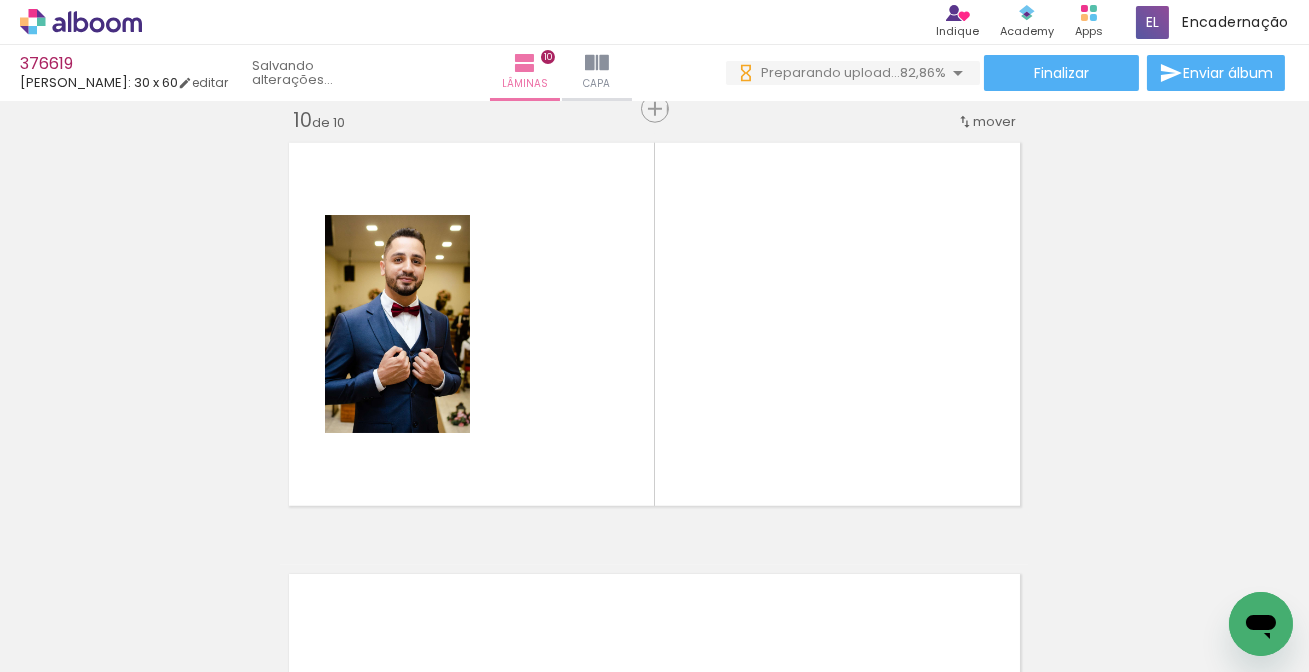 drag, startPoint x: 202, startPoint y: 615, endPoint x: 620, endPoint y: 333, distance: 504.2301 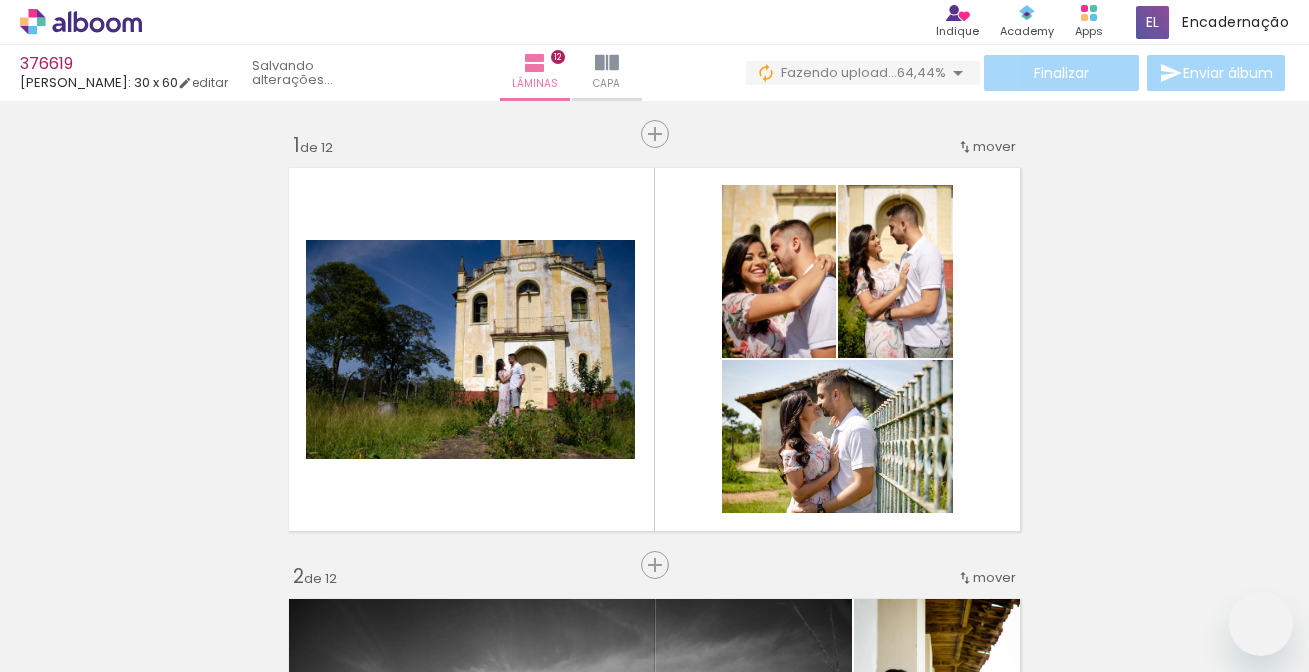 click at bounding box center (654, 336) 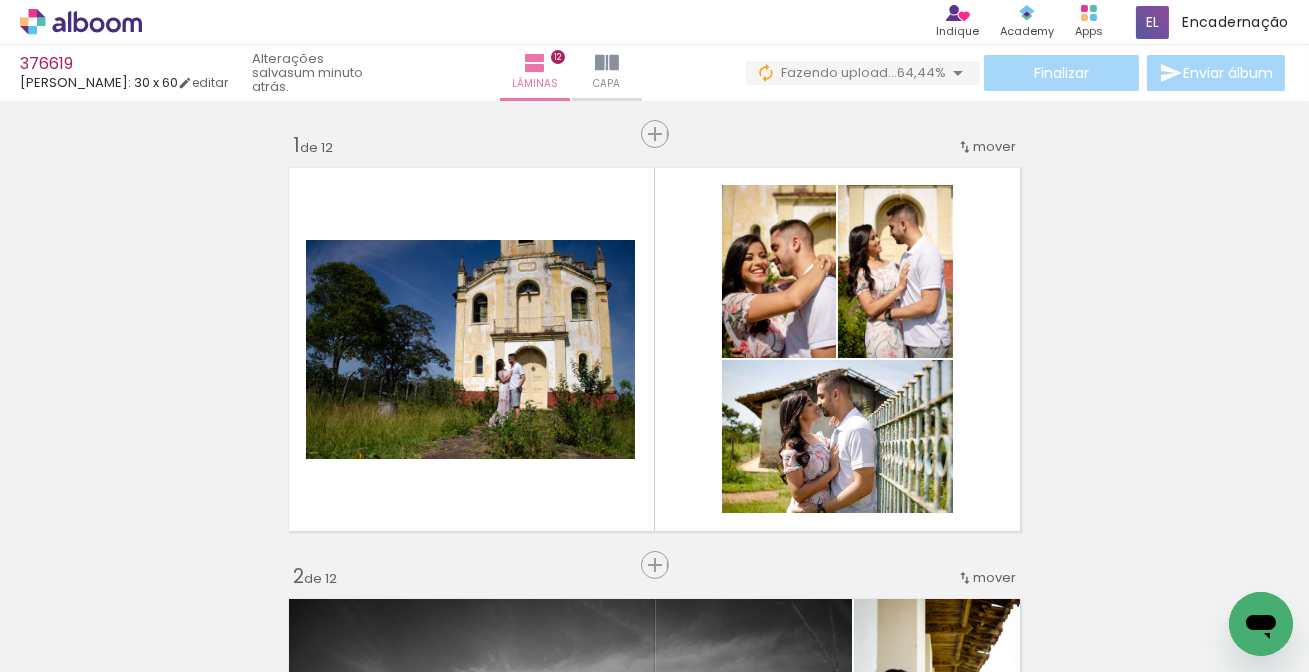 scroll, scrollTop: 4766, scrollLeft: 0, axis: vertical 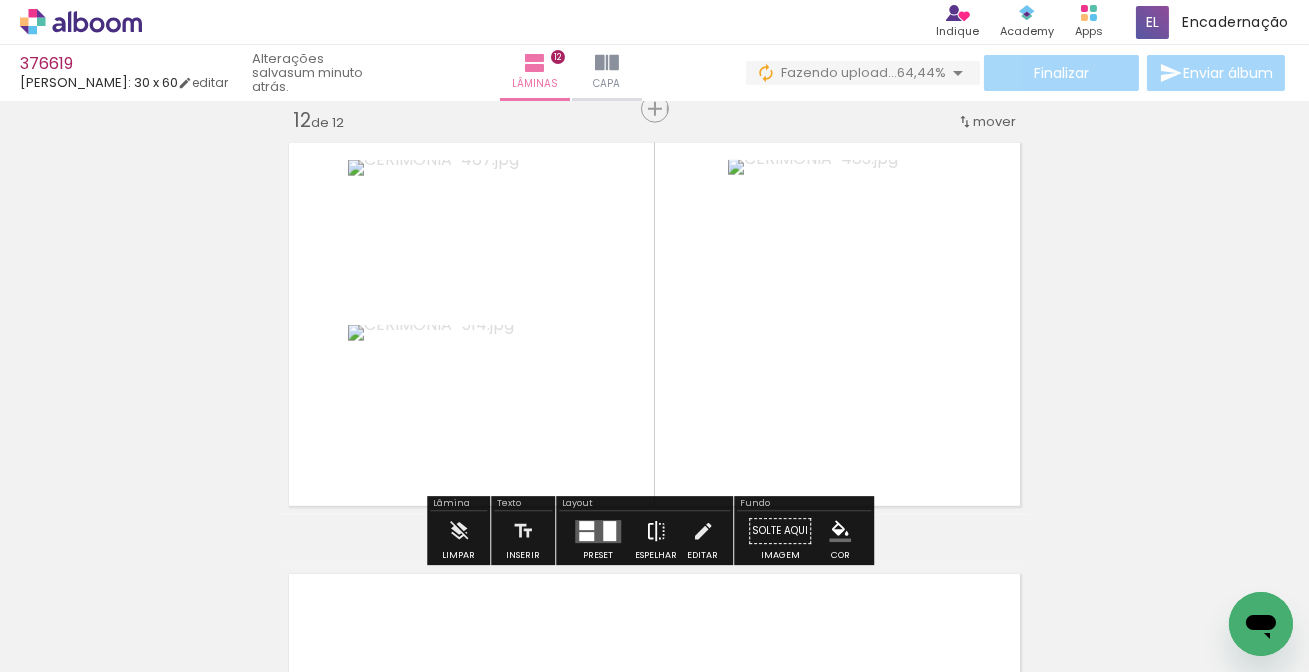 click at bounding box center [656, 531] 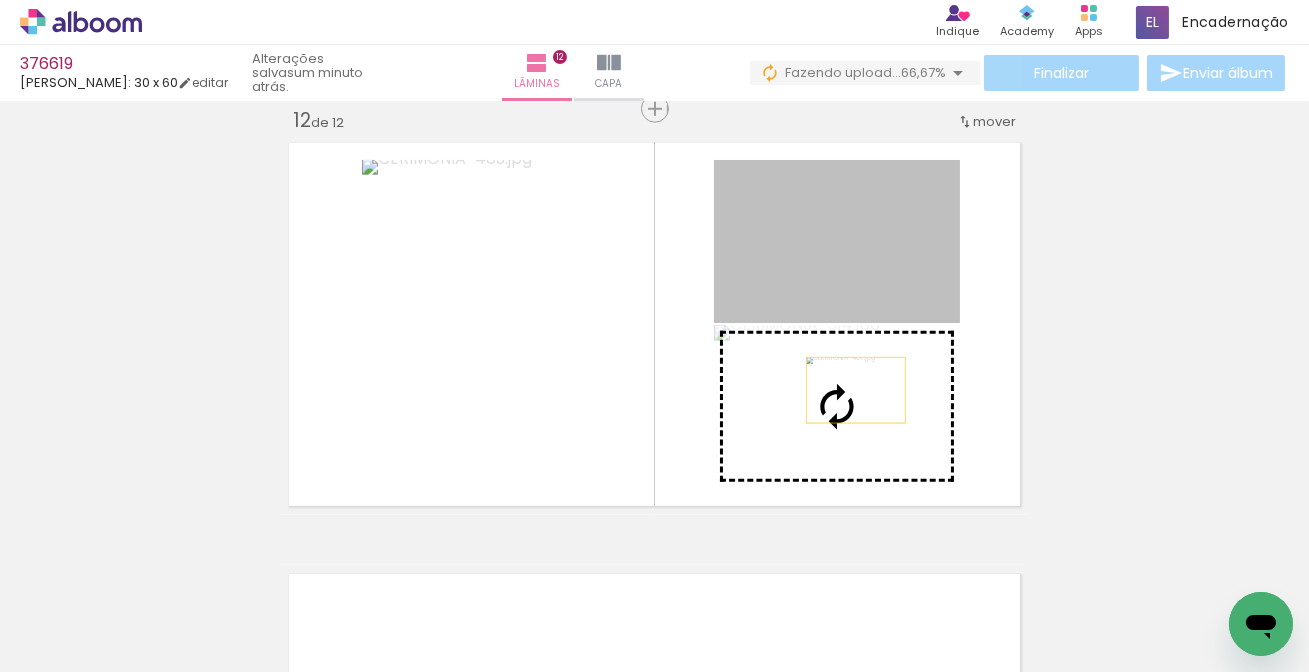 click at bounding box center (0, 0) 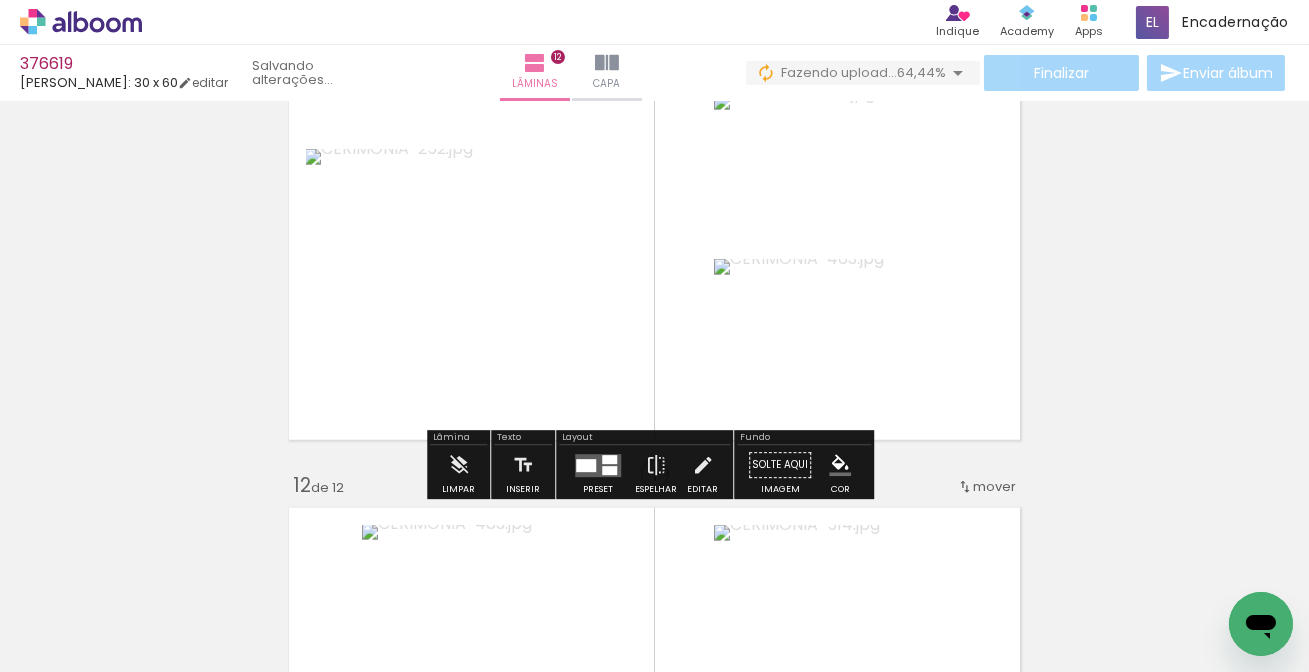 scroll, scrollTop: 4402, scrollLeft: 0, axis: vertical 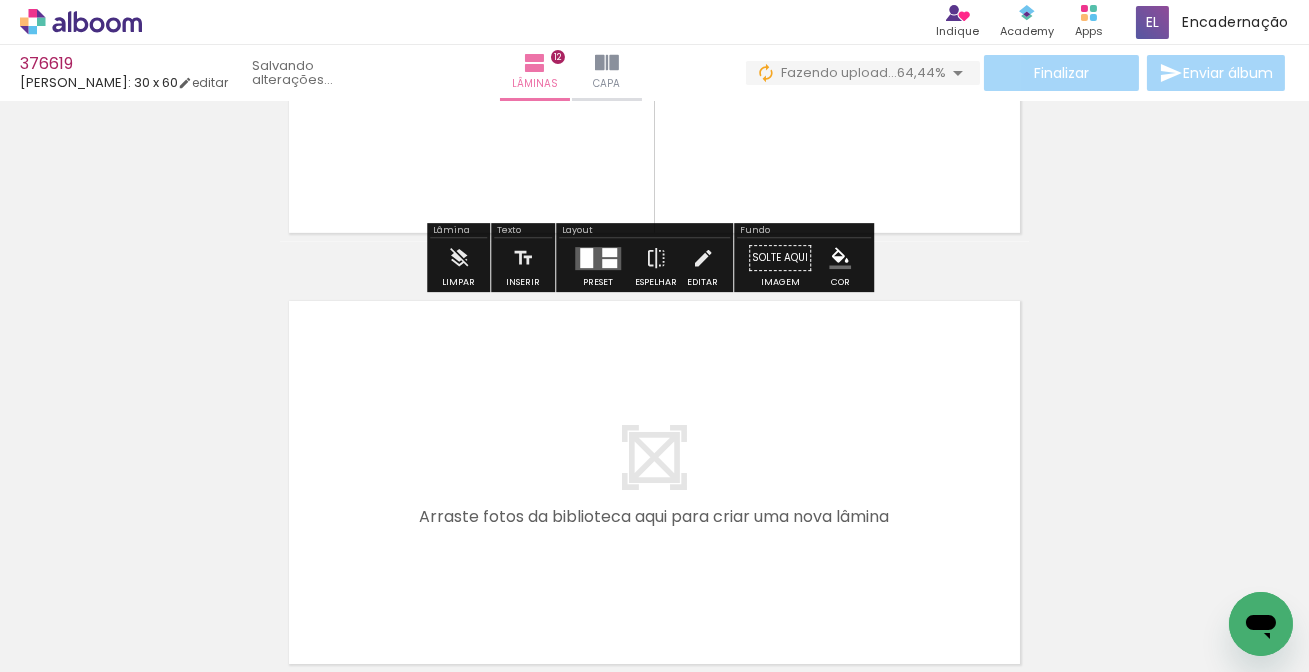 drag, startPoint x: 197, startPoint y: 611, endPoint x: 376, endPoint y: 583, distance: 181.17671 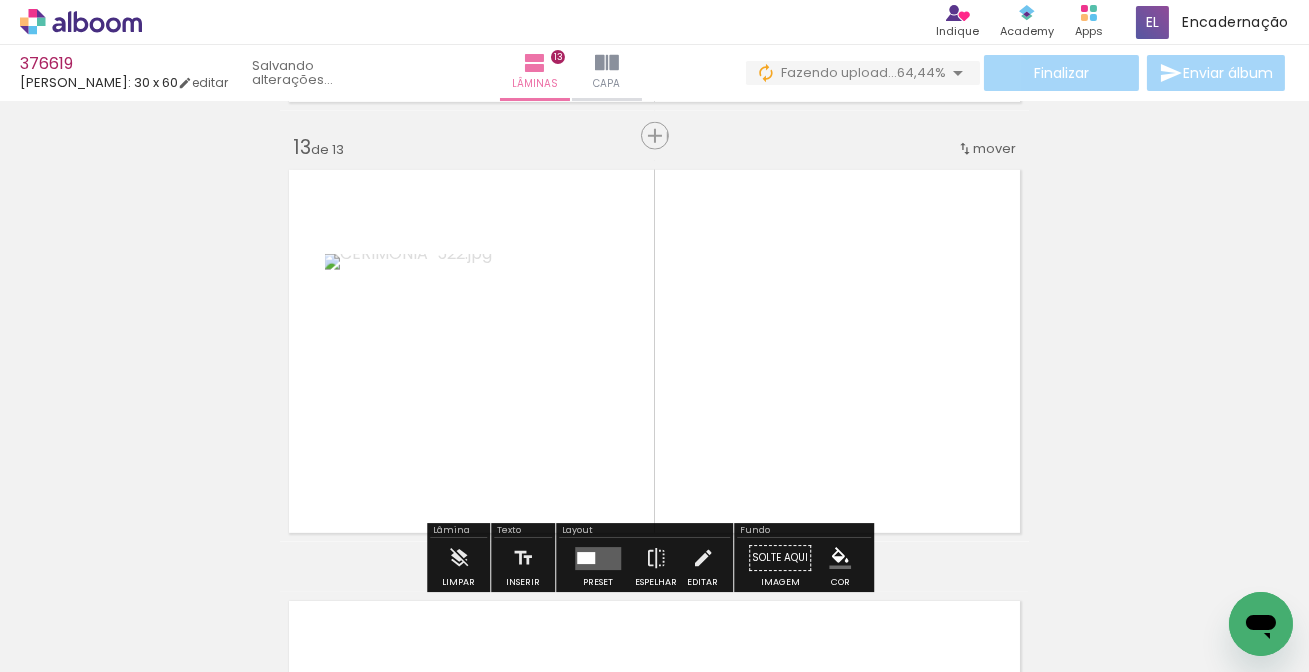 scroll, scrollTop: 5197, scrollLeft: 0, axis: vertical 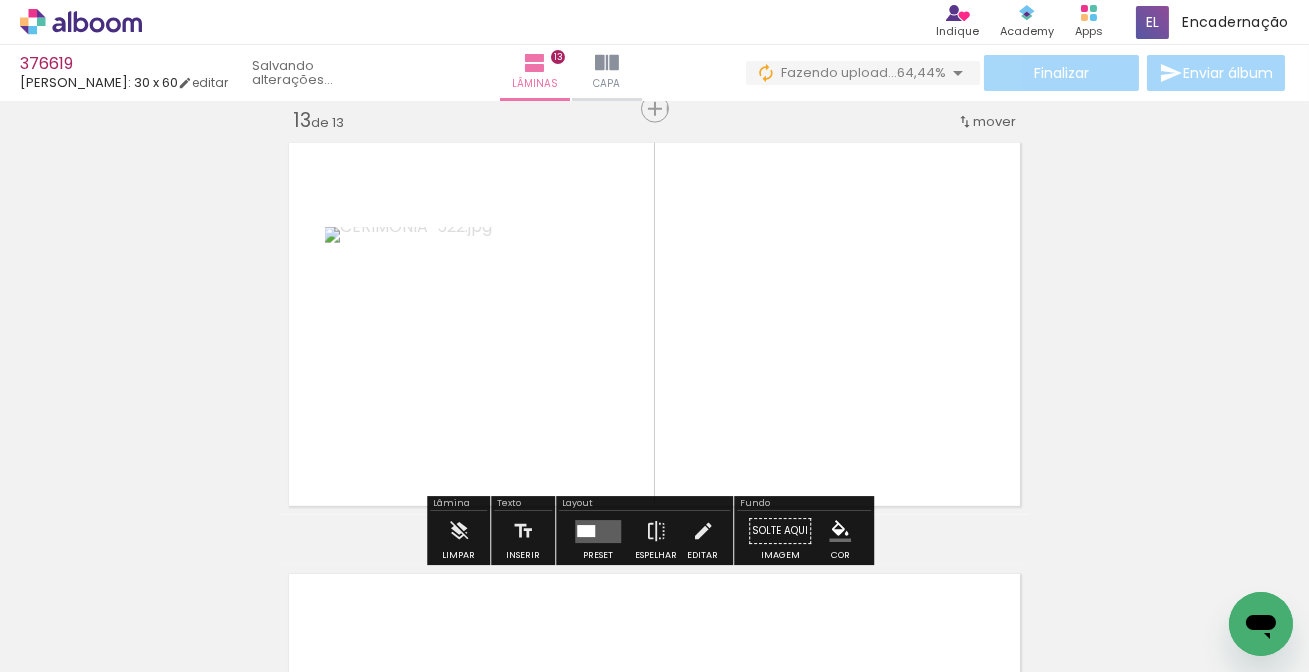 drag, startPoint x: 217, startPoint y: 617, endPoint x: 262, endPoint y: 615, distance: 45.044422 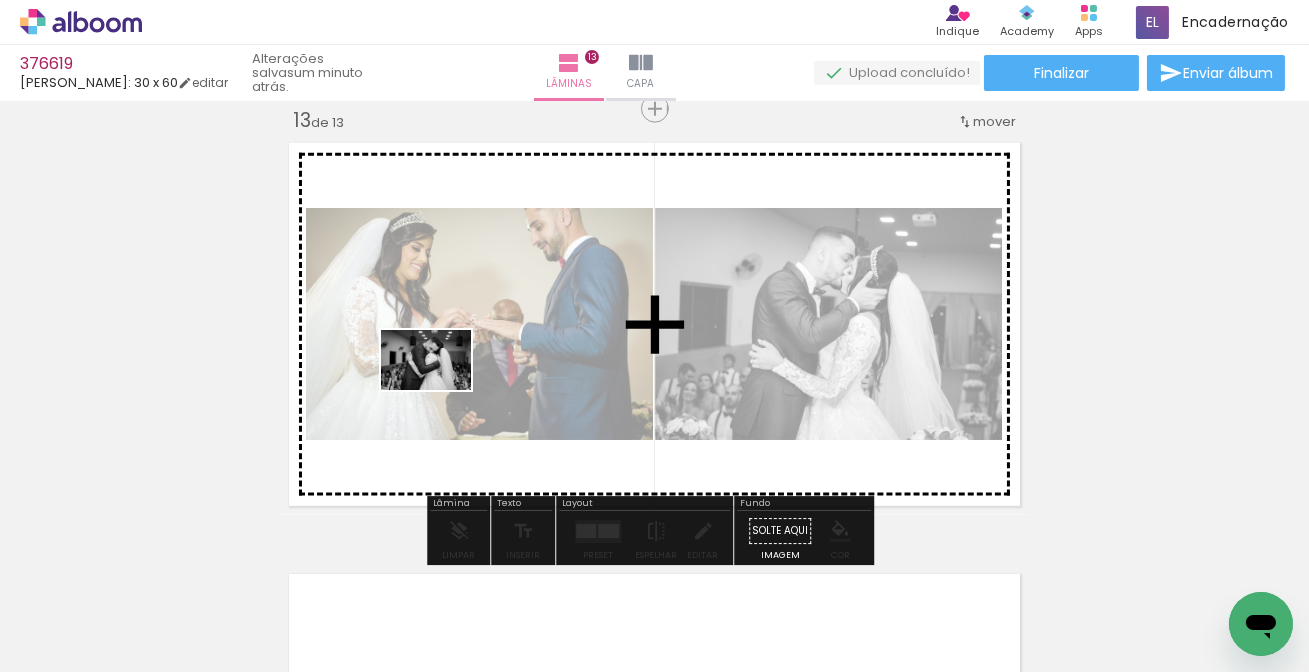 drag, startPoint x: 183, startPoint y: 630, endPoint x: 489, endPoint y: 335, distance: 425.04236 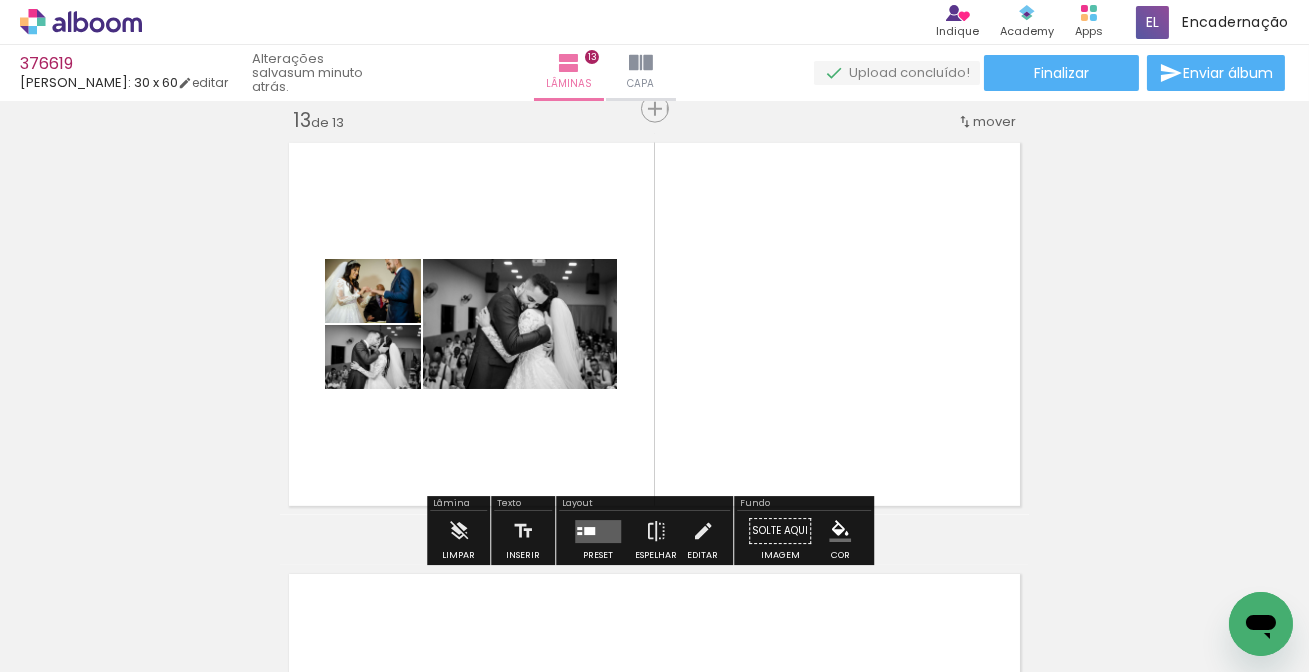 click at bounding box center [598, 531] 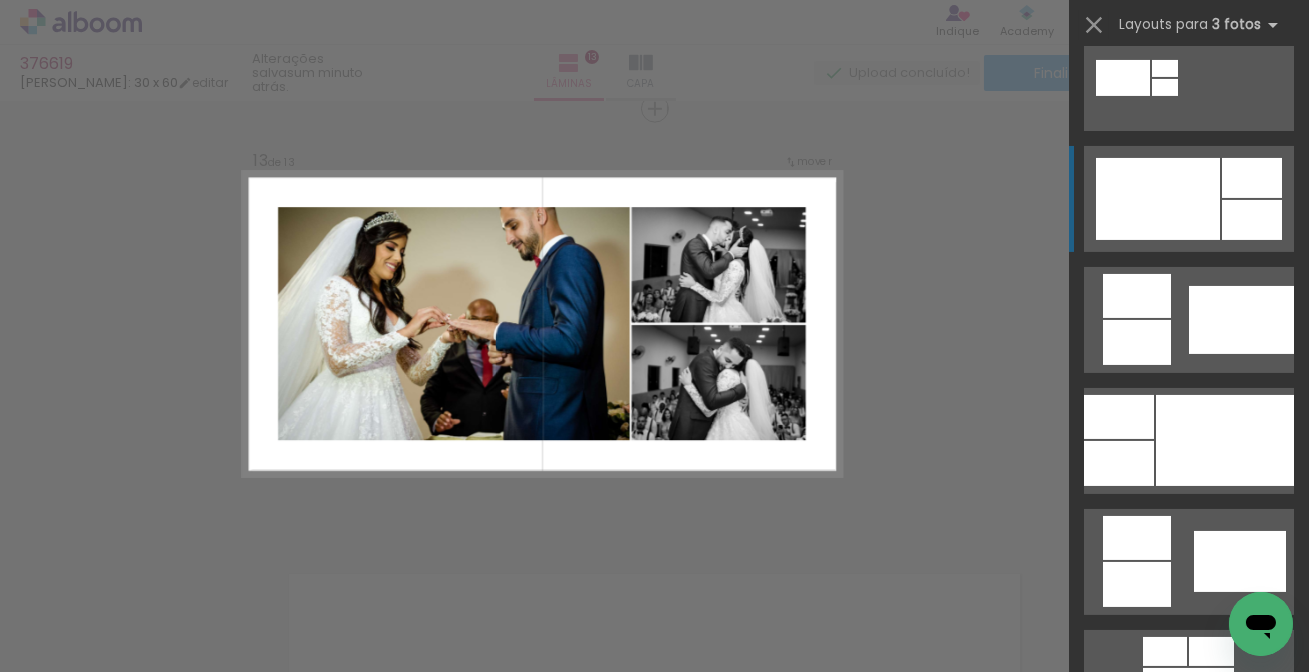 scroll, scrollTop: 1090, scrollLeft: 0, axis: vertical 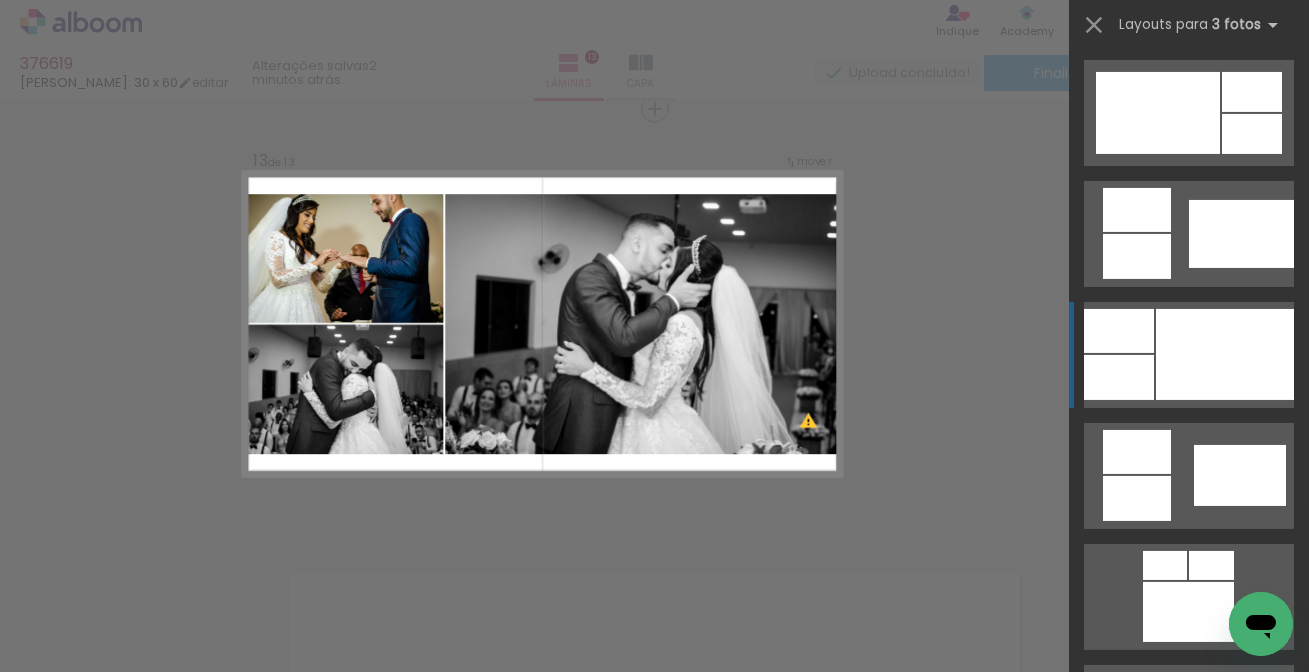 click at bounding box center (1225, 354) 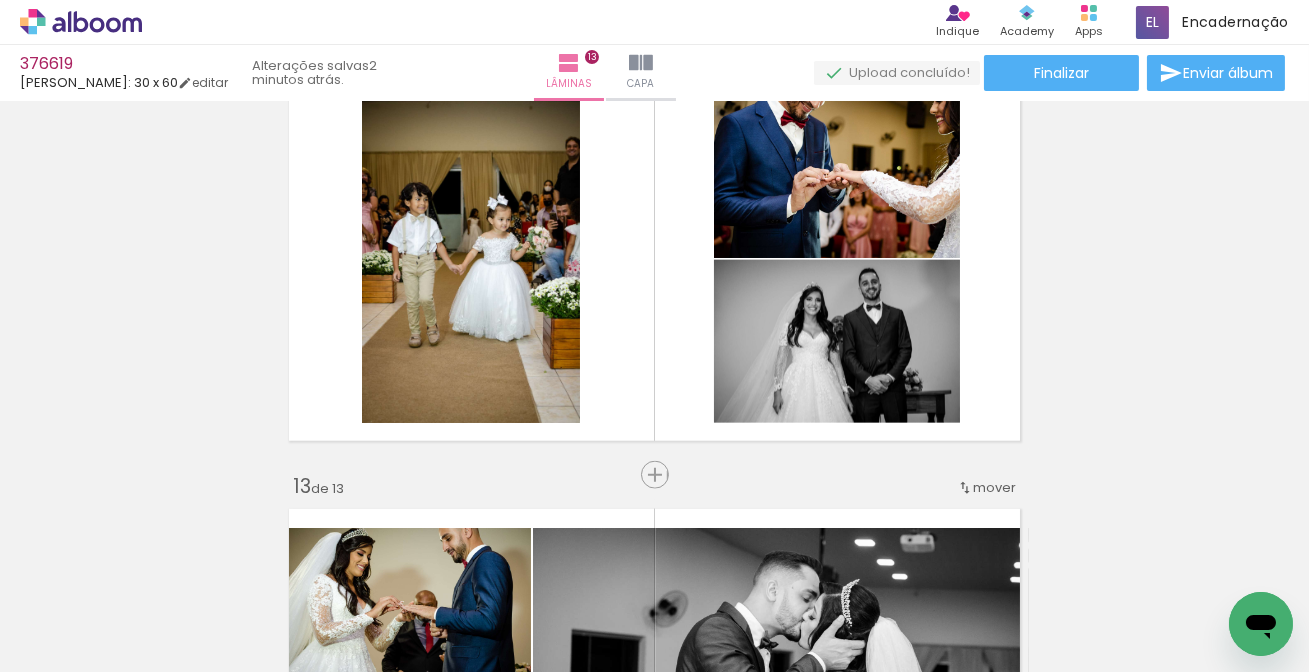 scroll, scrollTop: 4742, scrollLeft: 0, axis: vertical 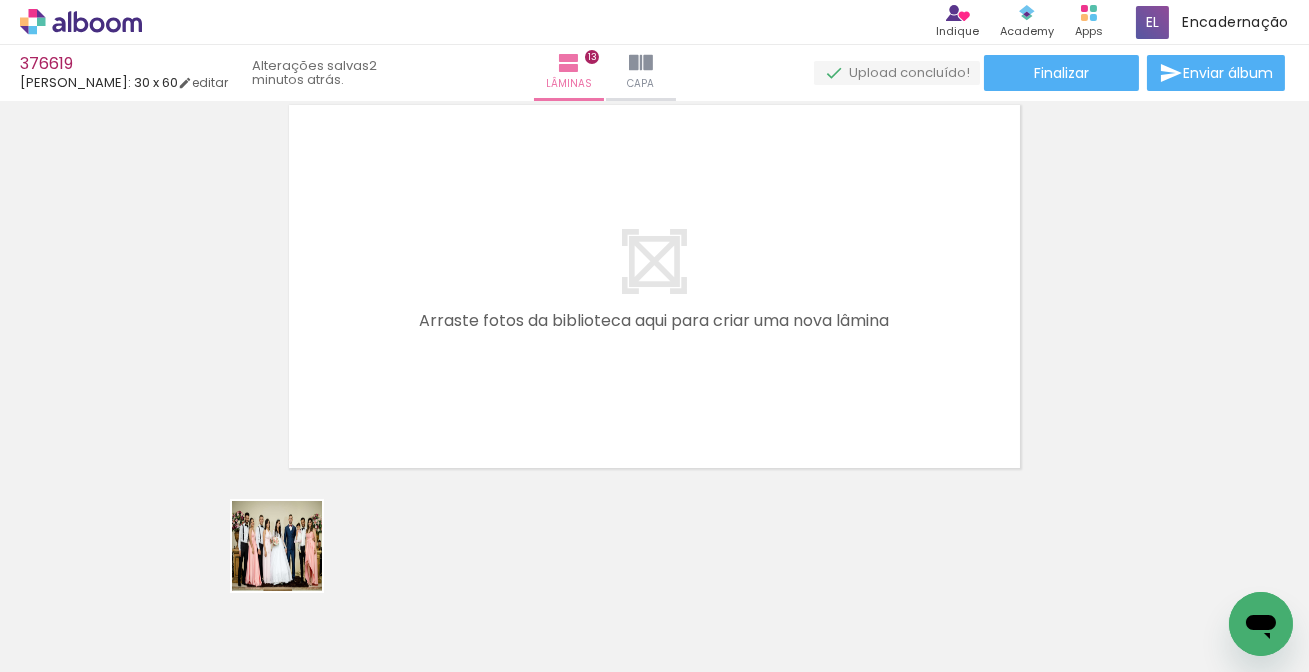 drag, startPoint x: 292, startPoint y: 561, endPoint x: 534, endPoint y: 377, distance: 304.0066 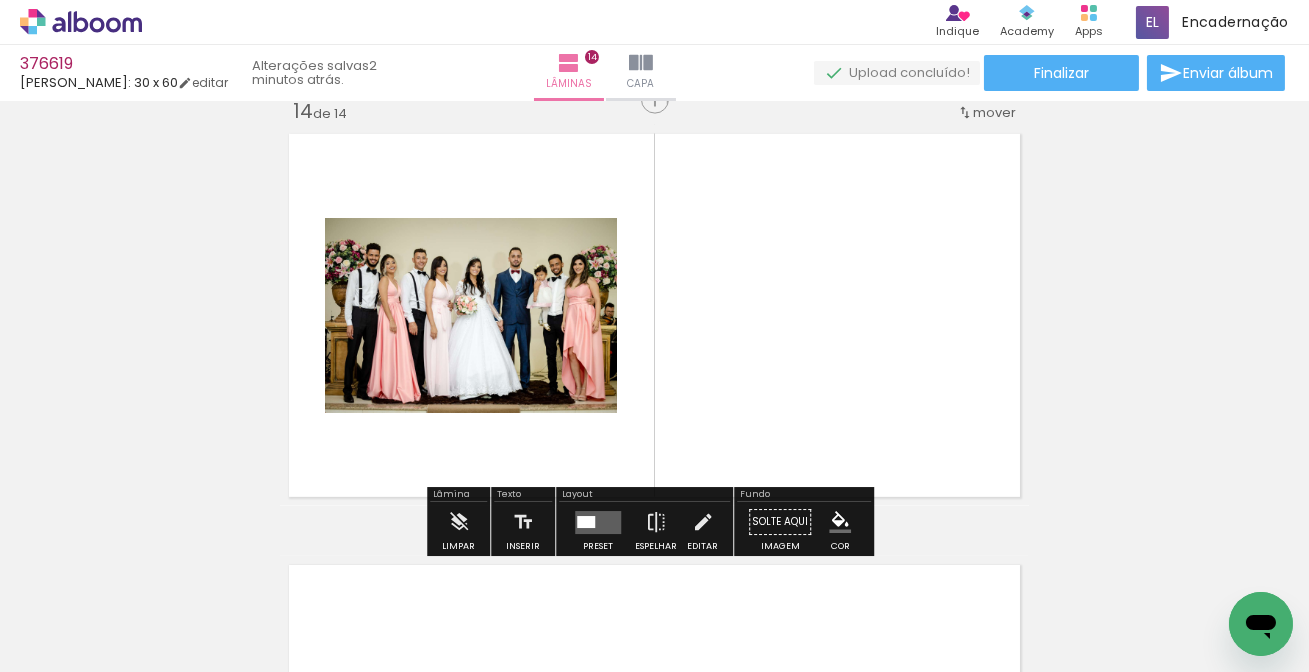 scroll, scrollTop: 5628, scrollLeft: 0, axis: vertical 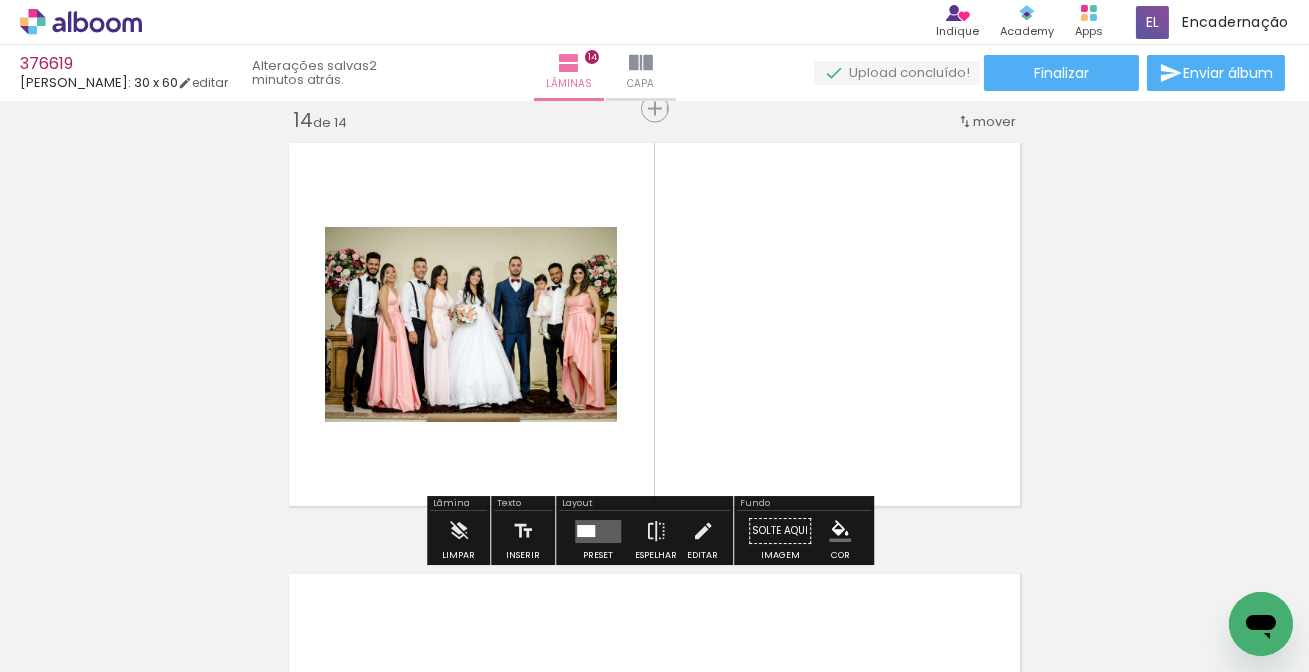 drag, startPoint x: 219, startPoint y: 598, endPoint x: 524, endPoint y: 366, distance: 383.20883 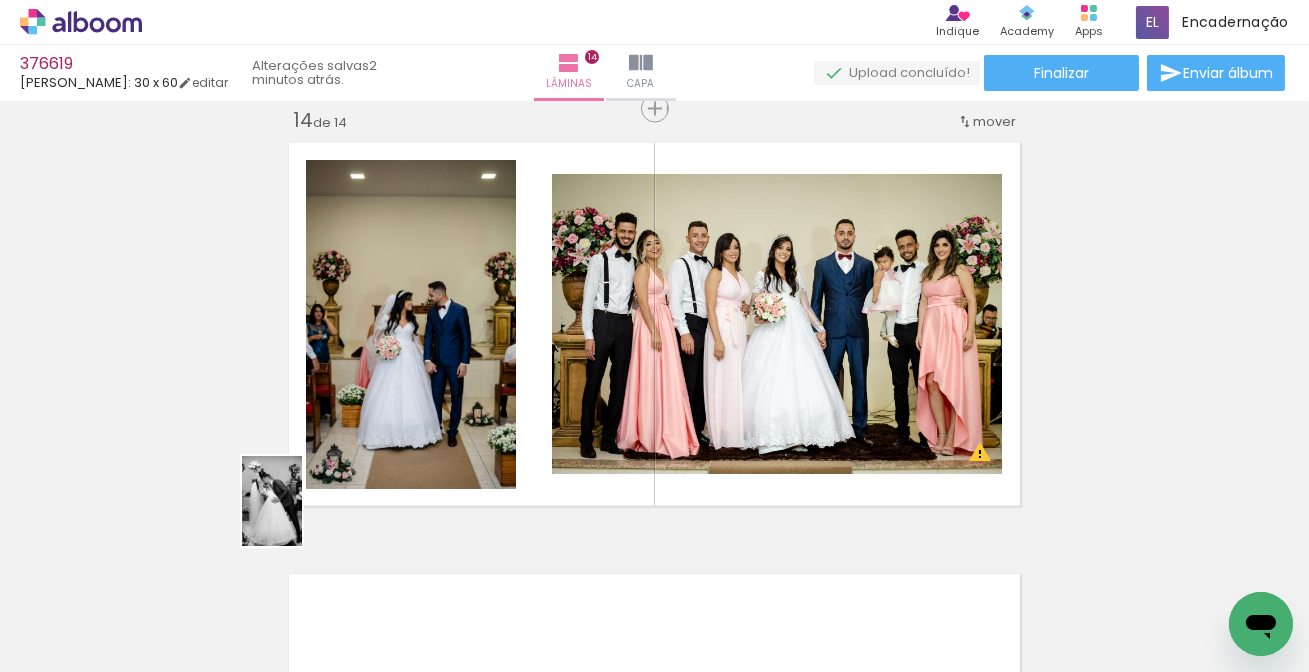 drag, startPoint x: 199, startPoint y: 614, endPoint x: 297, endPoint y: 565, distance: 109.56733 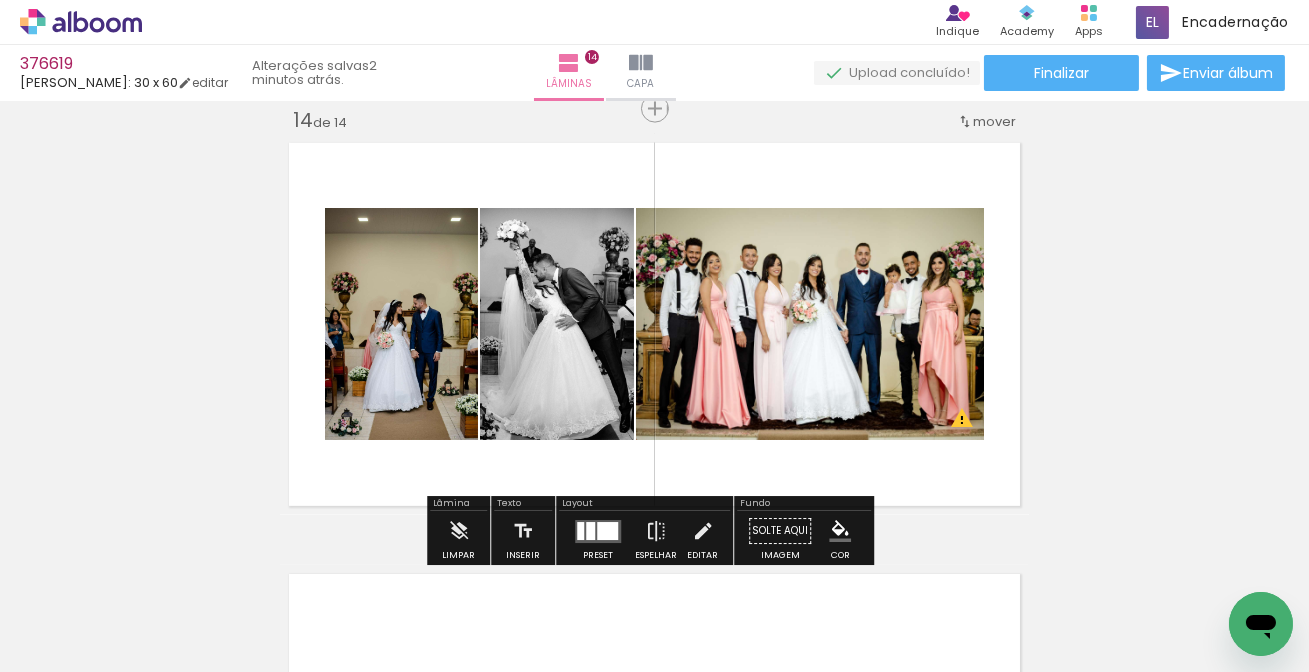 click at bounding box center [200, 604] 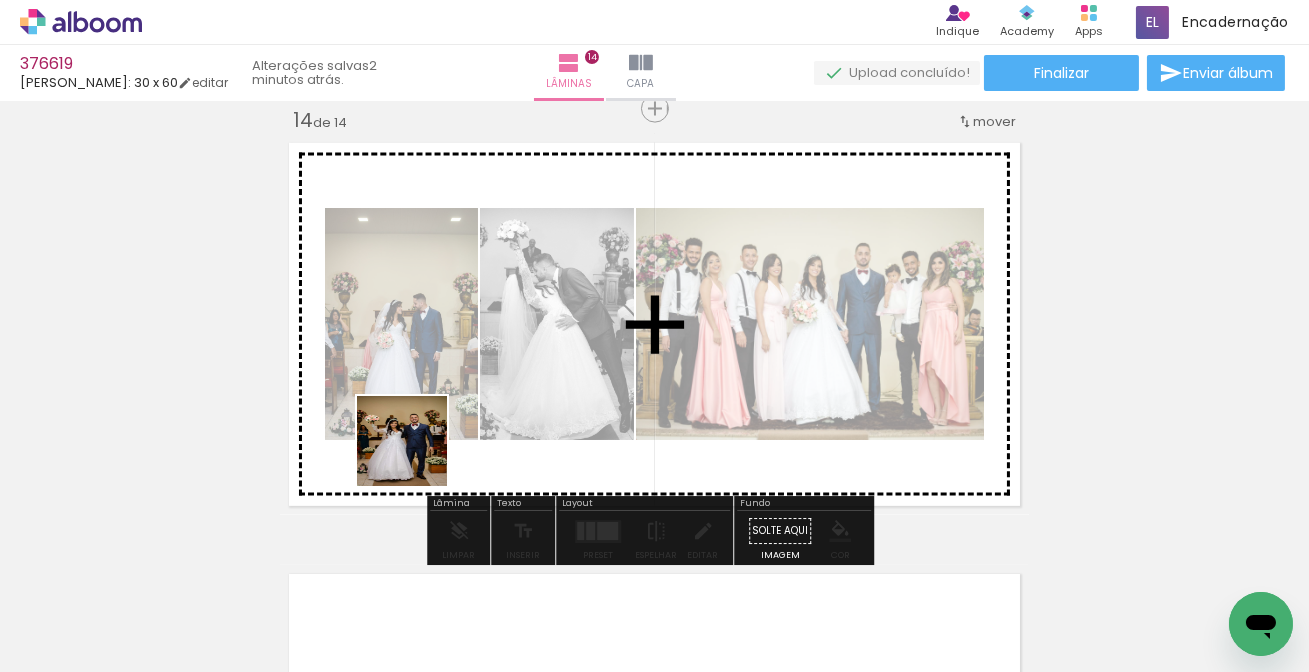 drag, startPoint x: 211, startPoint y: 628, endPoint x: 600, endPoint y: 259, distance: 536.17346 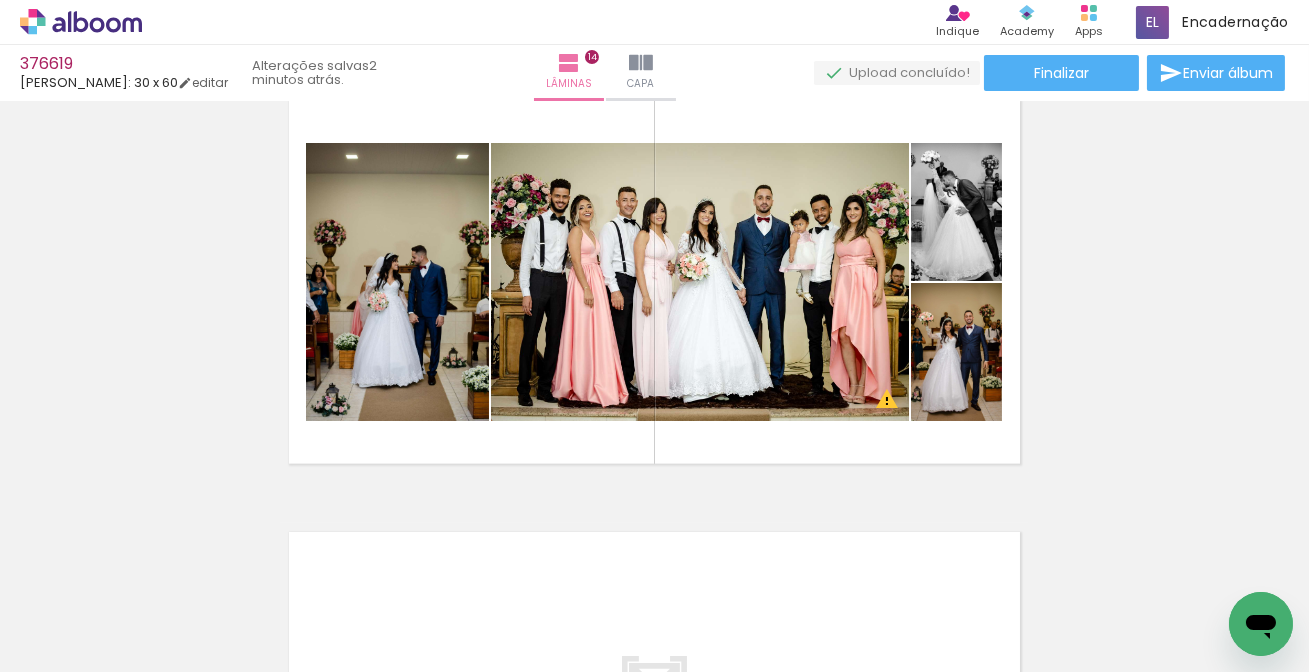 scroll, scrollTop: 5628, scrollLeft: 0, axis: vertical 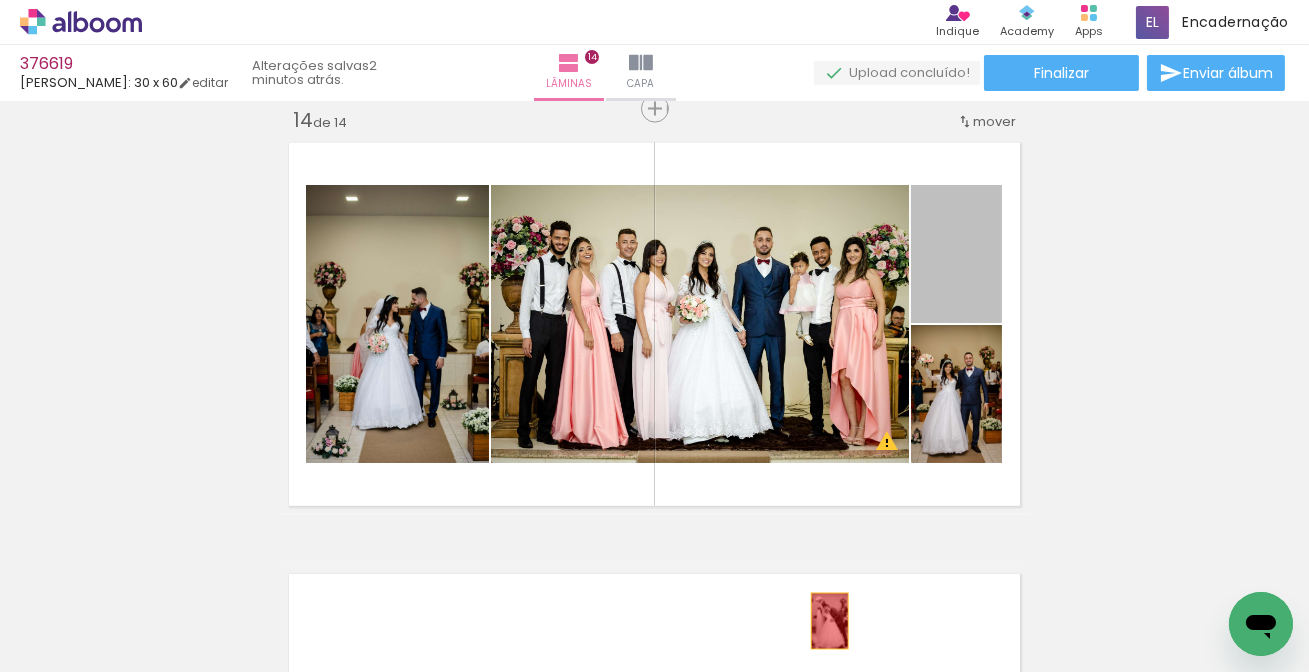 drag, startPoint x: 959, startPoint y: 262, endPoint x: 896, endPoint y: 502, distance: 248.13101 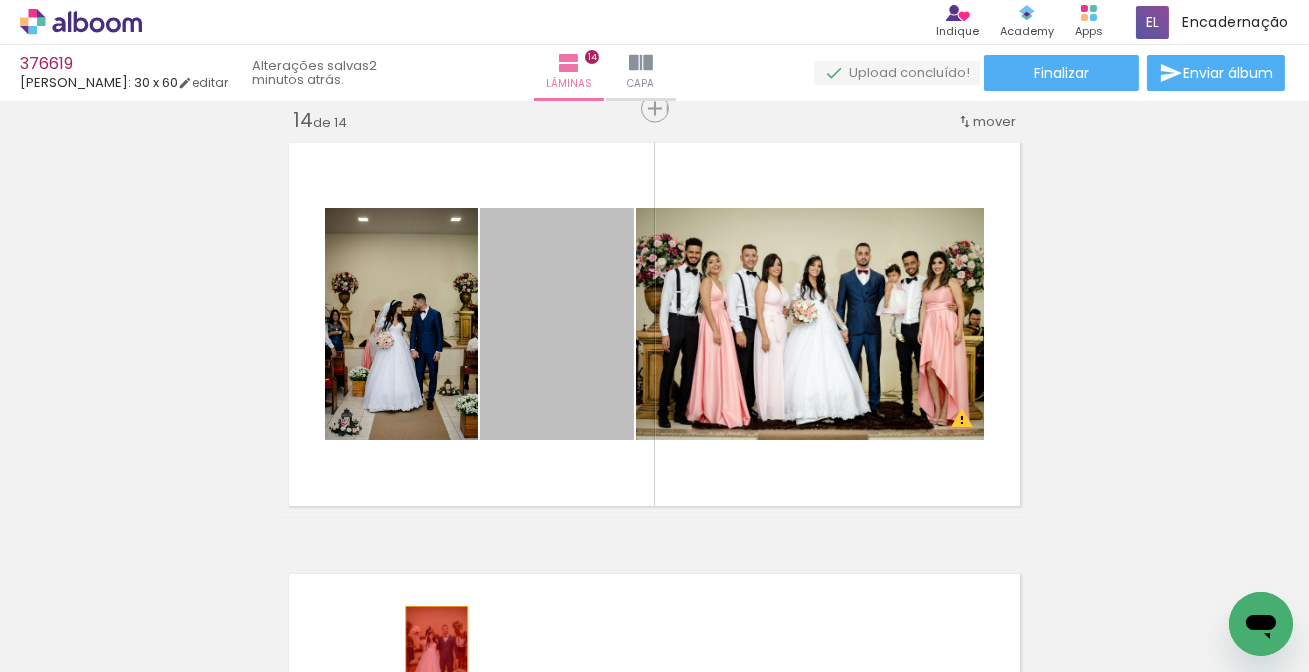 drag, startPoint x: 430, startPoint y: 653, endPoint x: 427, endPoint y: 667, distance: 14.3178215 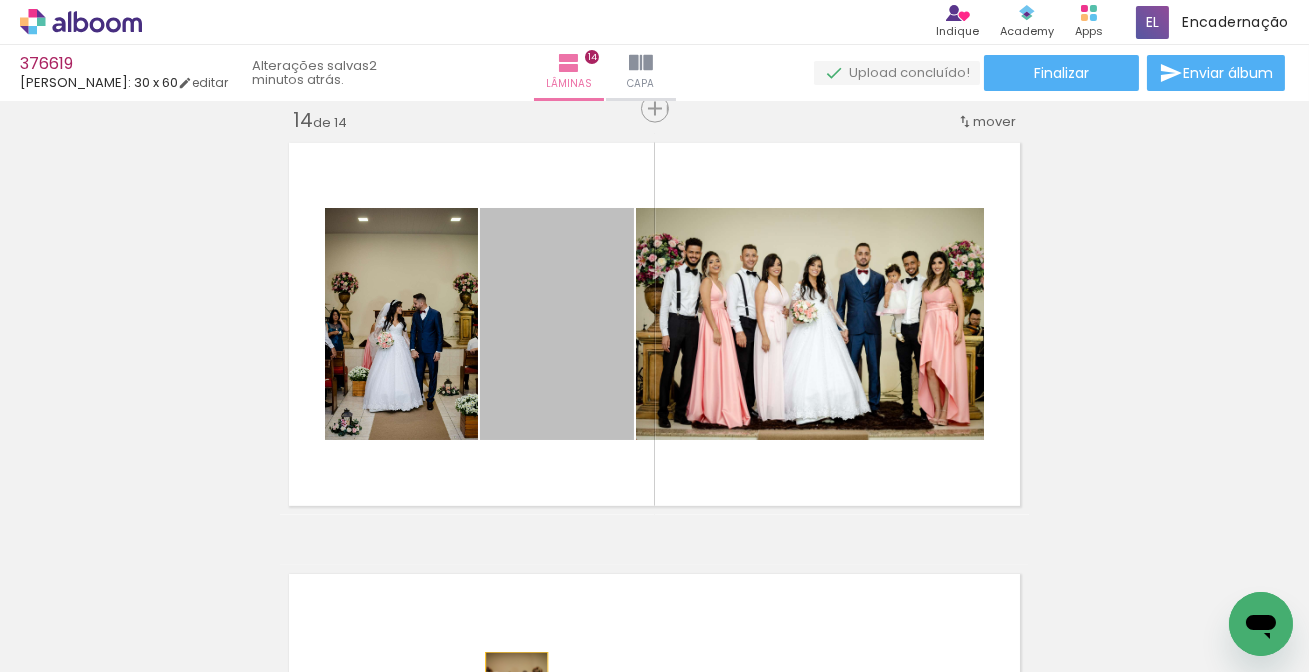 drag, startPoint x: 558, startPoint y: 348, endPoint x: 510, endPoint y: 699, distance: 354.26685 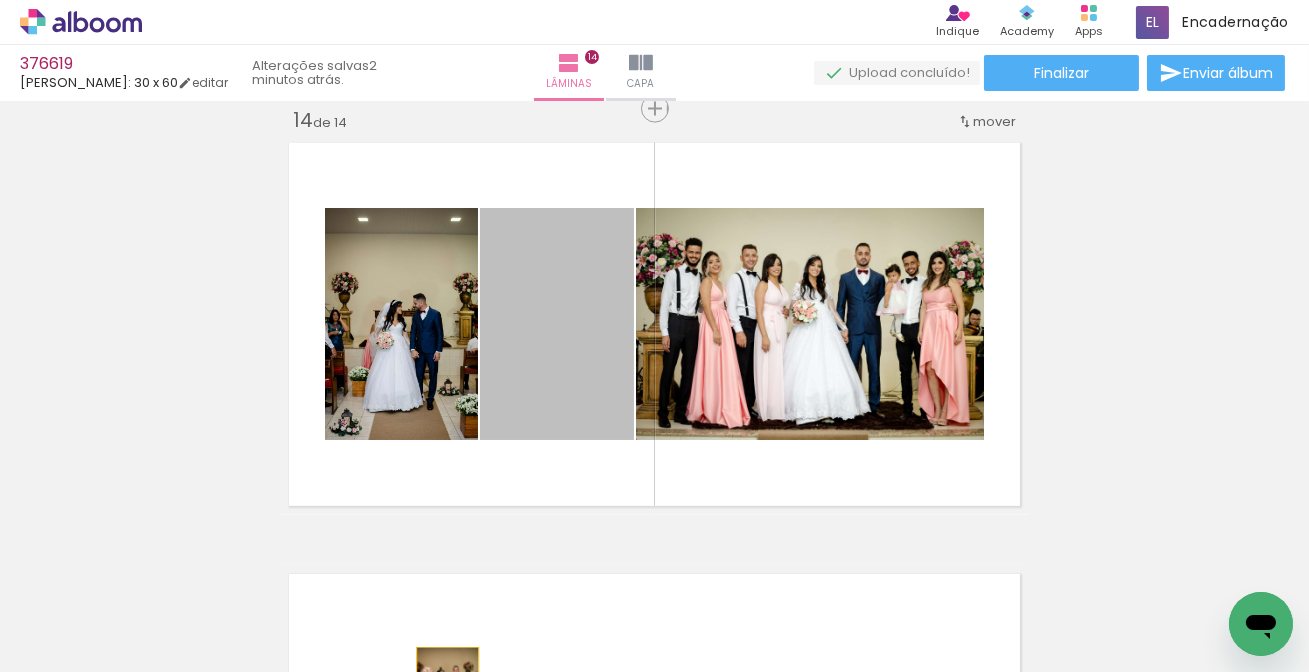 drag, startPoint x: 499, startPoint y: 380, endPoint x: 429, endPoint y: 664, distance: 292.49957 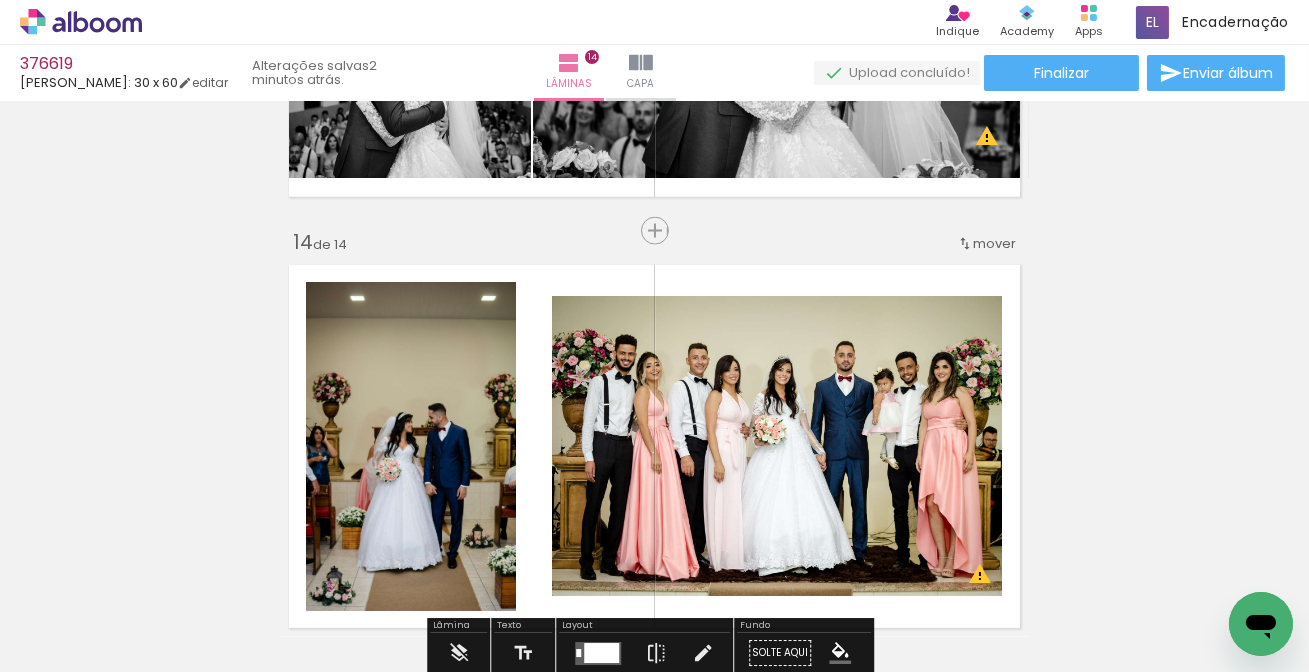 scroll, scrollTop: 5719, scrollLeft: 0, axis: vertical 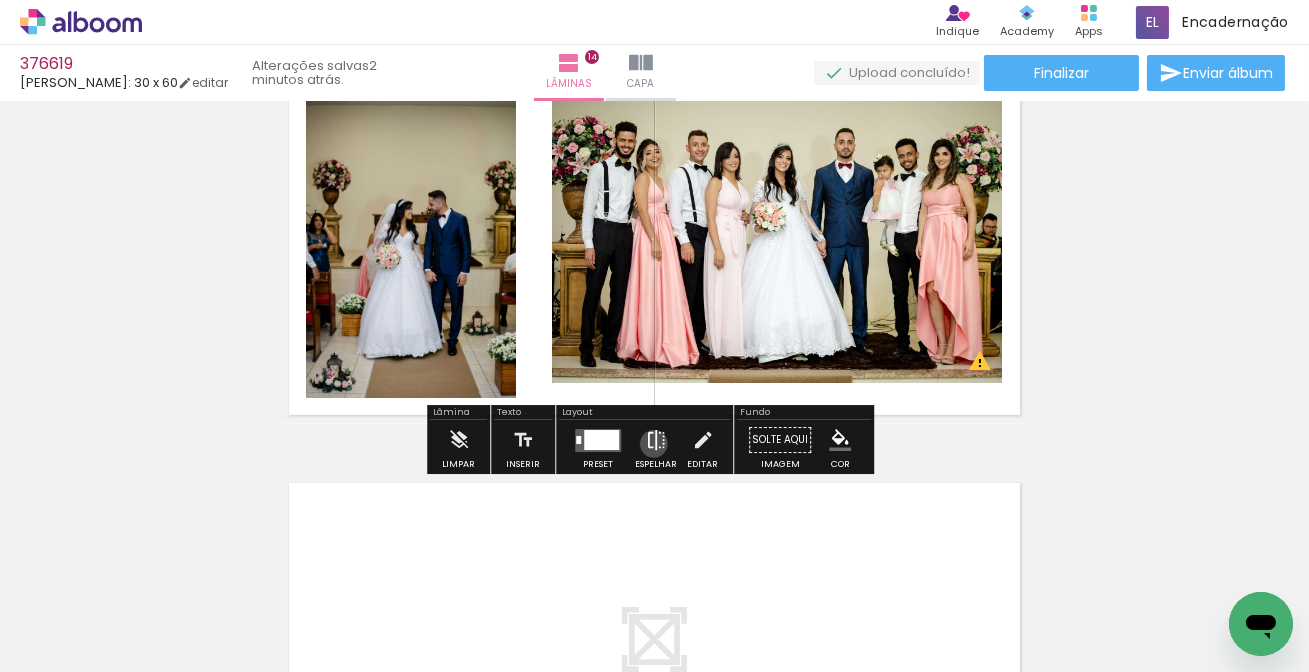 click at bounding box center [656, 440] 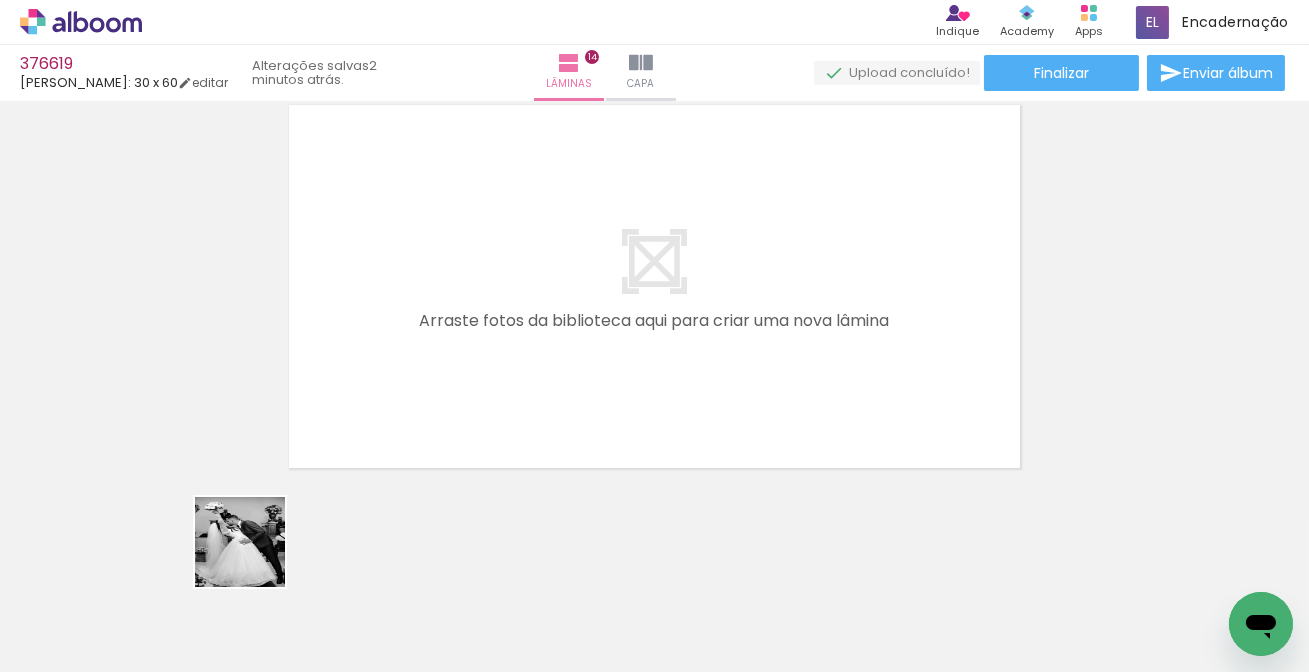 drag, startPoint x: 205, startPoint y: 597, endPoint x: 236, endPoint y: 668, distance: 77.47257 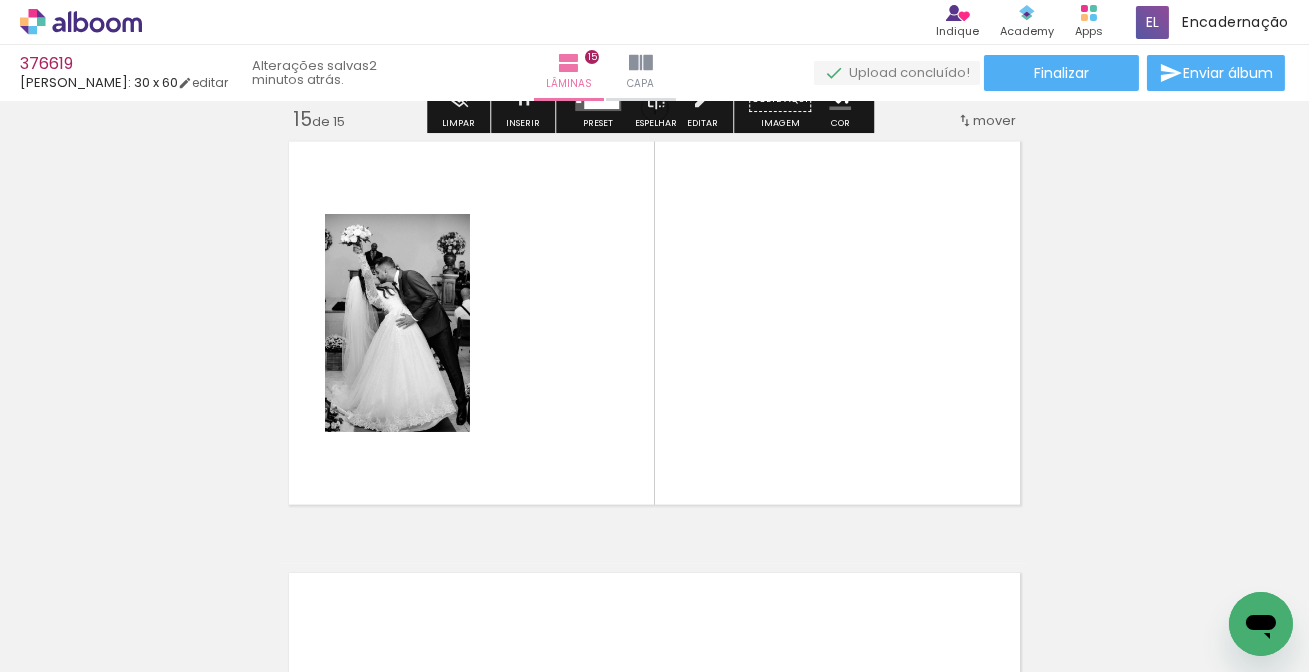 scroll, scrollTop: 6059, scrollLeft: 0, axis: vertical 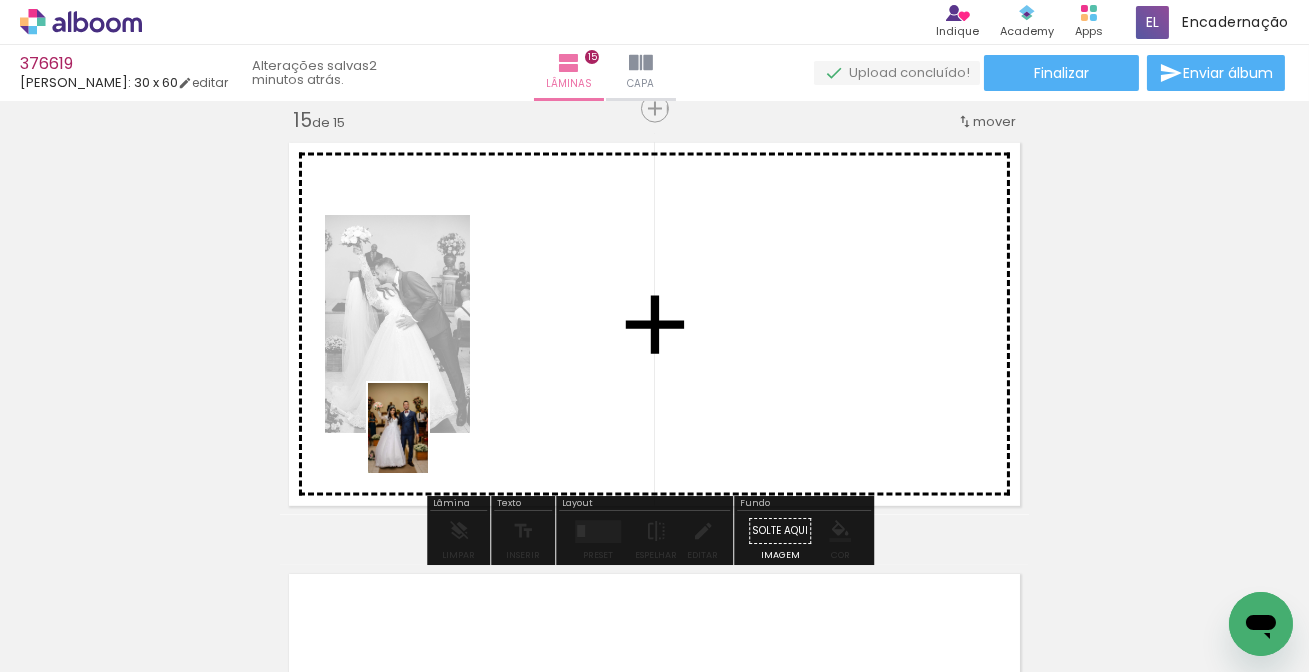 drag, startPoint x: 190, startPoint y: 628, endPoint x: 364, endPoint y: 550, distance: 190.68298 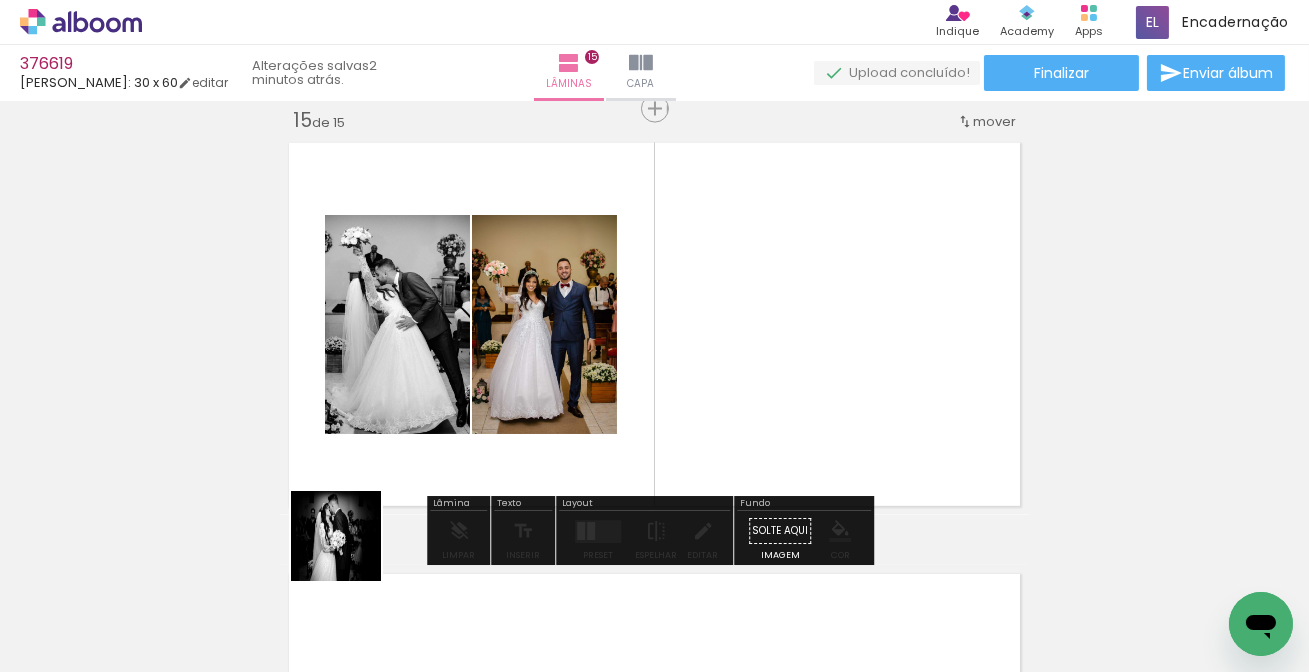 drag, startPoint x: 198, startPoint y: 605, endPoint x: 726, endPoint y: 402, distance: 565.67926 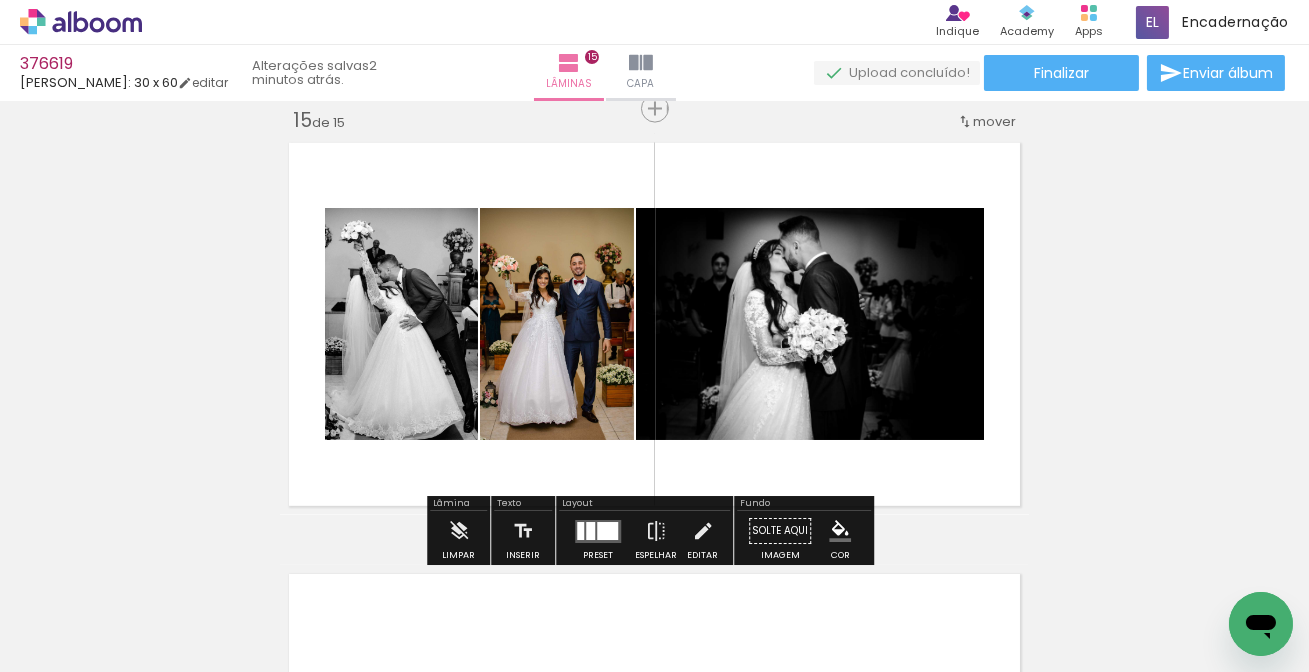 click at bounding box center [607, 531] 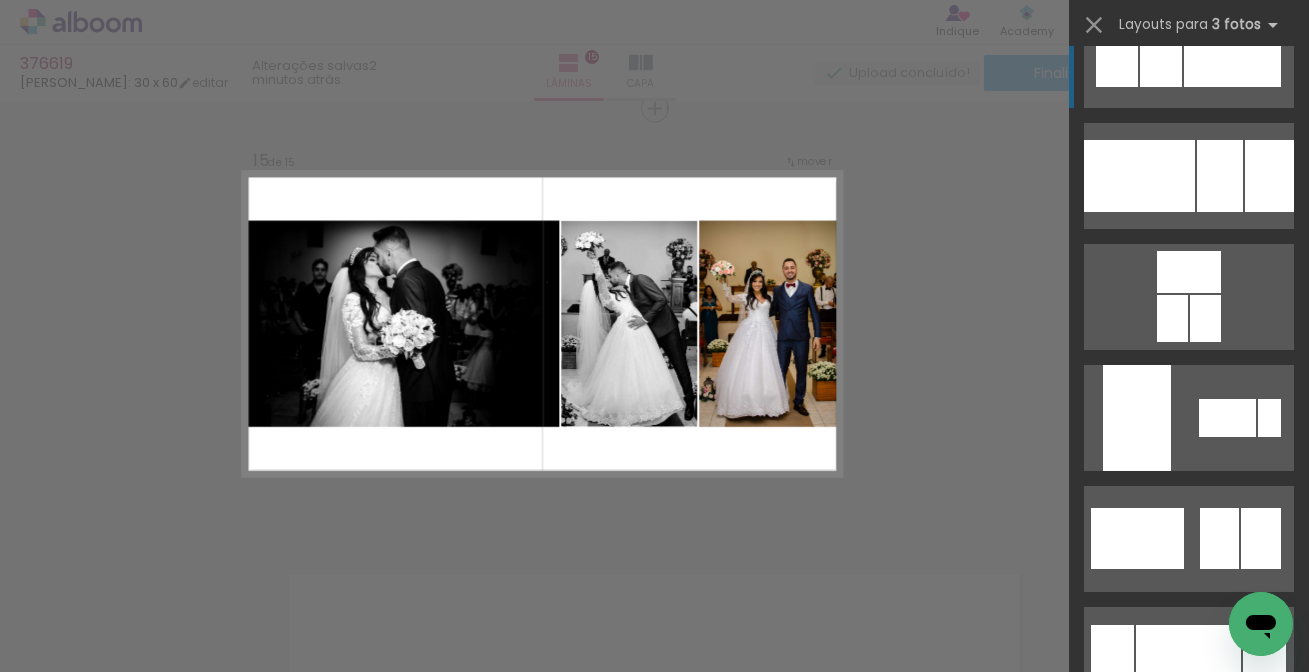 scroll, scrollTop: 90, scrollLeft: 0, axis: vertical 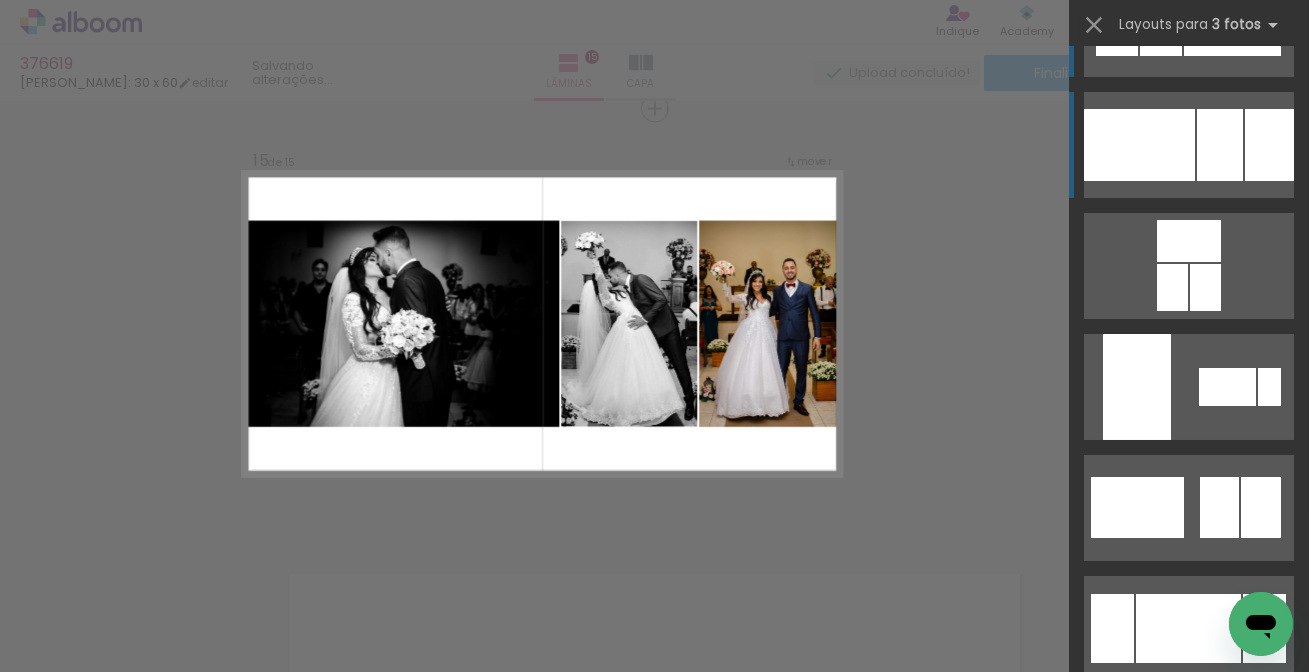 click at bounding box center [1172, 287] 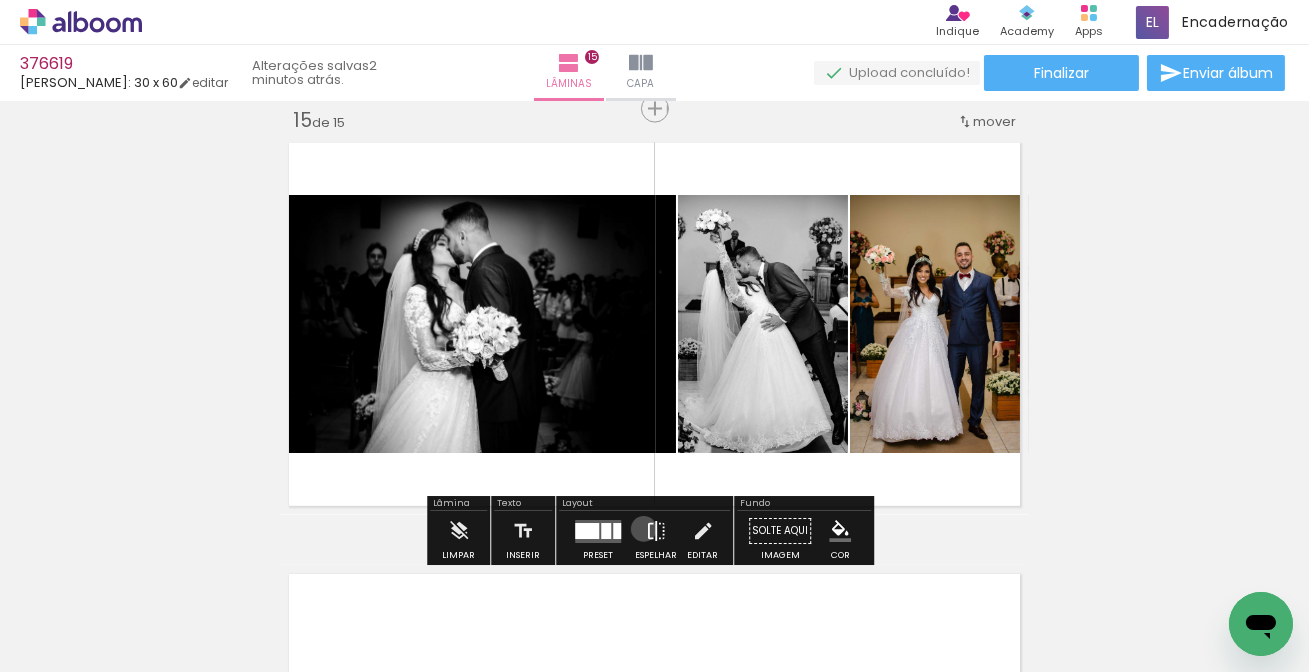 click on "Espelhar" at bounding box center [656, 536] 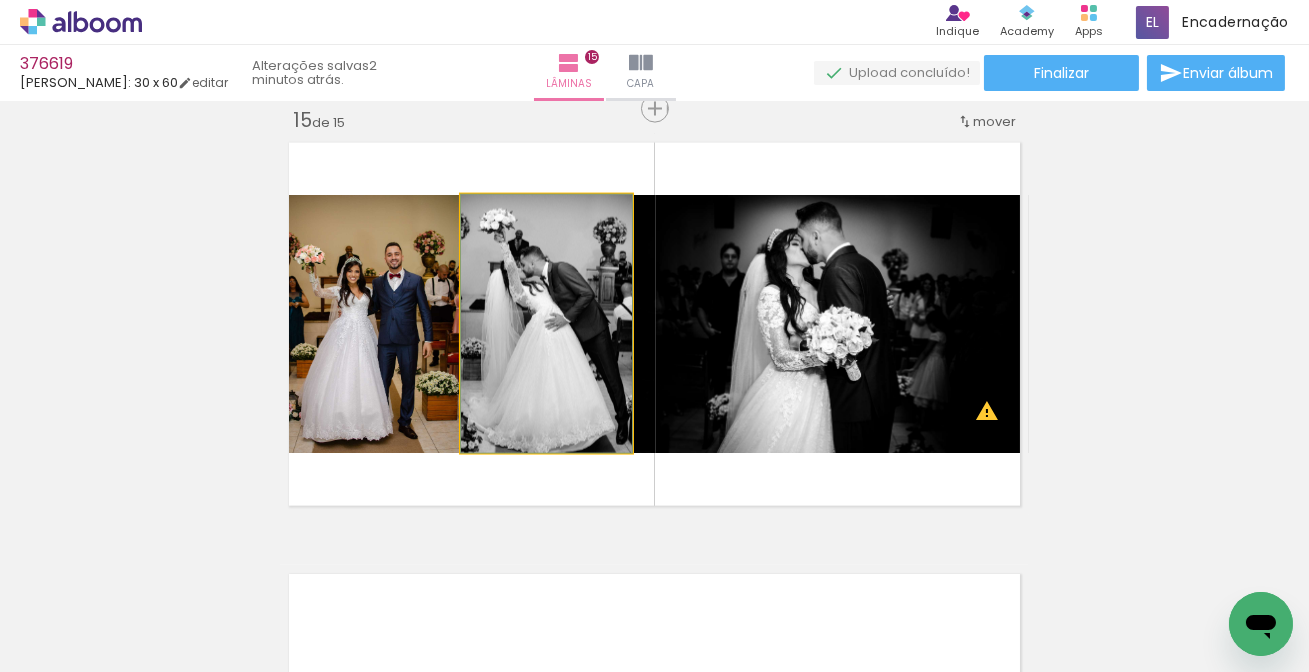 drag, startPoint x: 568, startPoint y: 330, endPoint x: 429, endPoint y: 328, distance: 139.01439 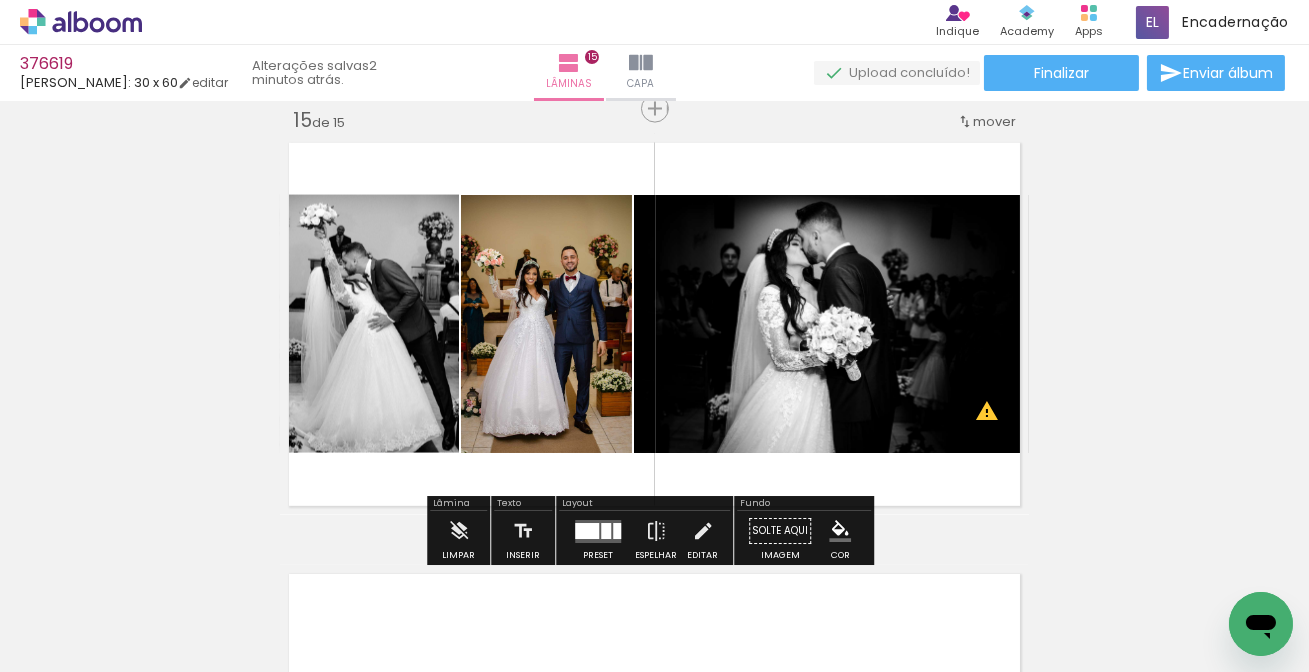 click on "Inserir lâmina 1  de 15  Inserir lâmina 2  de 15  Inserir lâmina 3  de 15  Inserir lâmina 4  de 15  Inserir lâmina 5  de 15  Inserir lâmina 6  de 15  Inserir lâmina 7  de 15  Inserir lâmina 8  de 15  Inserir lâmina 9  de 15  Inserir lâmina 10  de 15  Inserir lâmina 11  de 15  Inserir lâmina 12  de 15  Inserir lâmina 13  de 15  Inserir lâmina 14  de 15  Inserir lâmina 15  de 15 O Designbox precisará aumentar a sua imagem em 230% para exportar para impressão. O Designbox precisará aumentar a sua imagem em 198% para exportar para impressão. O Designbox precisará aumentar a sua imagem em 150% para exportar para impressão. O Designbox precisará aumentar a sua imagem em 181% para exportar para impressão. O Designbox precisará aumentar a sua imagem em 168% para exportar para impressão. O Designbox precisará aumentar a sua imagem em 181% para exportar para impressão. O Designbox precisará aumentar a sua imagem em 199% para exportar para impressão." at bounding box center (654, -2503) 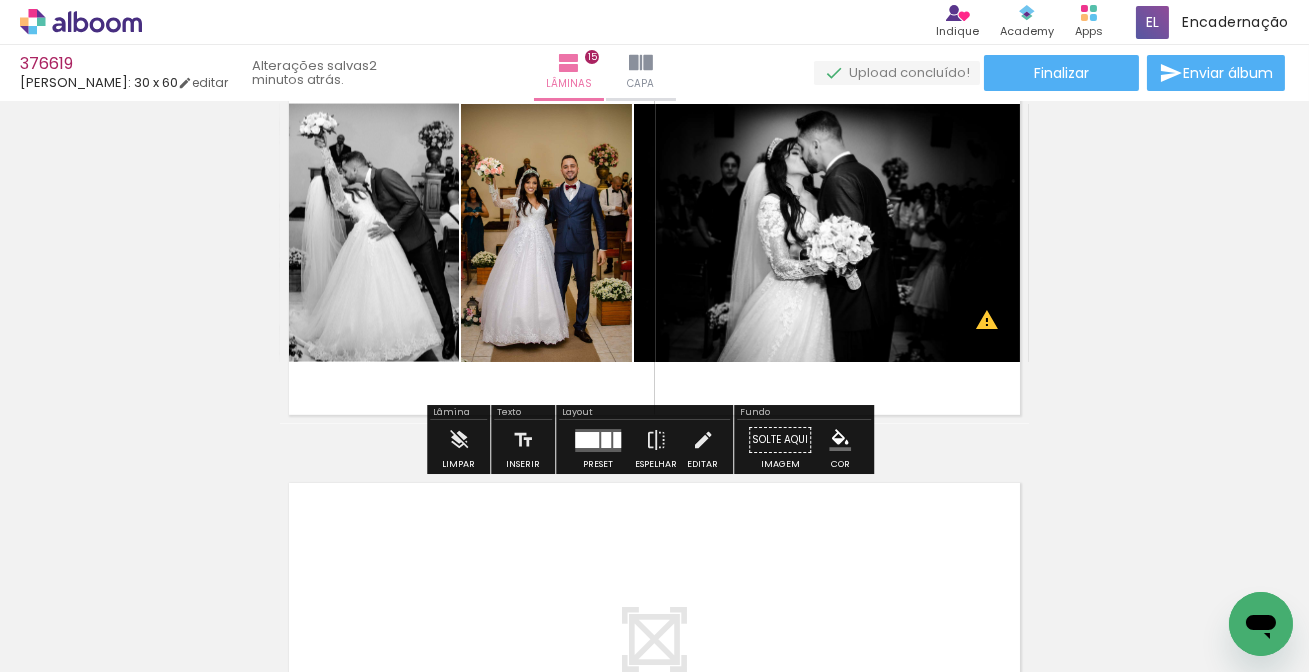 scroll, scrollTop: 6331, scrollLeft: 0, axis: vertical 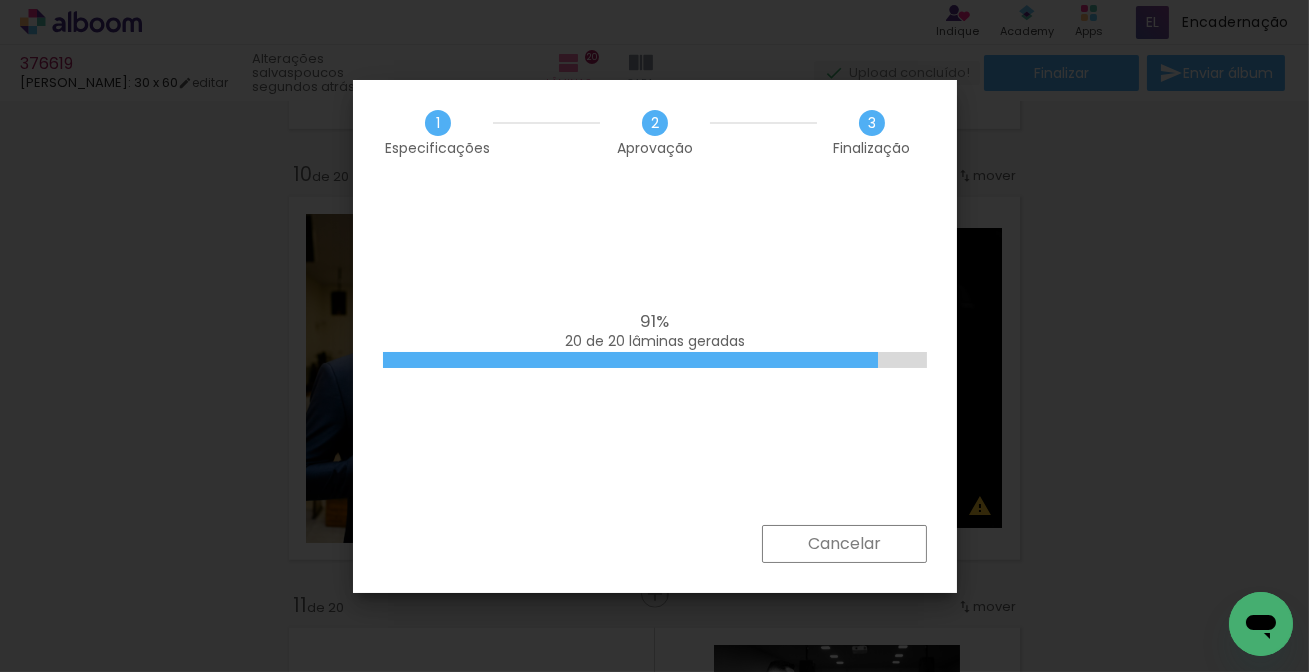 click on "91% 20 de 20 lâminas geradas" at bounding box center (655, 332) 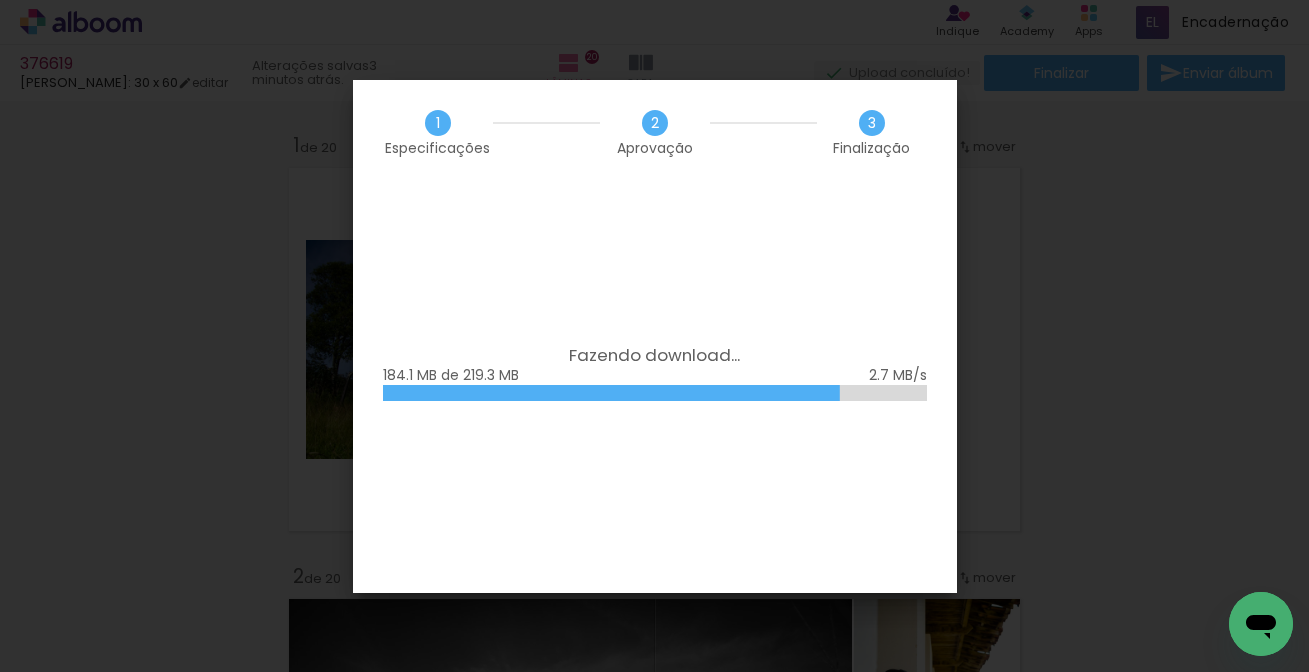 scroll, scrollTop: 0, scrollLeft: 0, axis: both 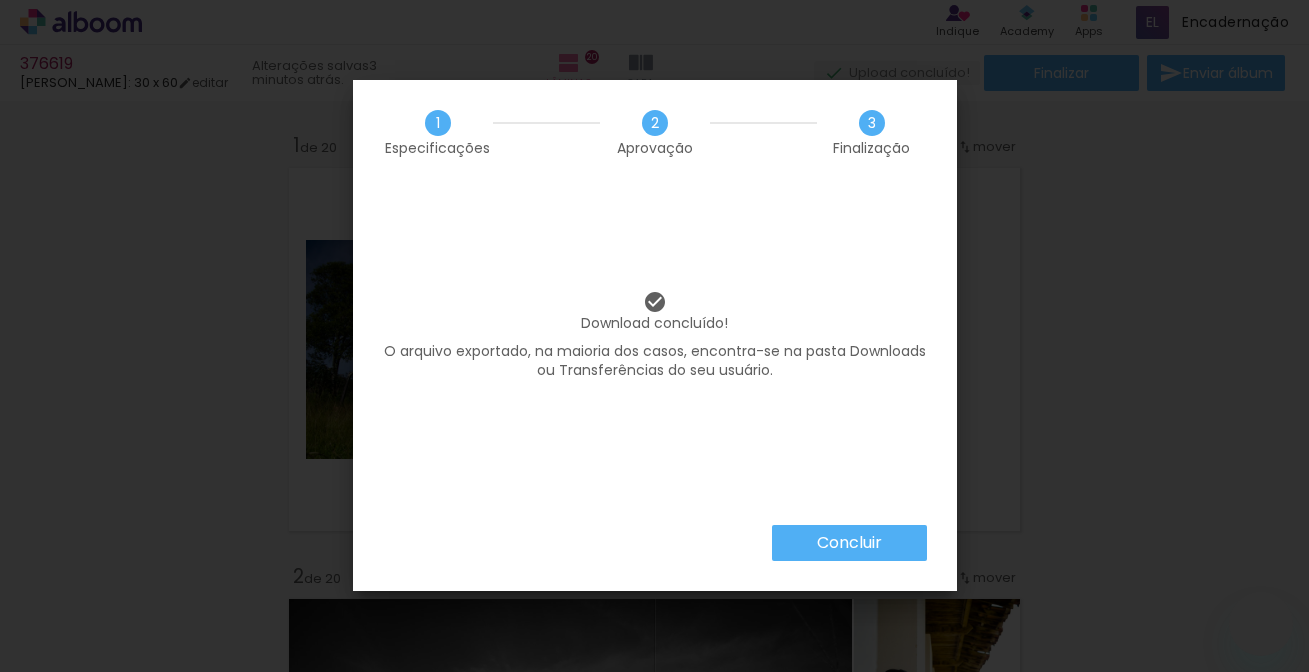 click on "Concluir" at bounding box center [849, 543] 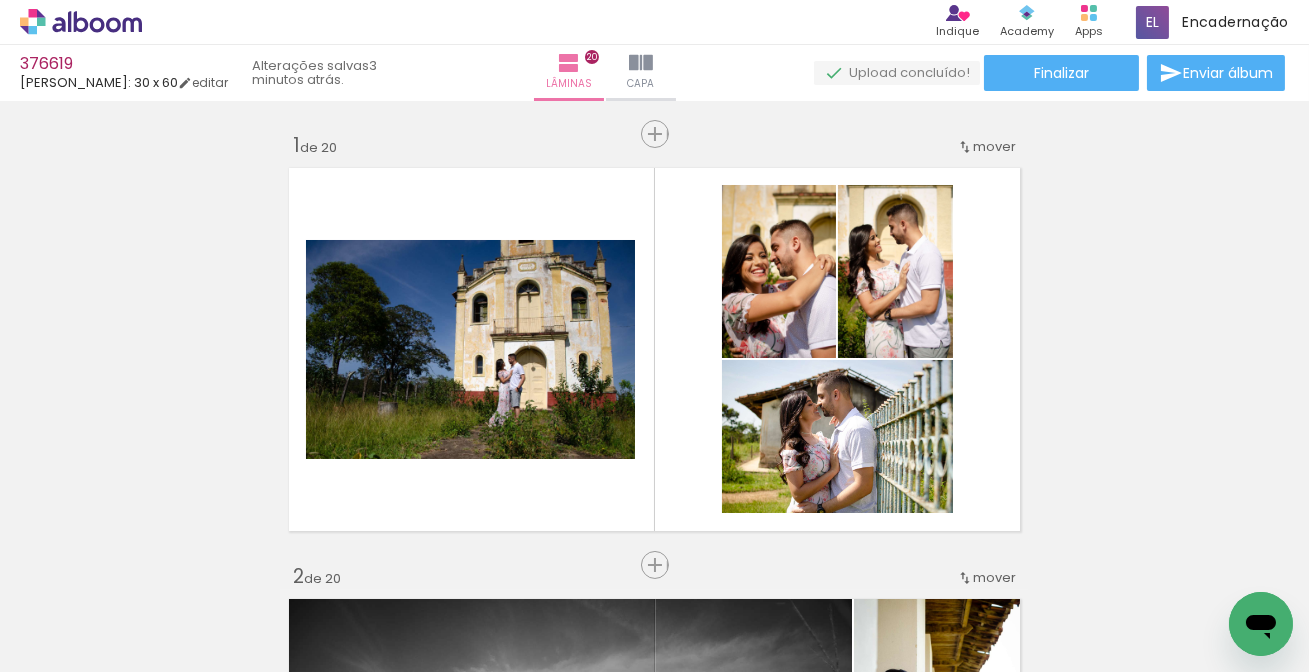 scroll, scrollTop: 3850, scrollLeft: 0, axis: vertical 